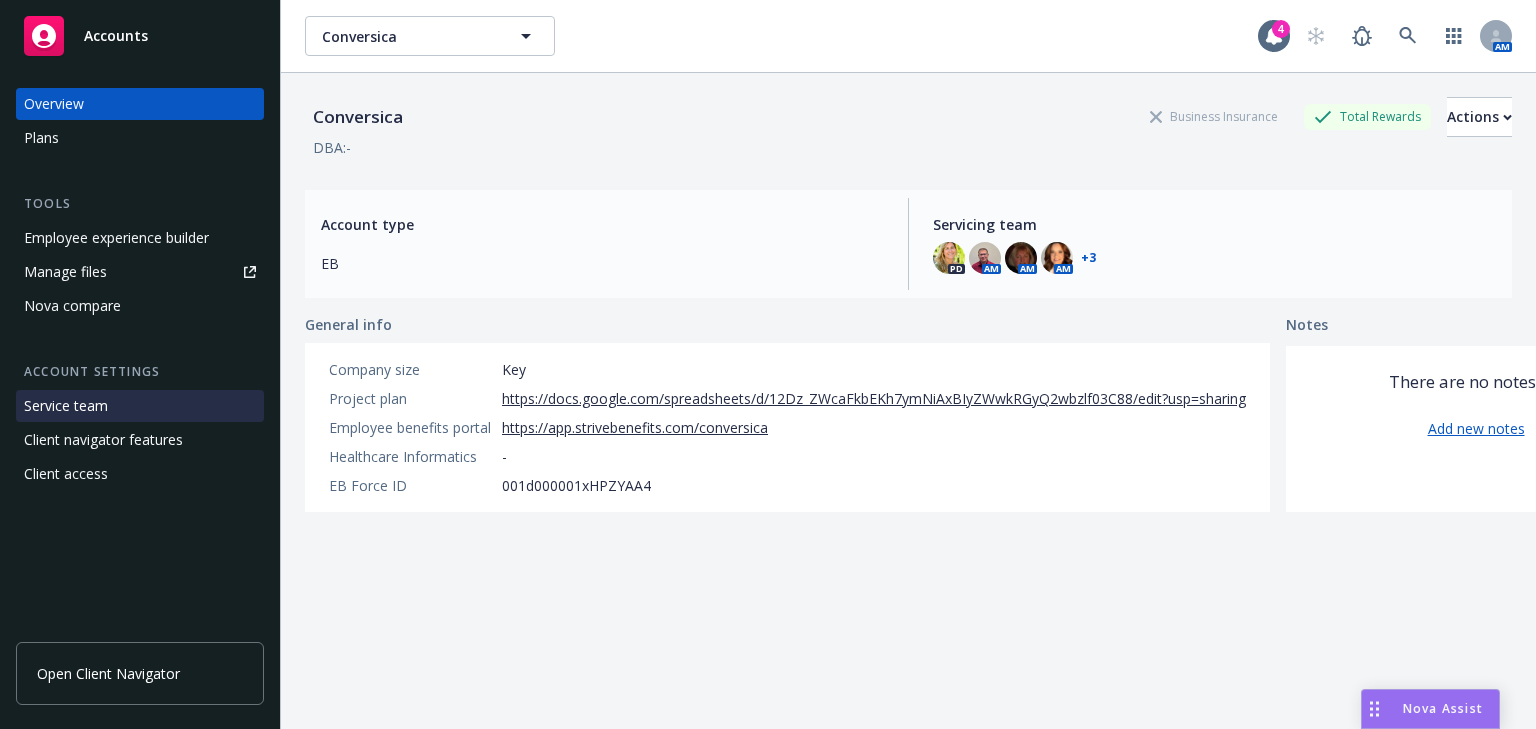 scroll, scrollTop: 0, scrollLeft: 0, axis: both 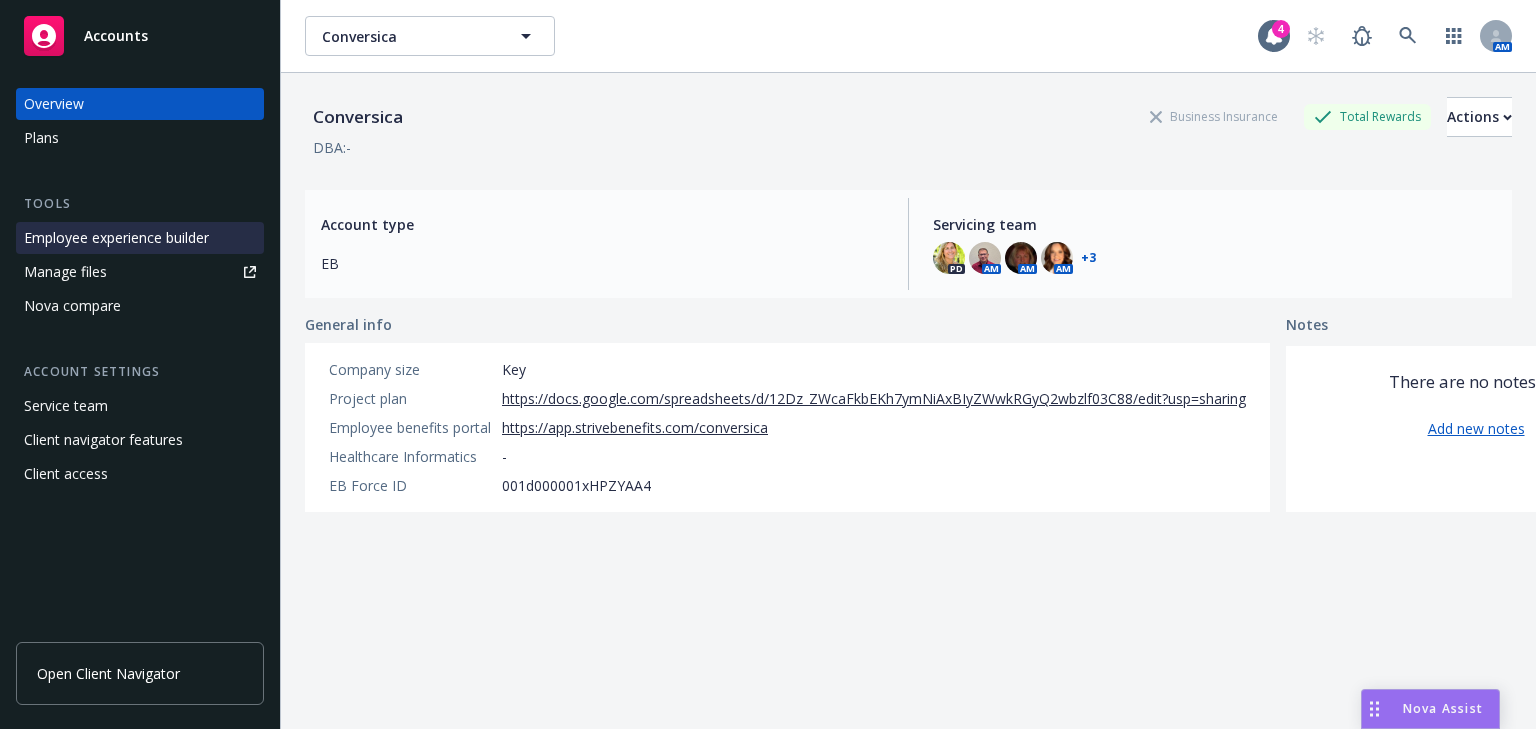 click on "Employee experience builder" at bounding box center [116, 238] 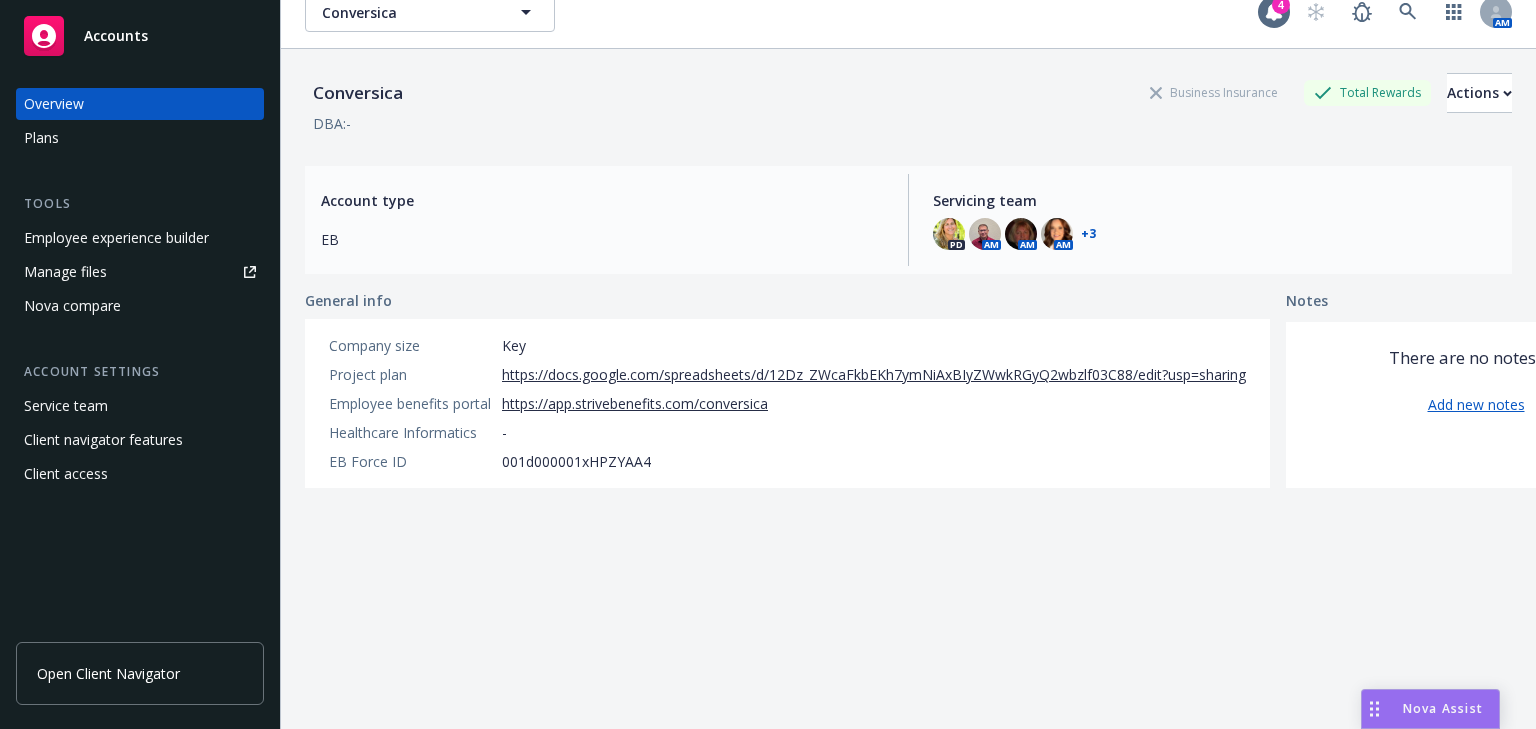 scroll, scrollTop: 0, scrollLeft: 0, axis: both 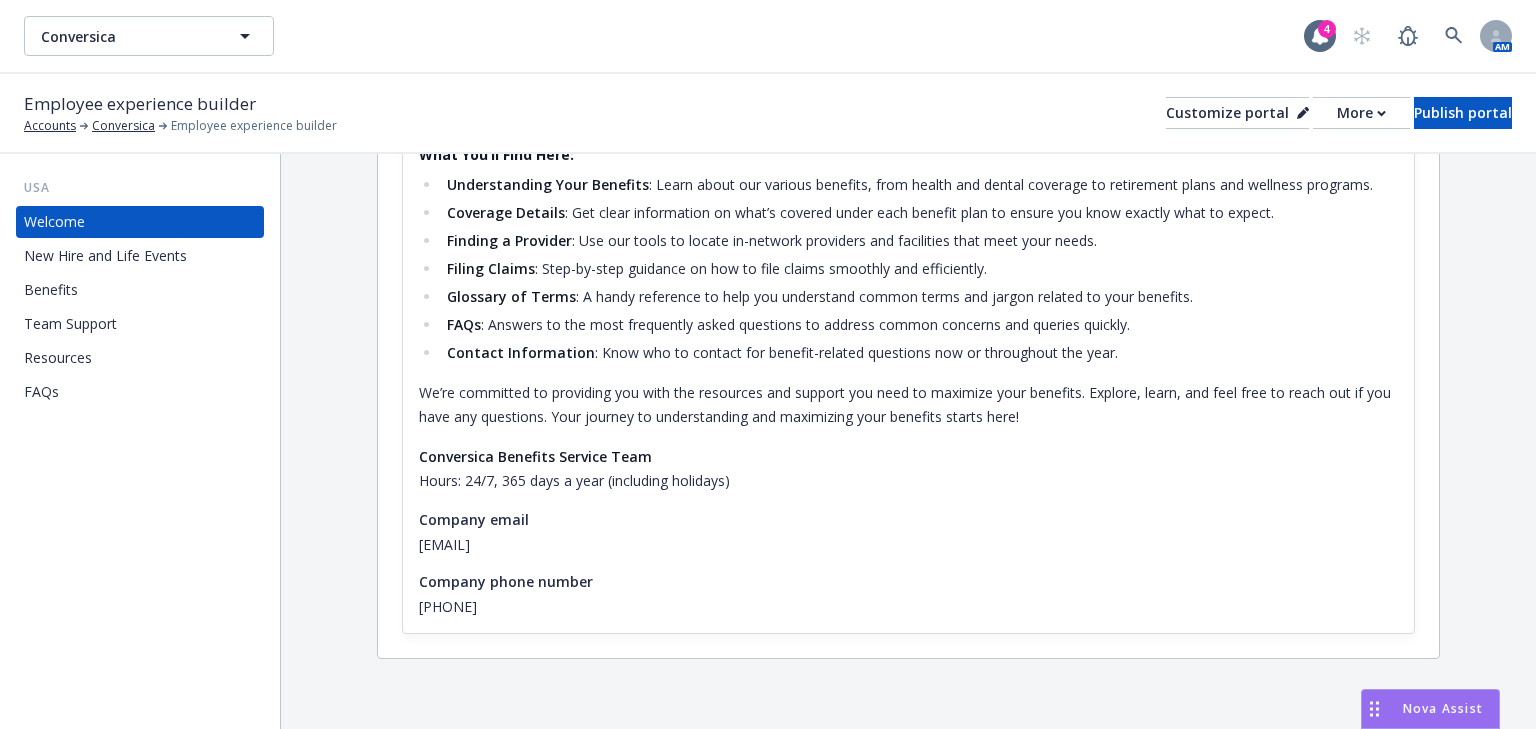 click on "Benefits" at bounding box center (51, 290) 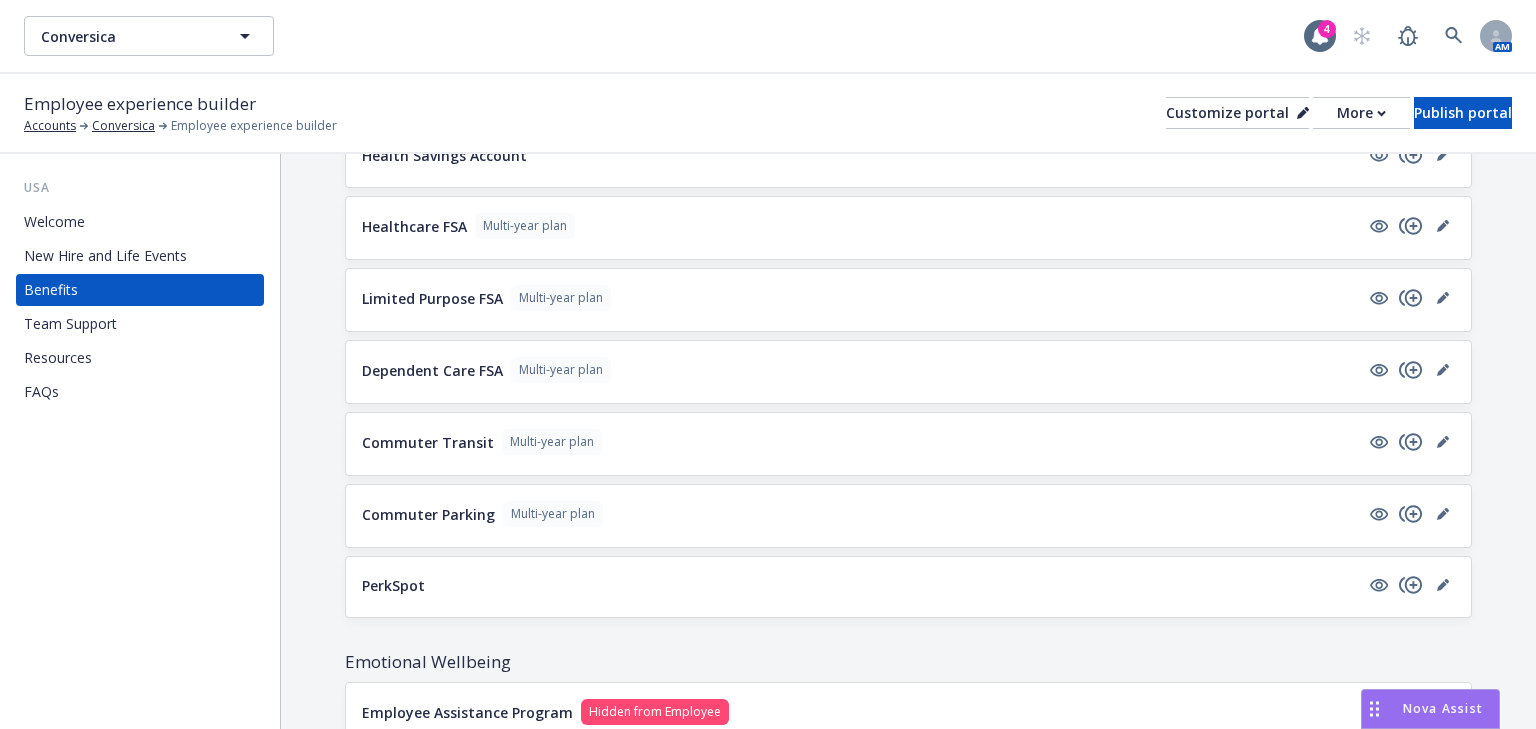 scroll, scrollTop: 2056, scrollLeft: 0, axis: vertical 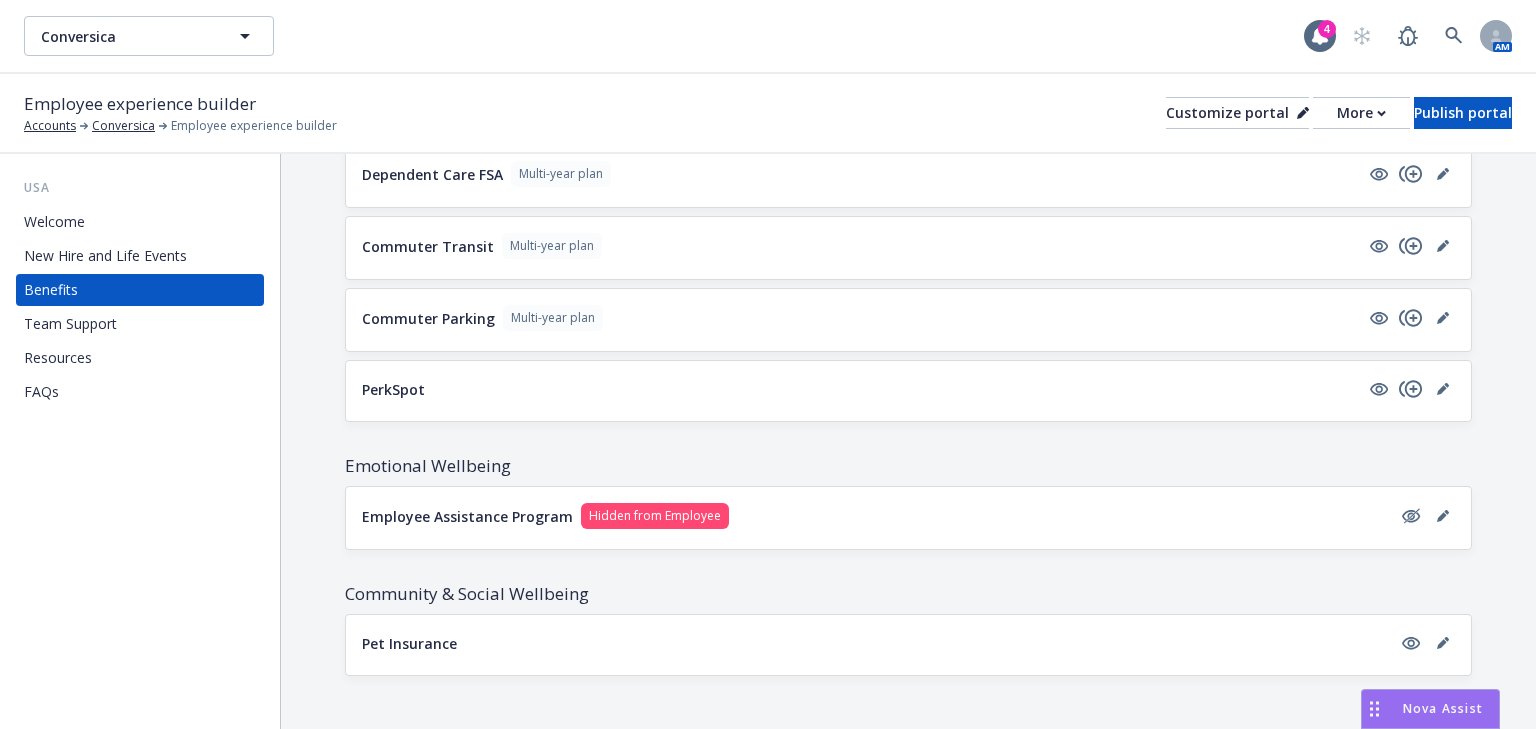 click on "Employee Assistance Program Hidden from Employee" at bounding box center [876, 516] 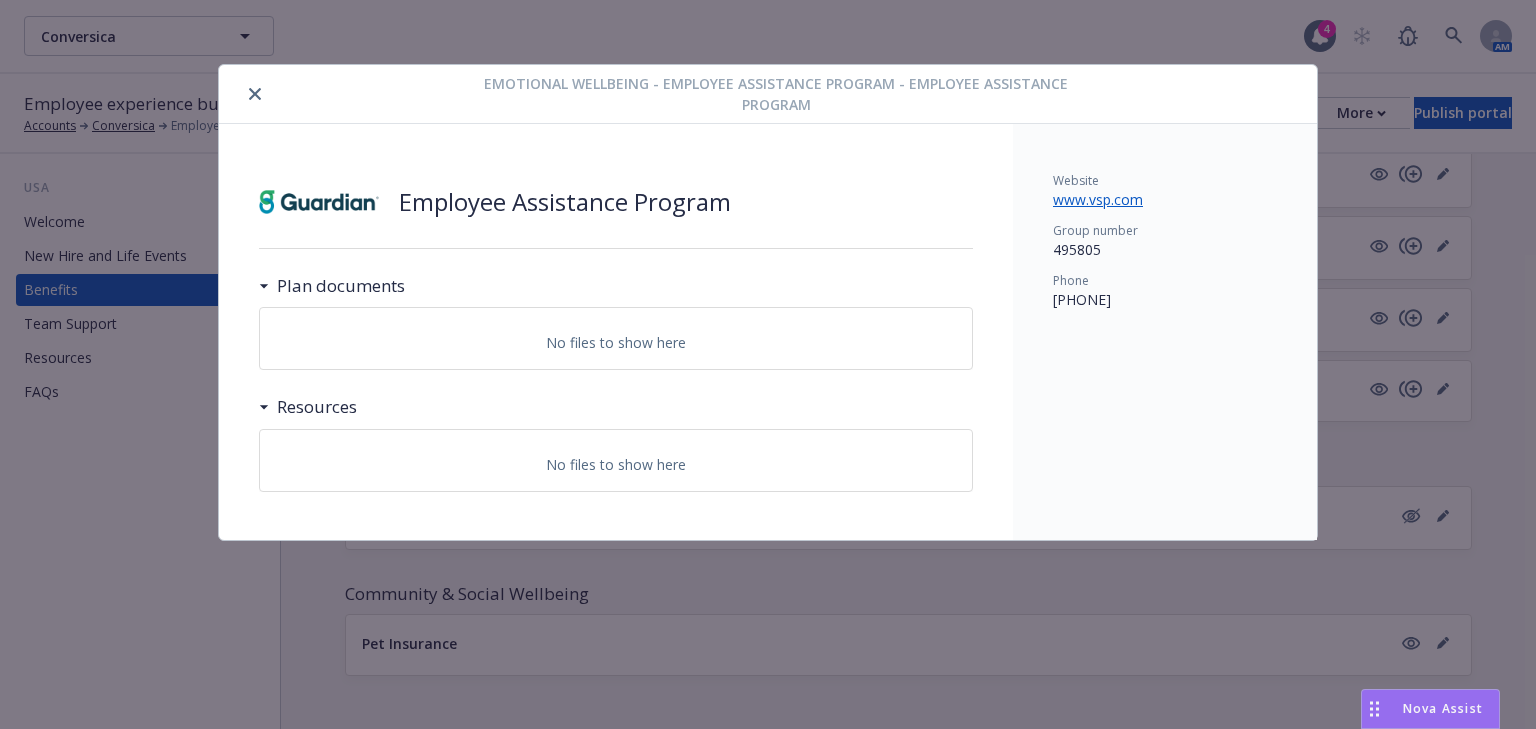 click on "Employee Assistance Program" at bounding box center [565, 202] 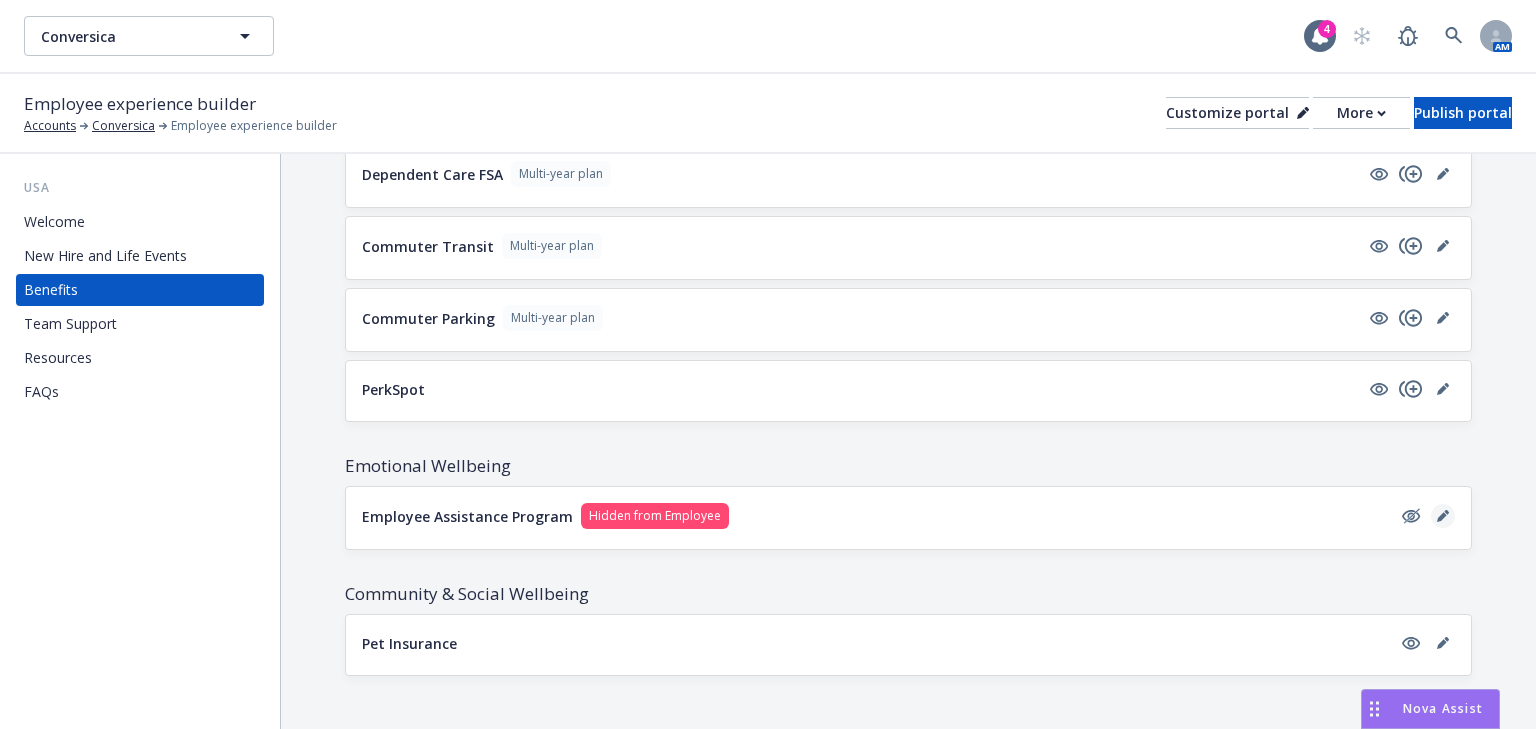 click 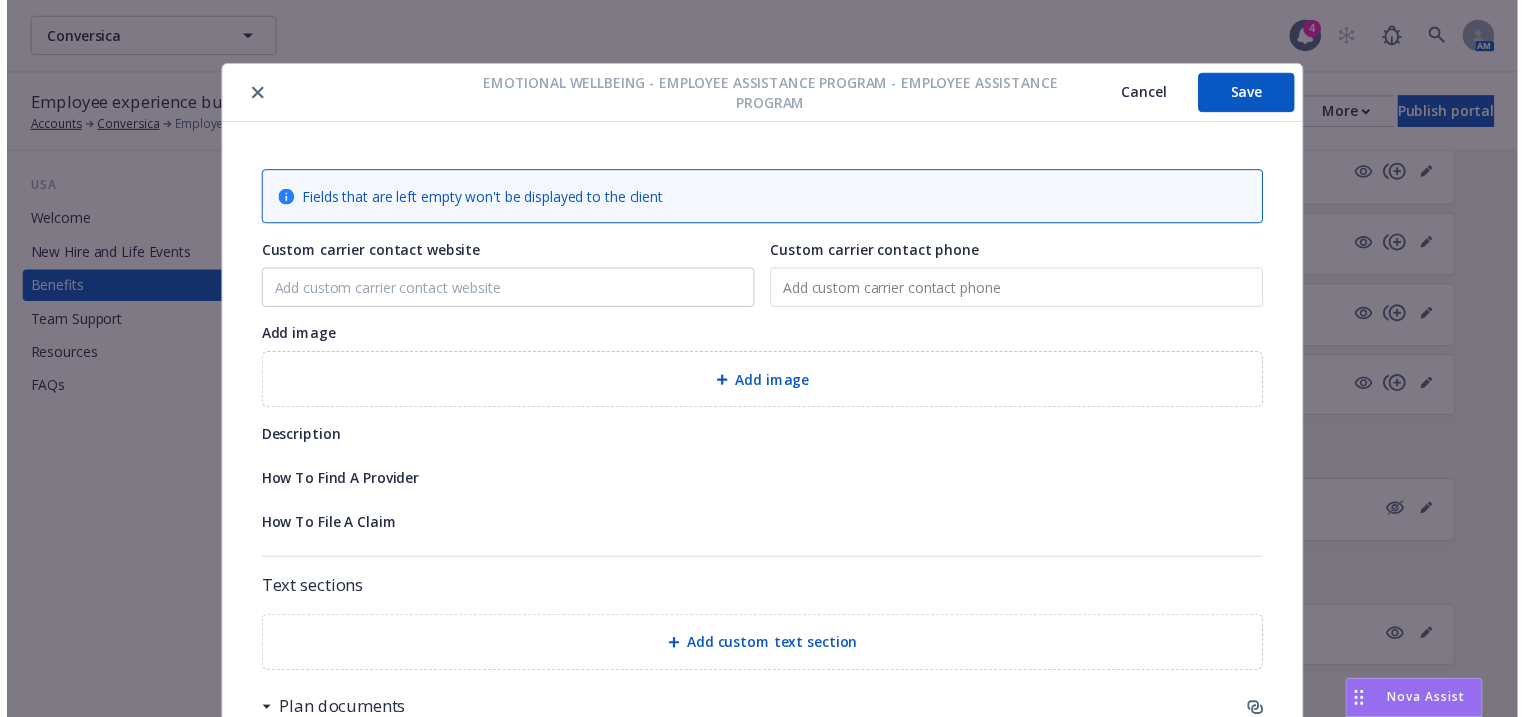 scroll, scrollTop: 60, scrollLeft: 0, axis: vertical 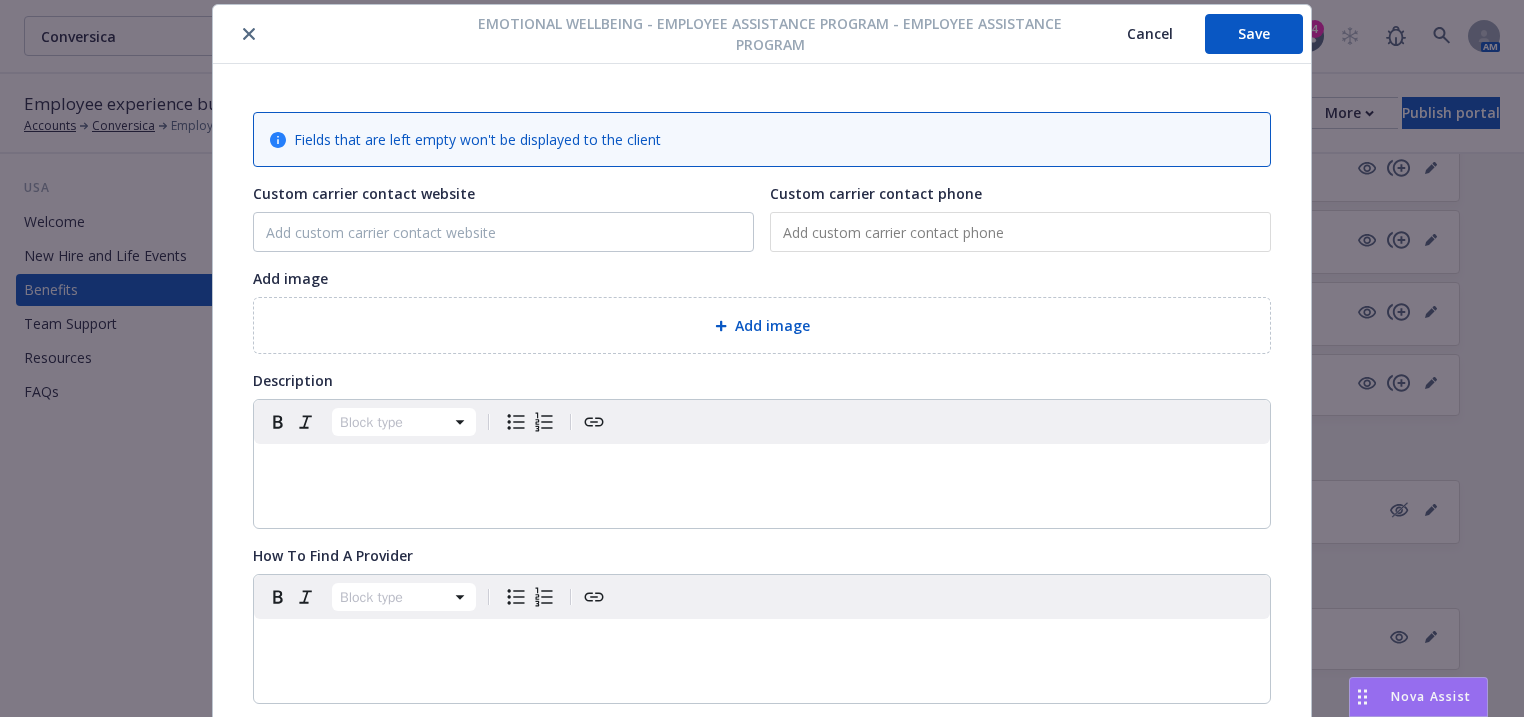 click at bounding box center [762, 468] 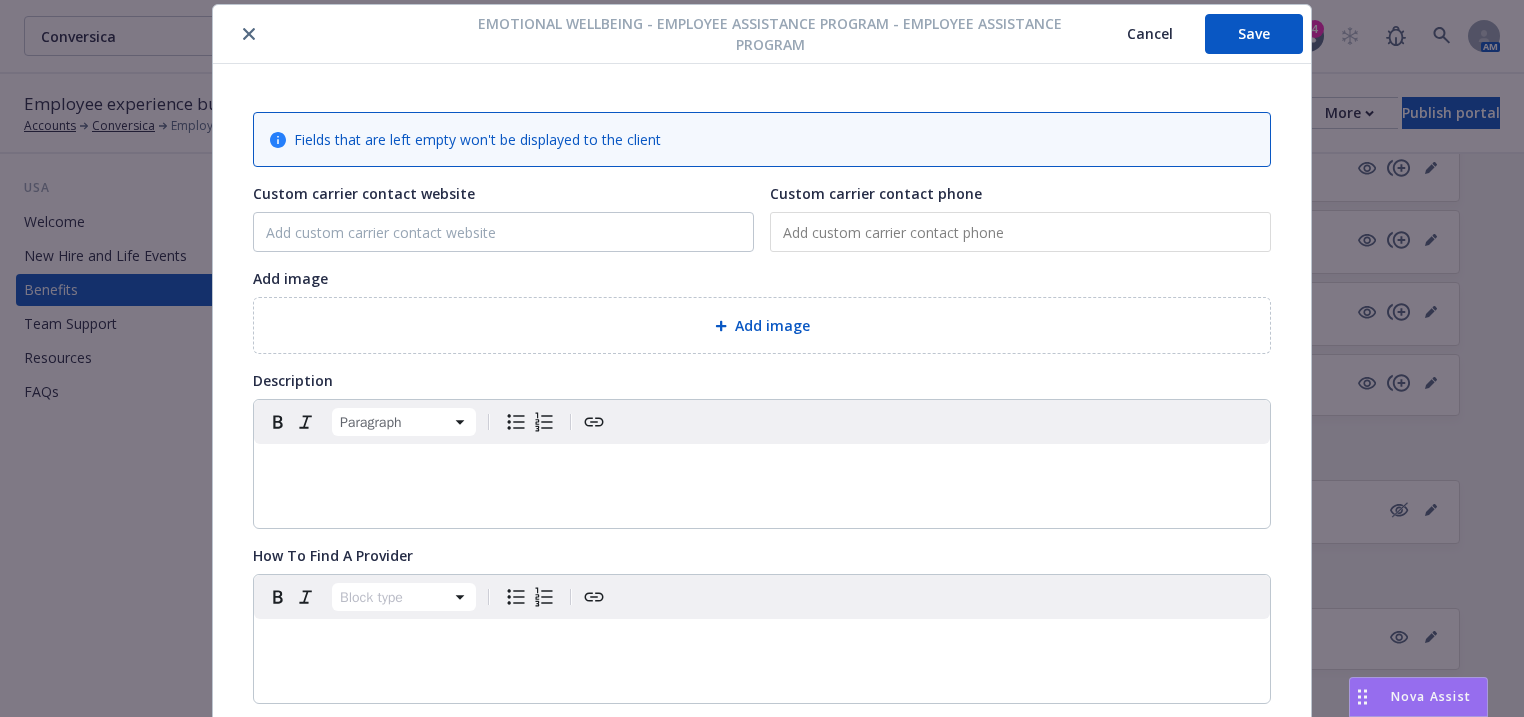 click at bounding box center (762, 468) 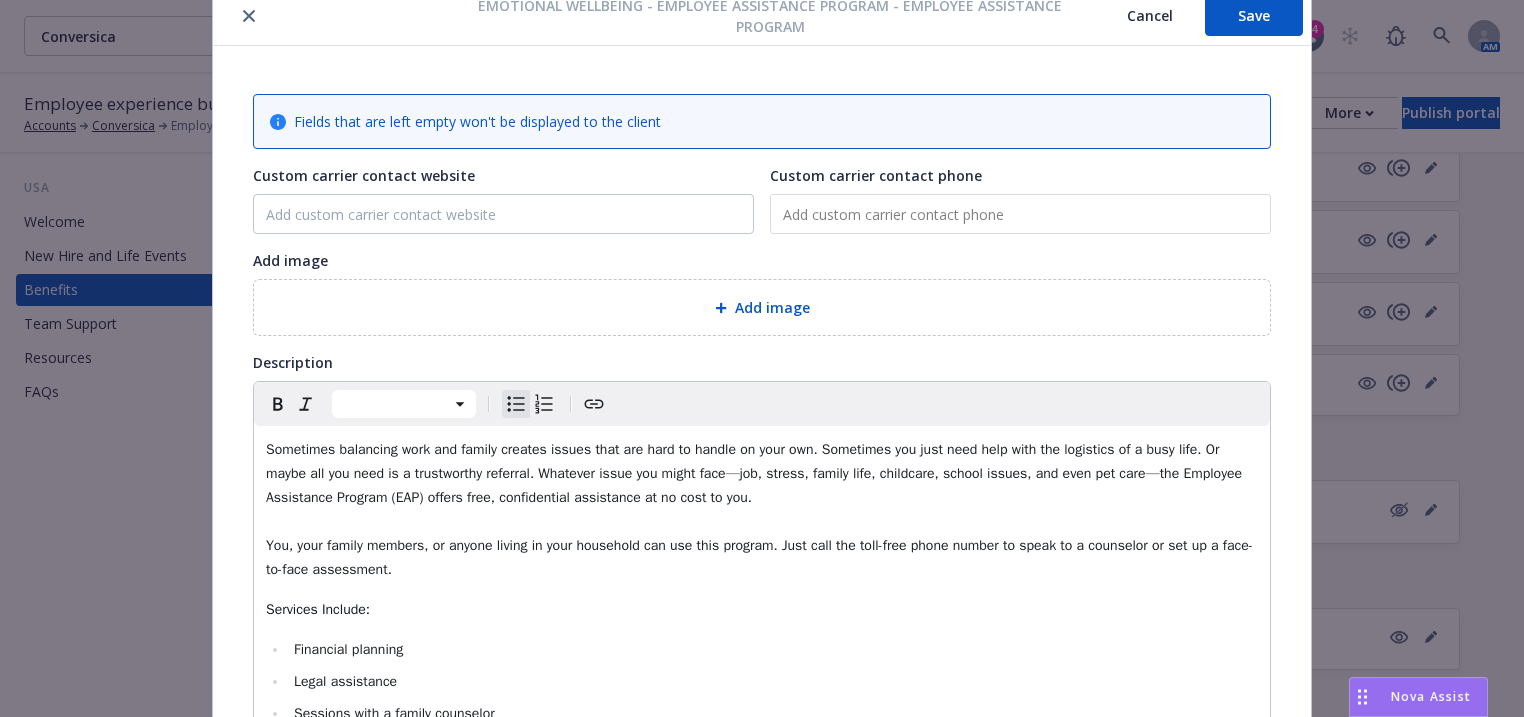 scroll, scrollTop: 0, scrollLeft: 0, axis: both 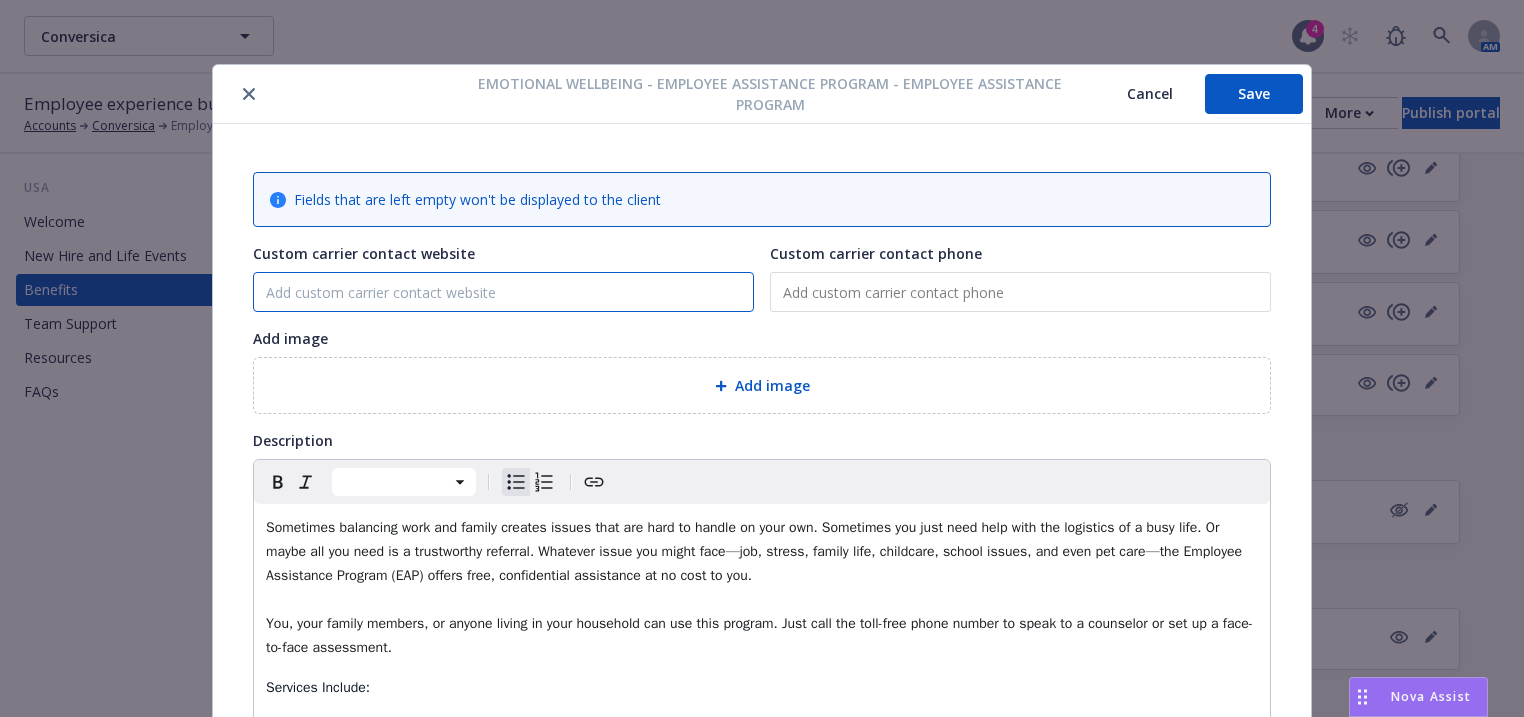 paste on "https://worklife.uprisehealth.com/" 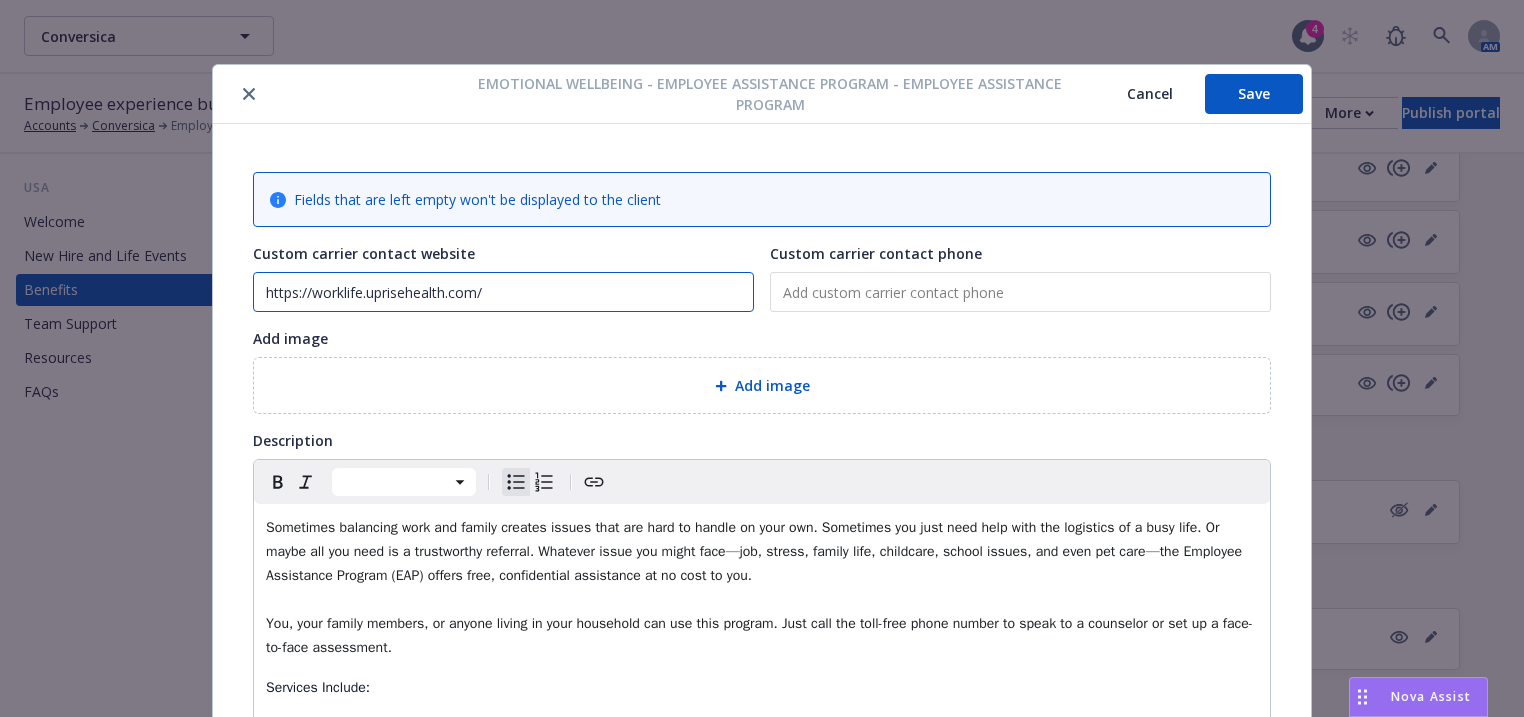 type on "https://worklife.uprisehealth.com/" 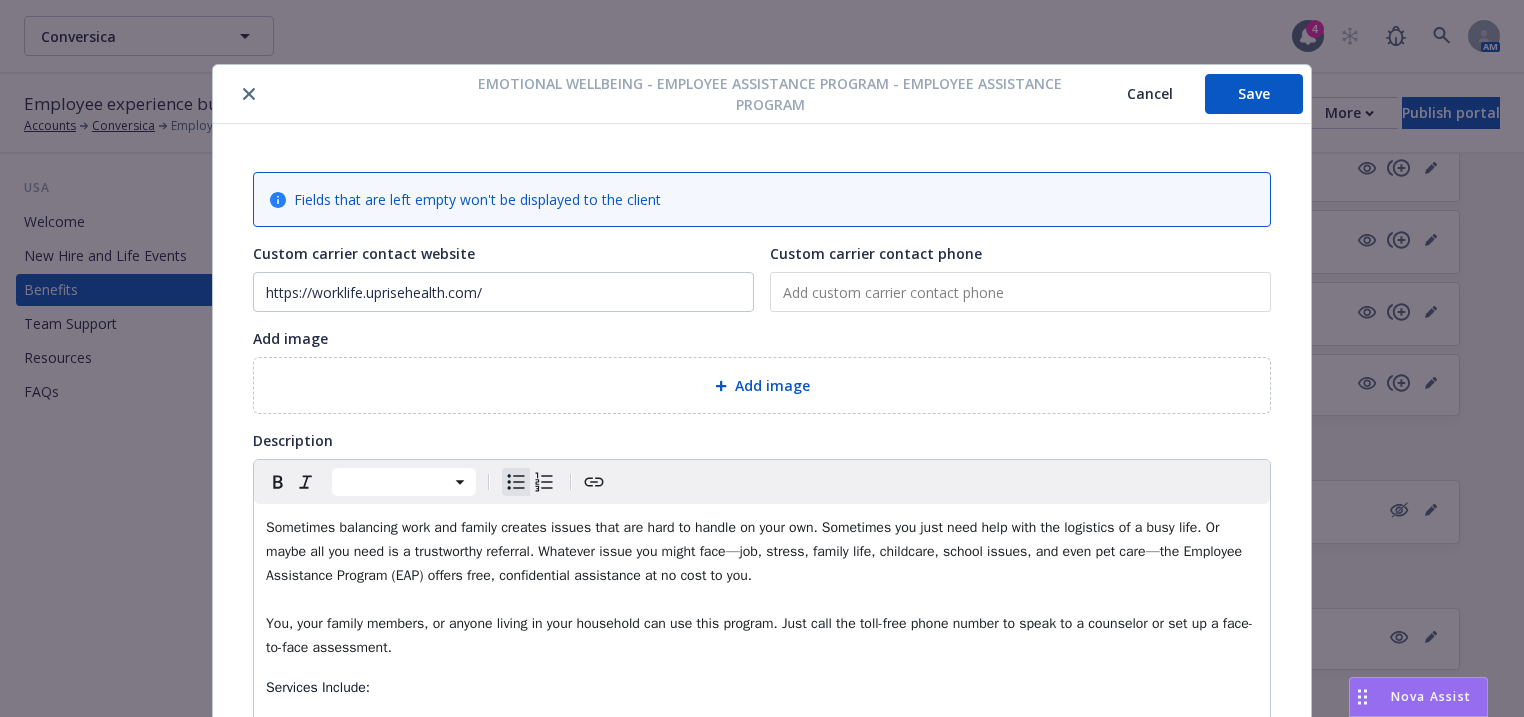 click at bounding box center [1020, 292] 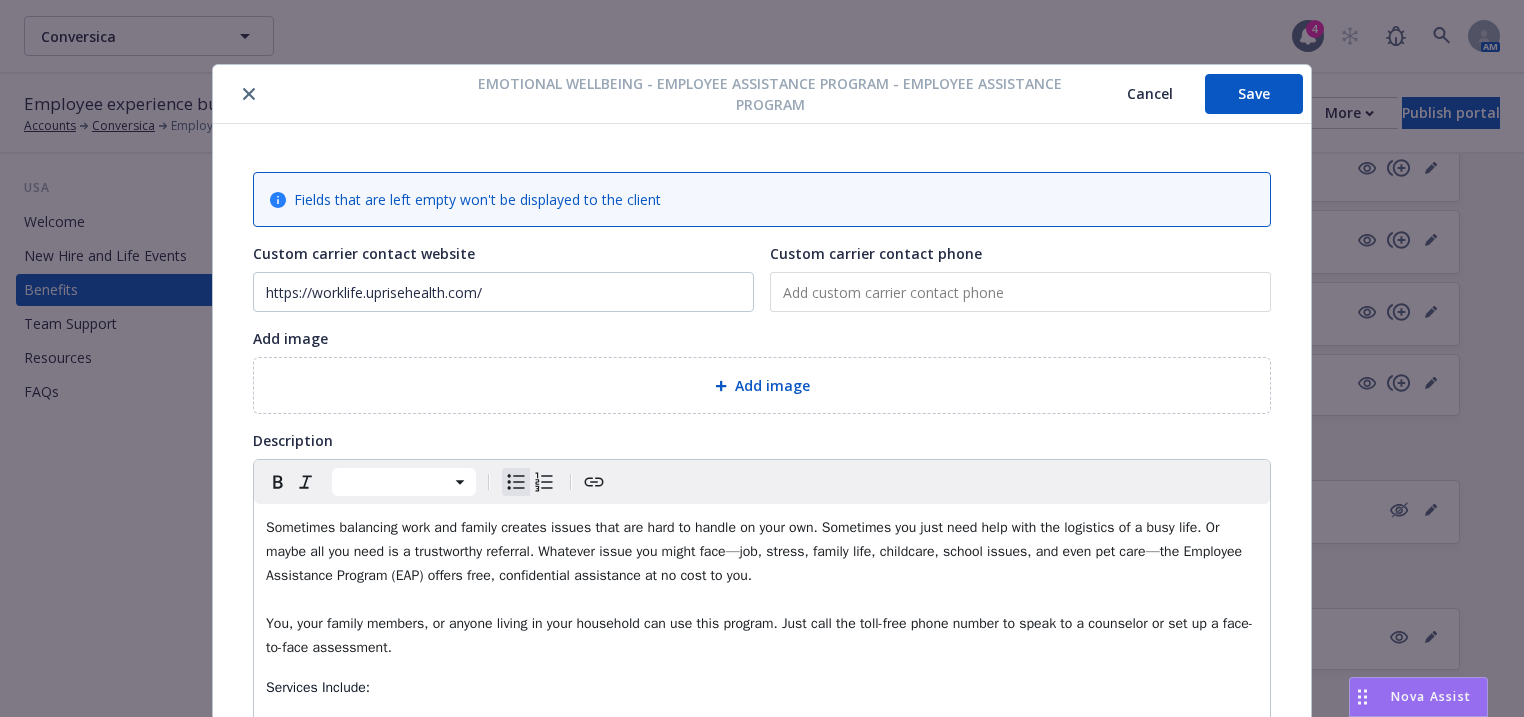 paste on "[PHONE]" 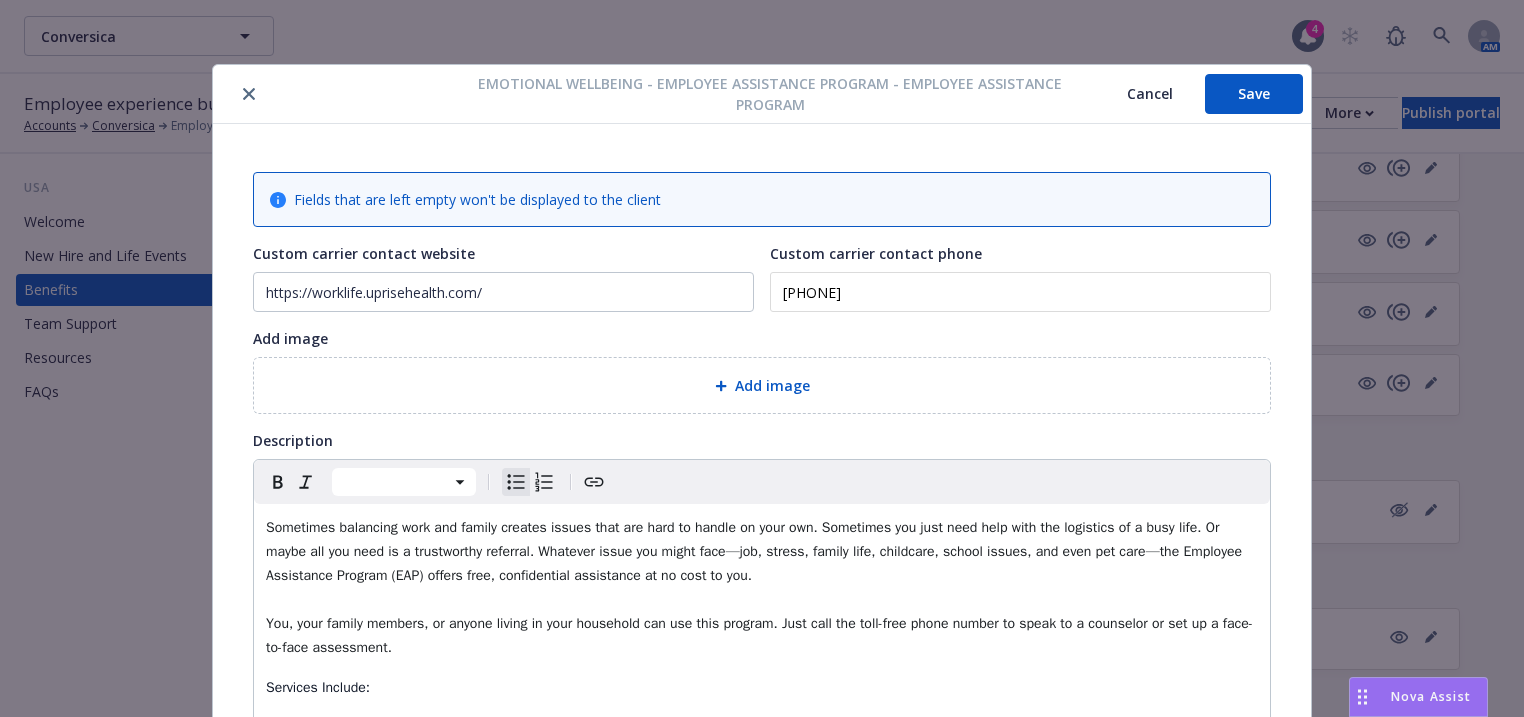 type on "[PHONE]" 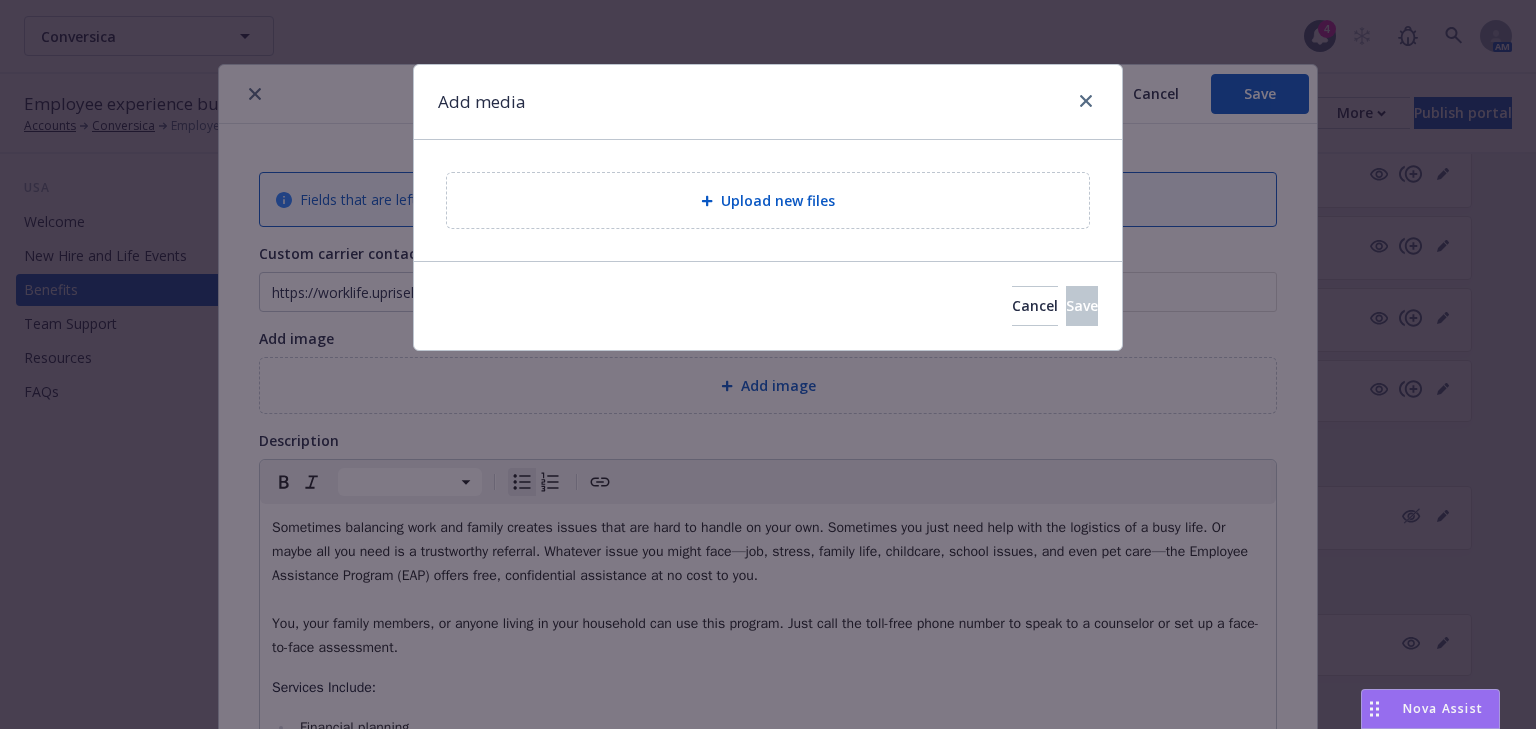 click on "Upload new files" at bounding box center [778, 200] 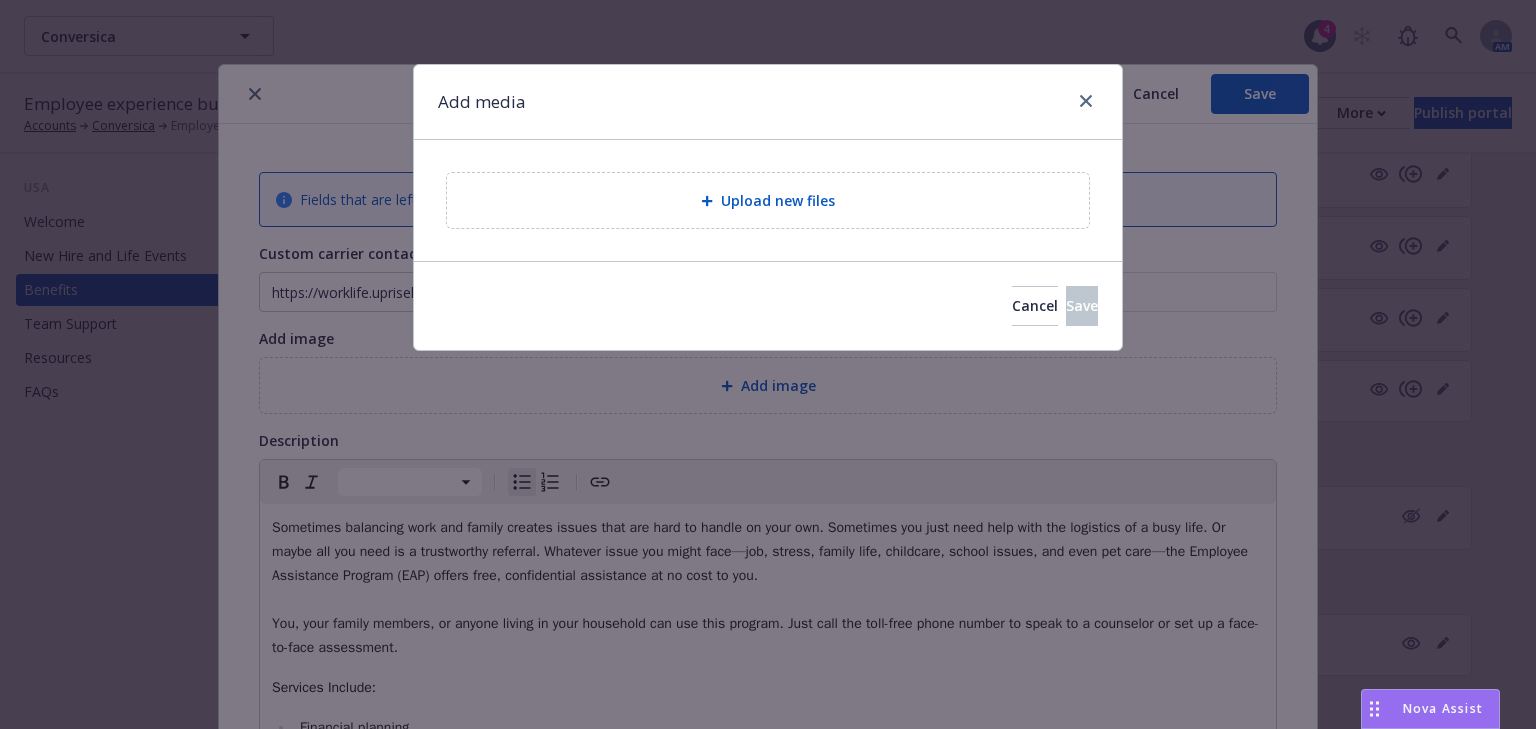 drag, startPoint x: 556, startPoint y: 189, endPoint x: 487, endPoint y: 207, distance: 71.30919 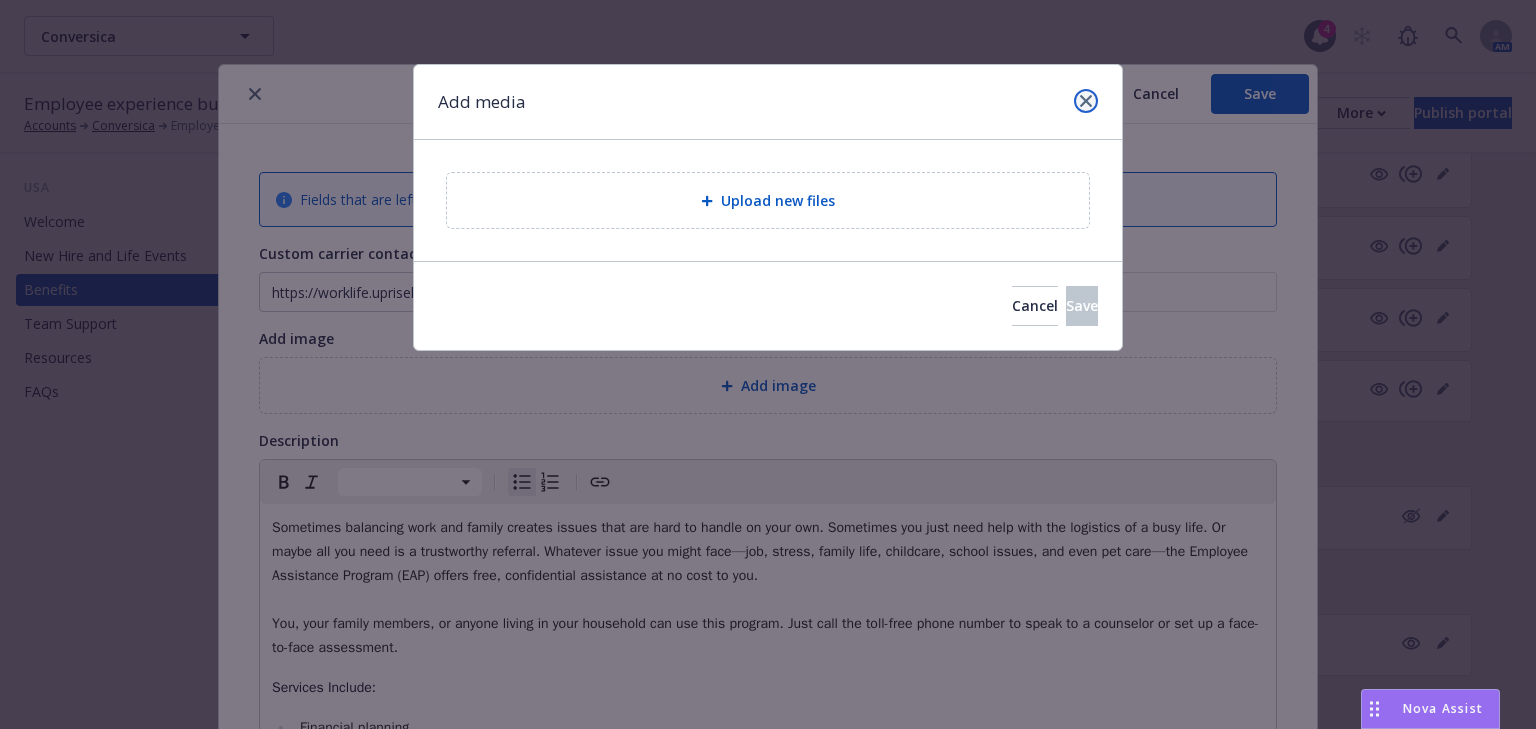 click 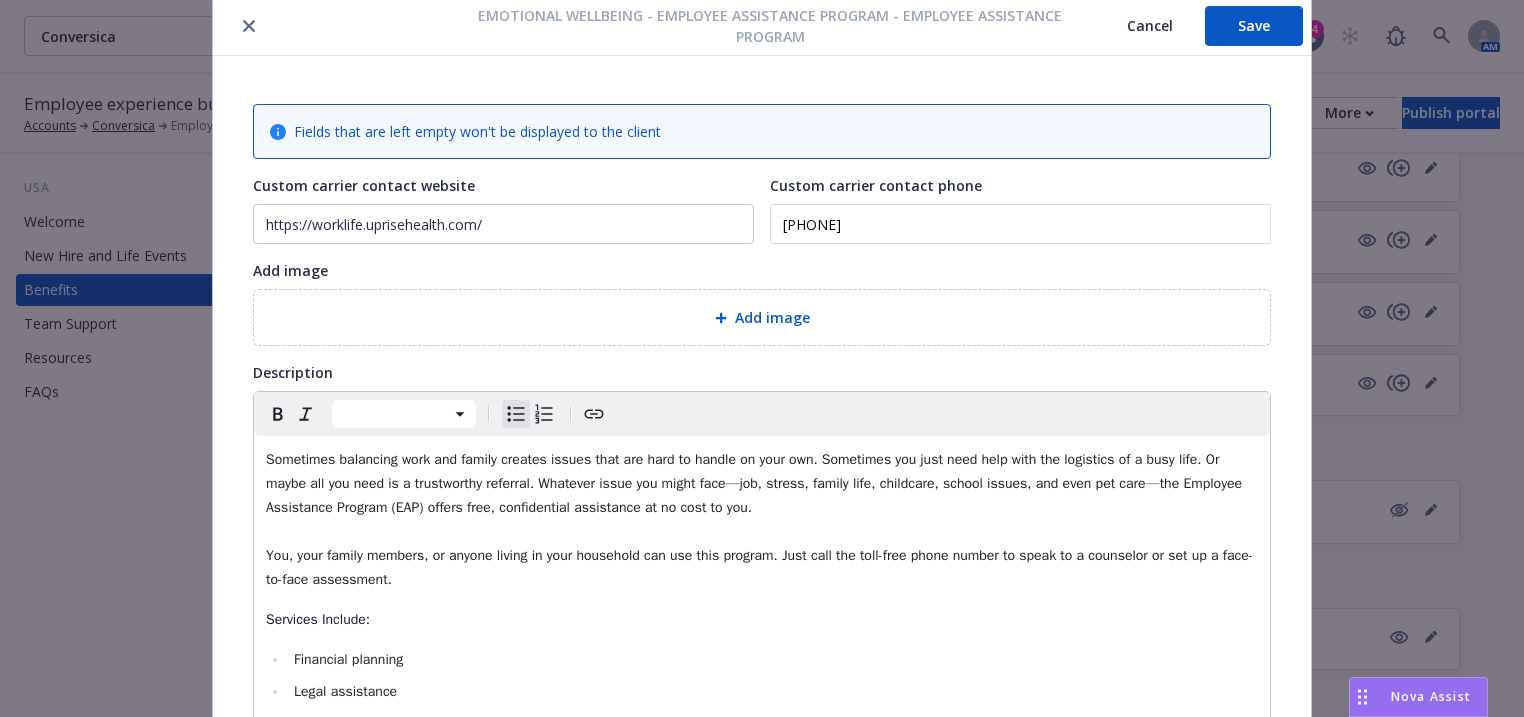 scroll, scrollTop: 0, scrollLeft: 0, axis: both 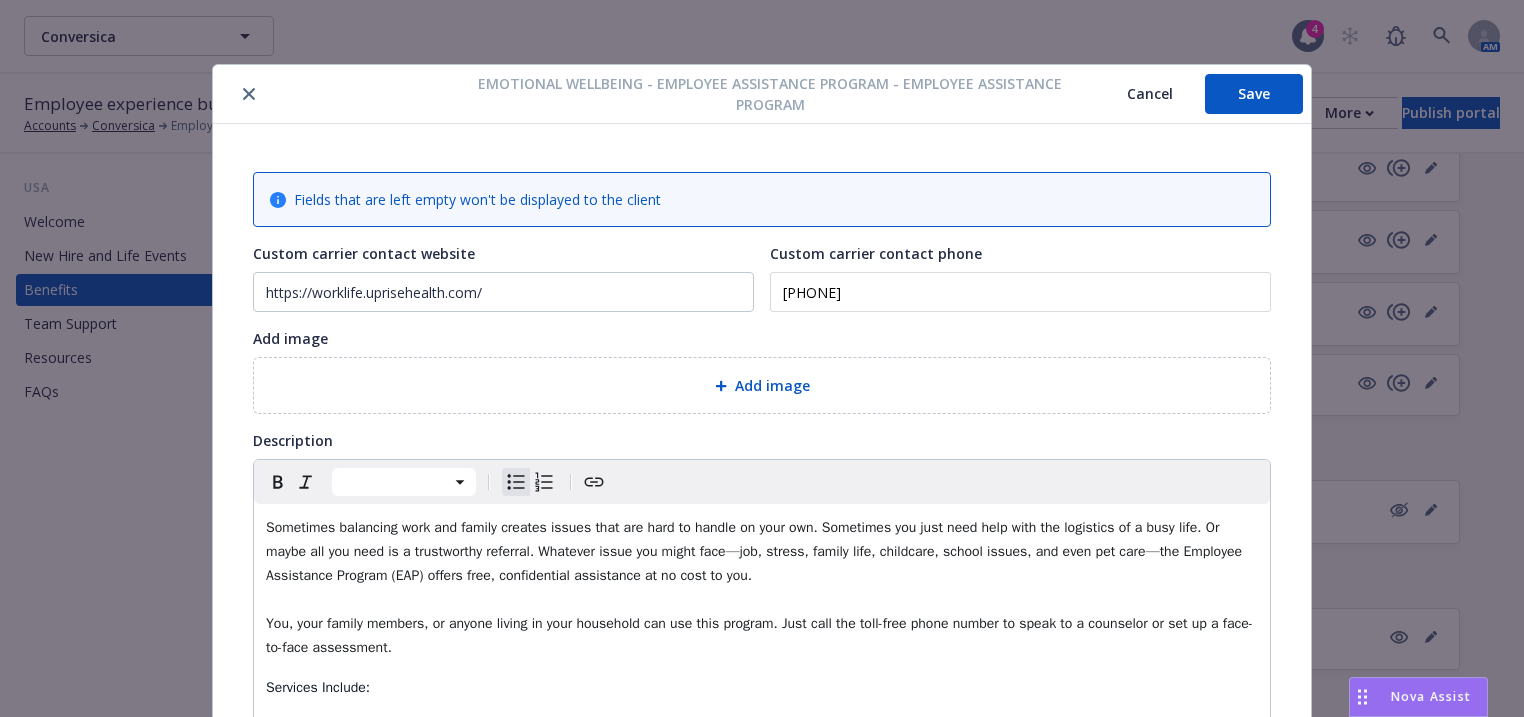 click on "Save" at bounding box center (1254, 94) 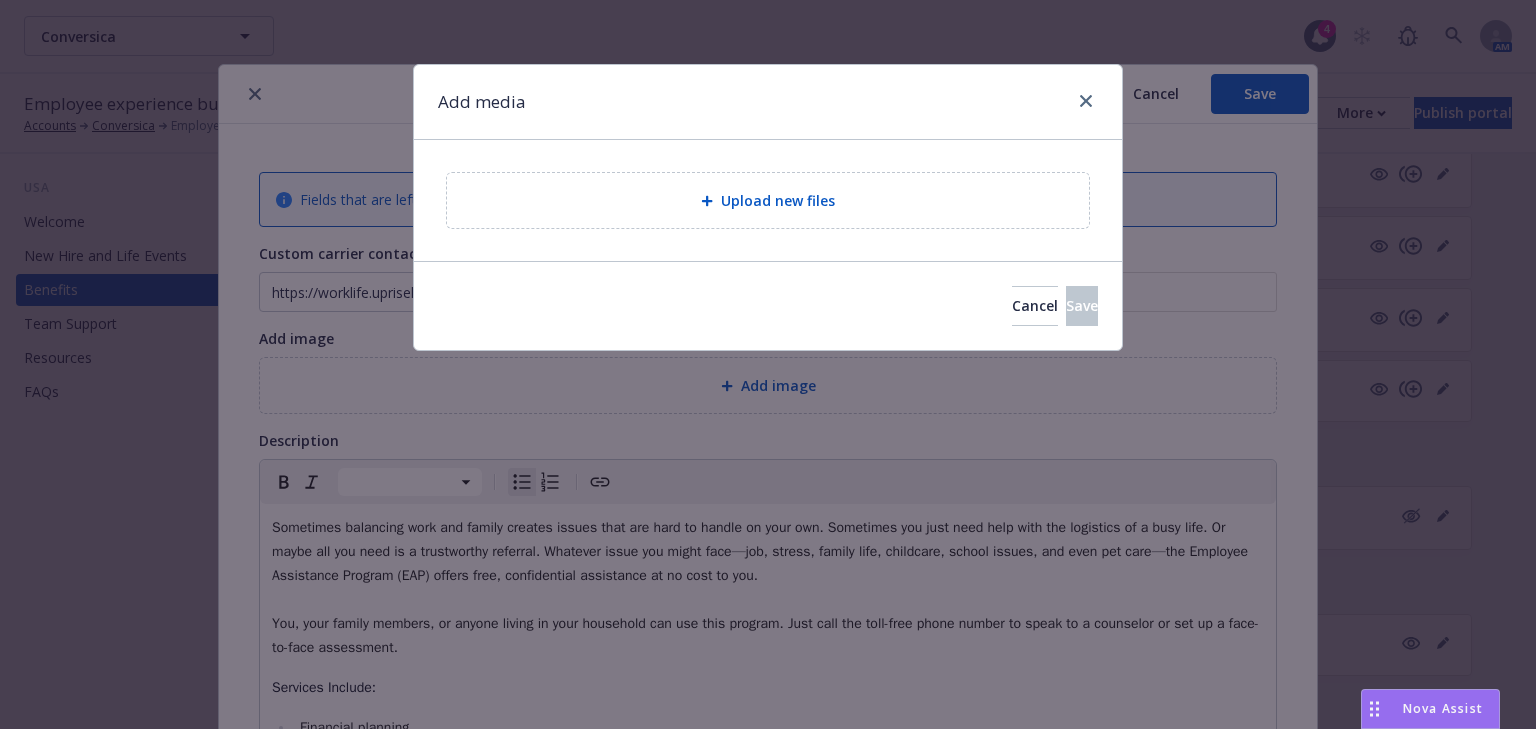 click on "Upload new files" at bounding box center [778, 200] 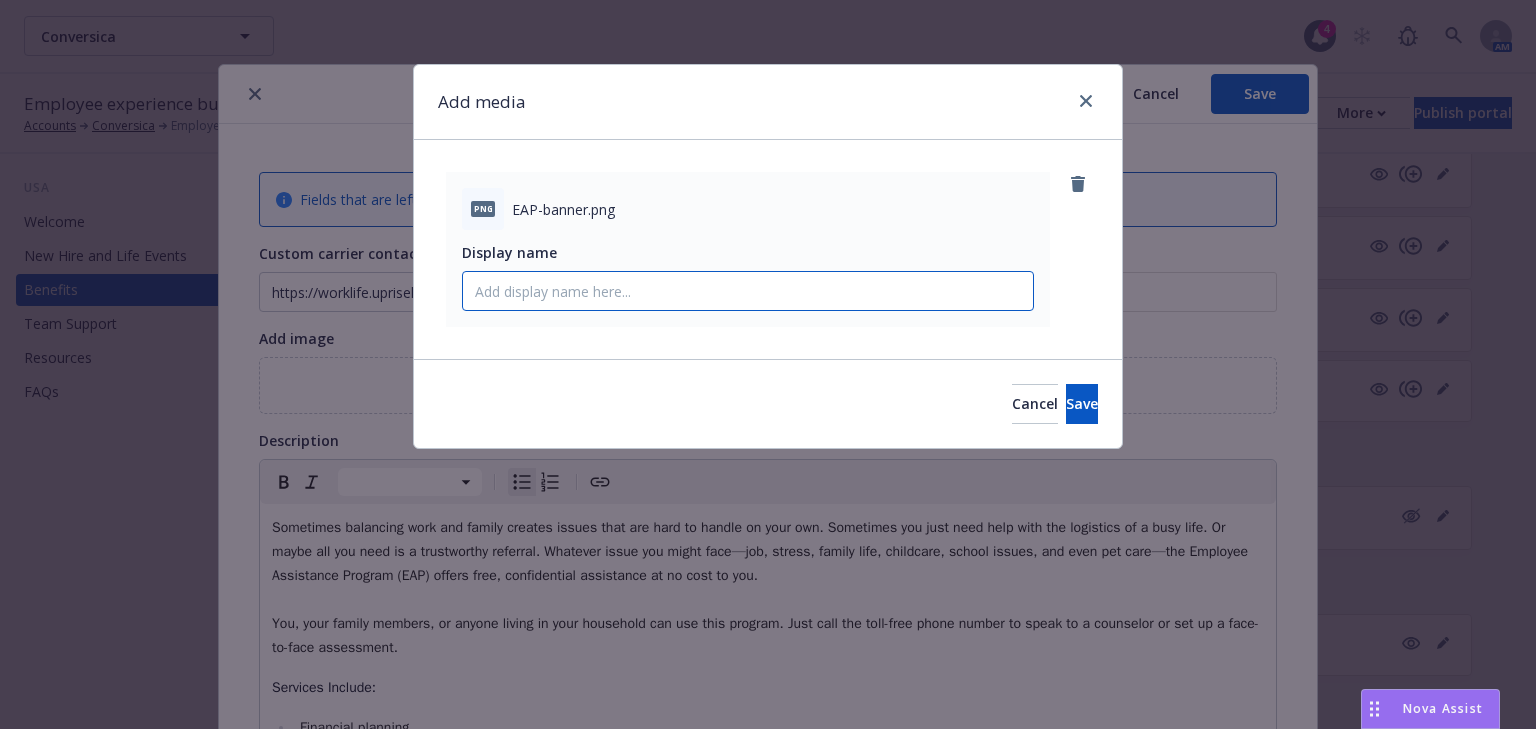click on "Display name" at bounding box center [748, 291] 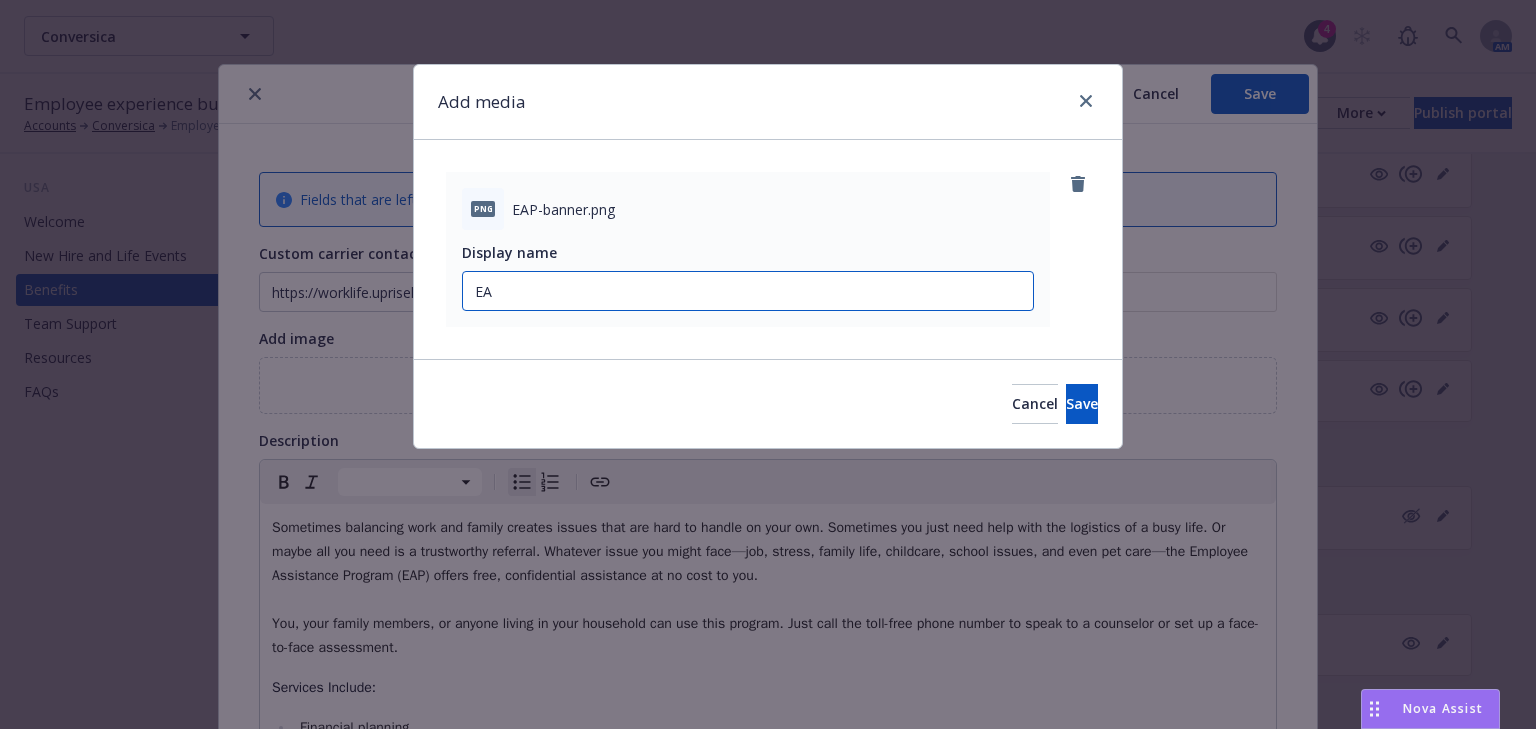 type on "E" 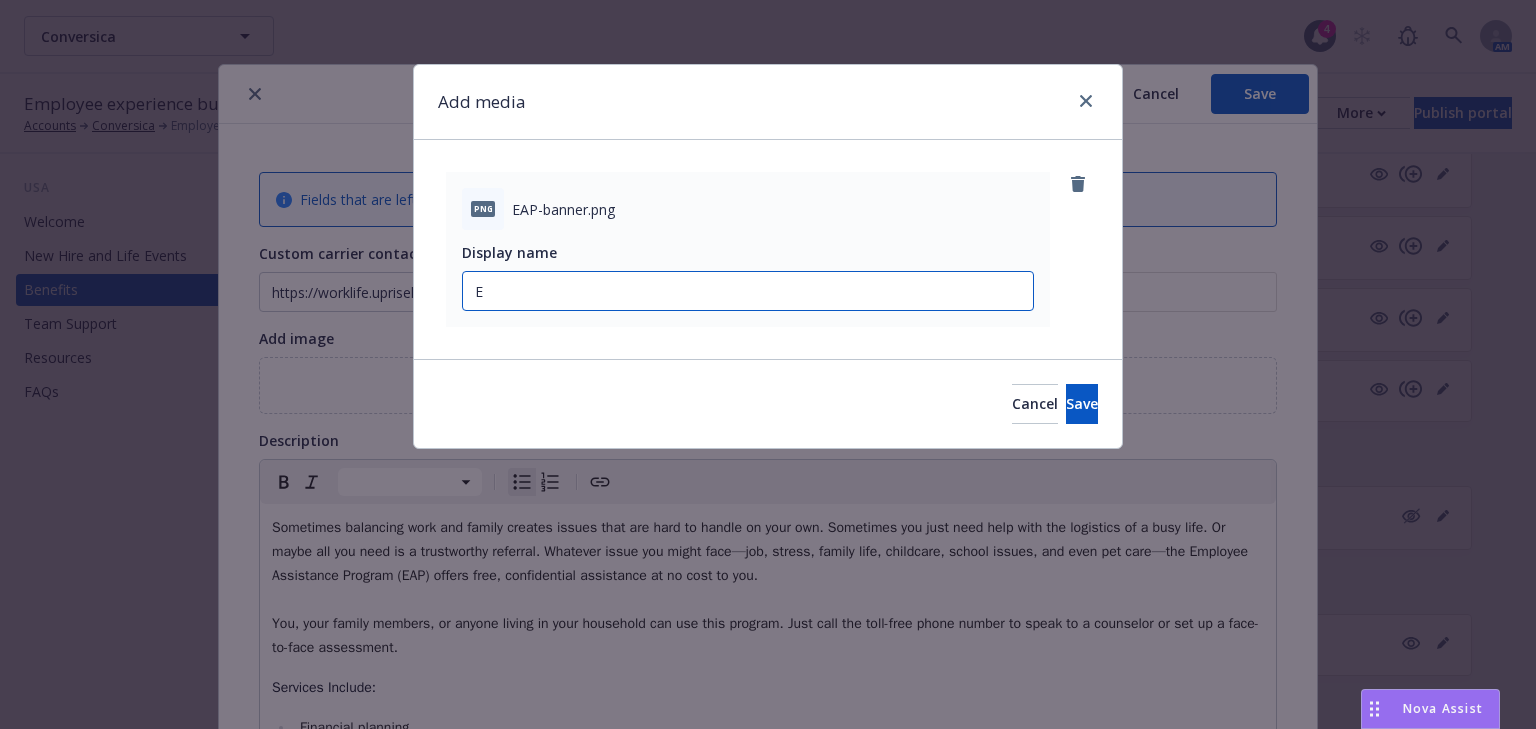 type 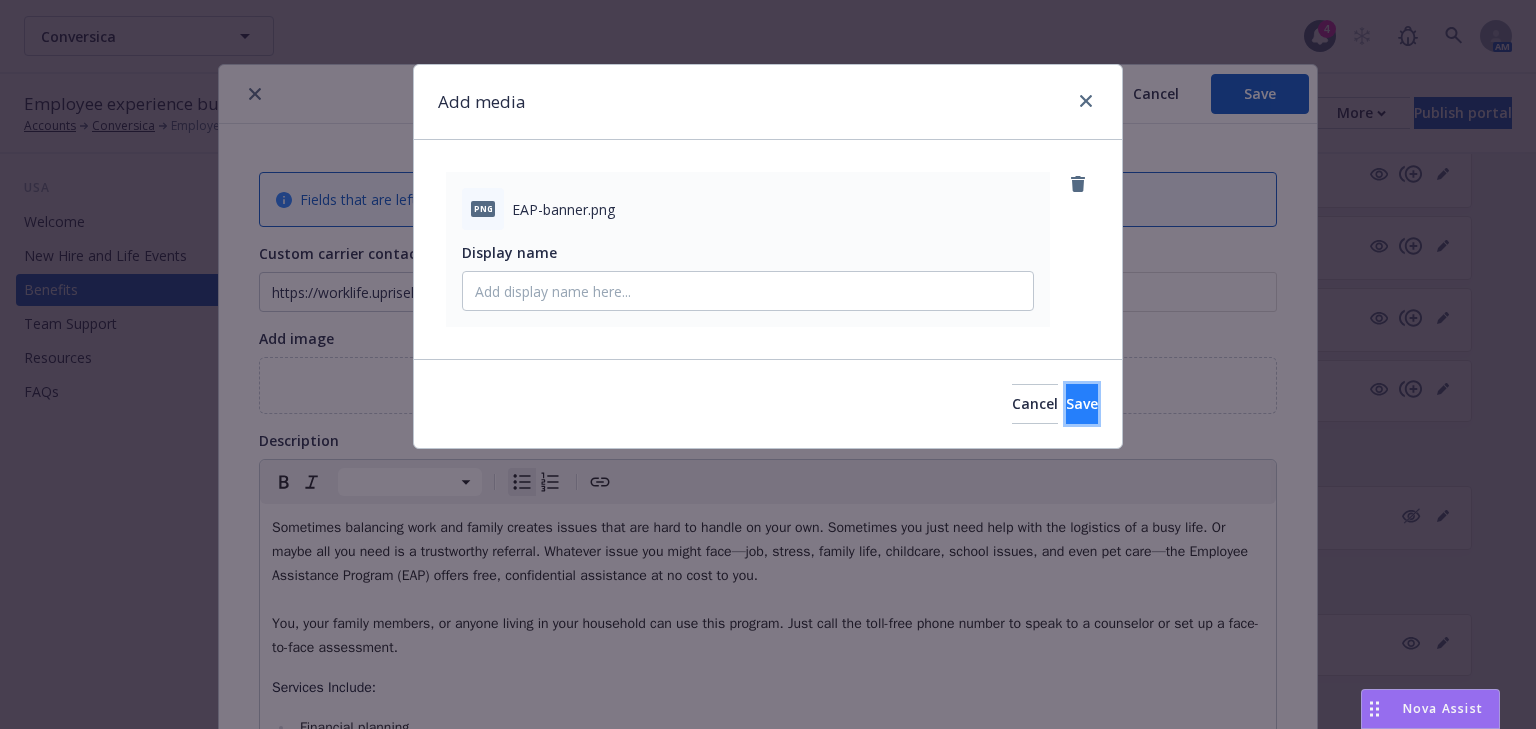 click on "Save" at bounding box center (1082, 404) 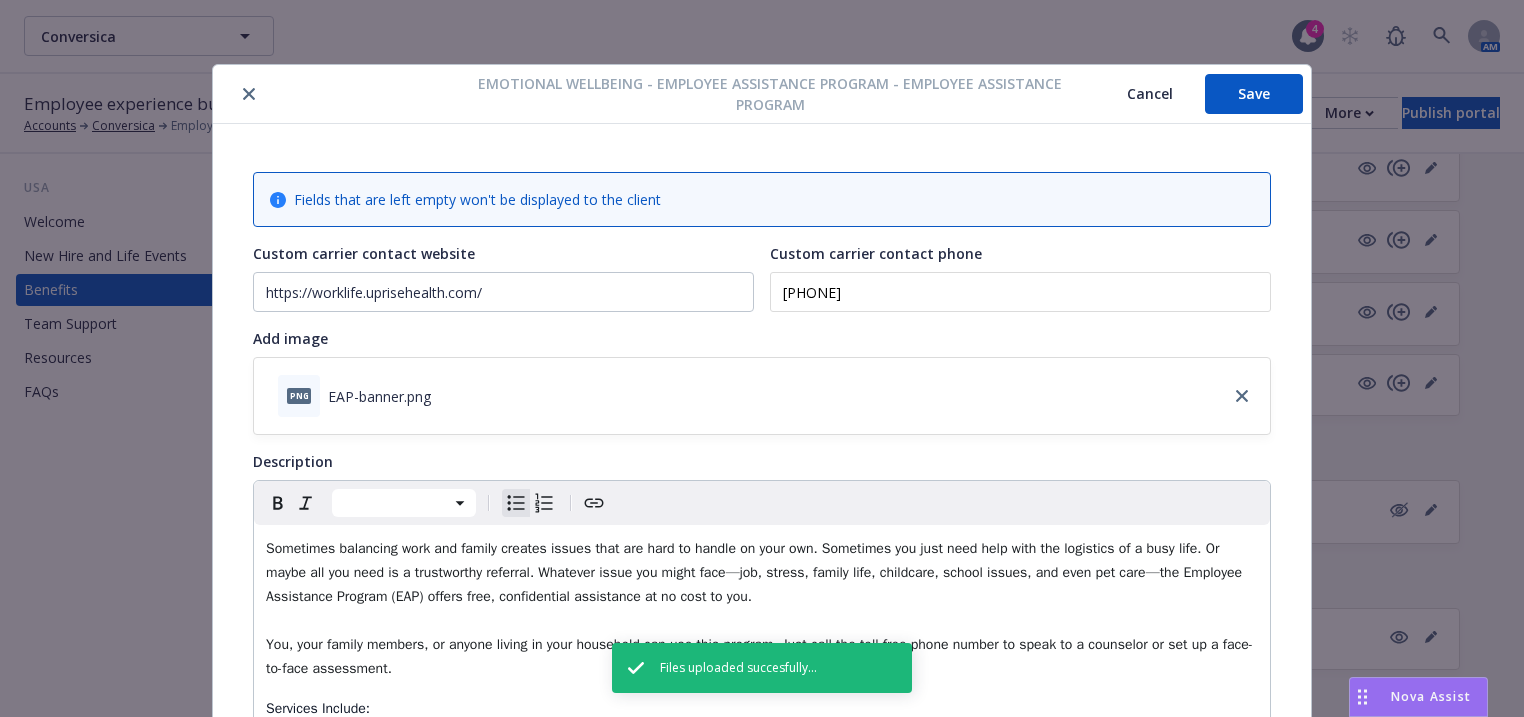 click on "Save" at bounding box center [1254, 94] 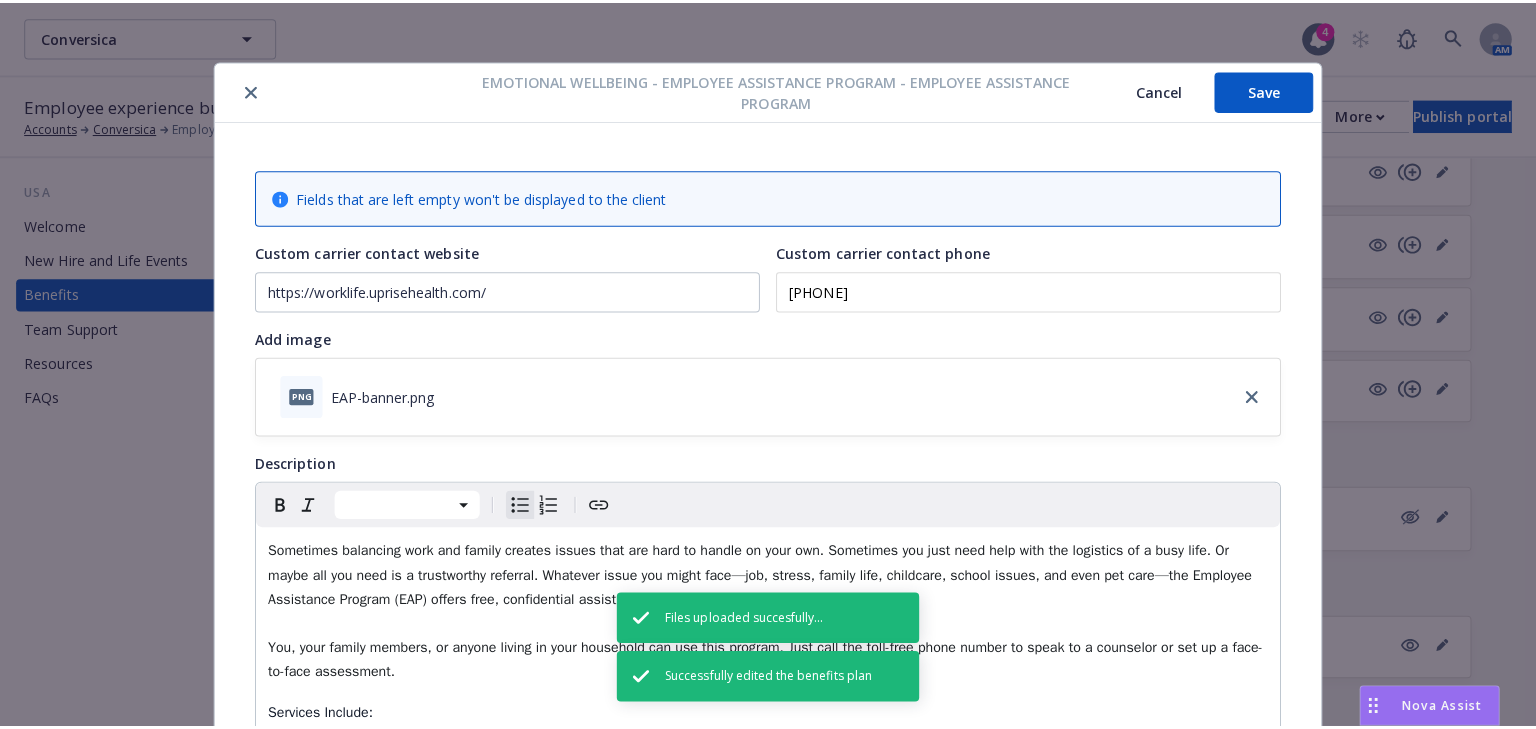 scroll, scrollTop: 0, scrollLeft: 0, axis: both 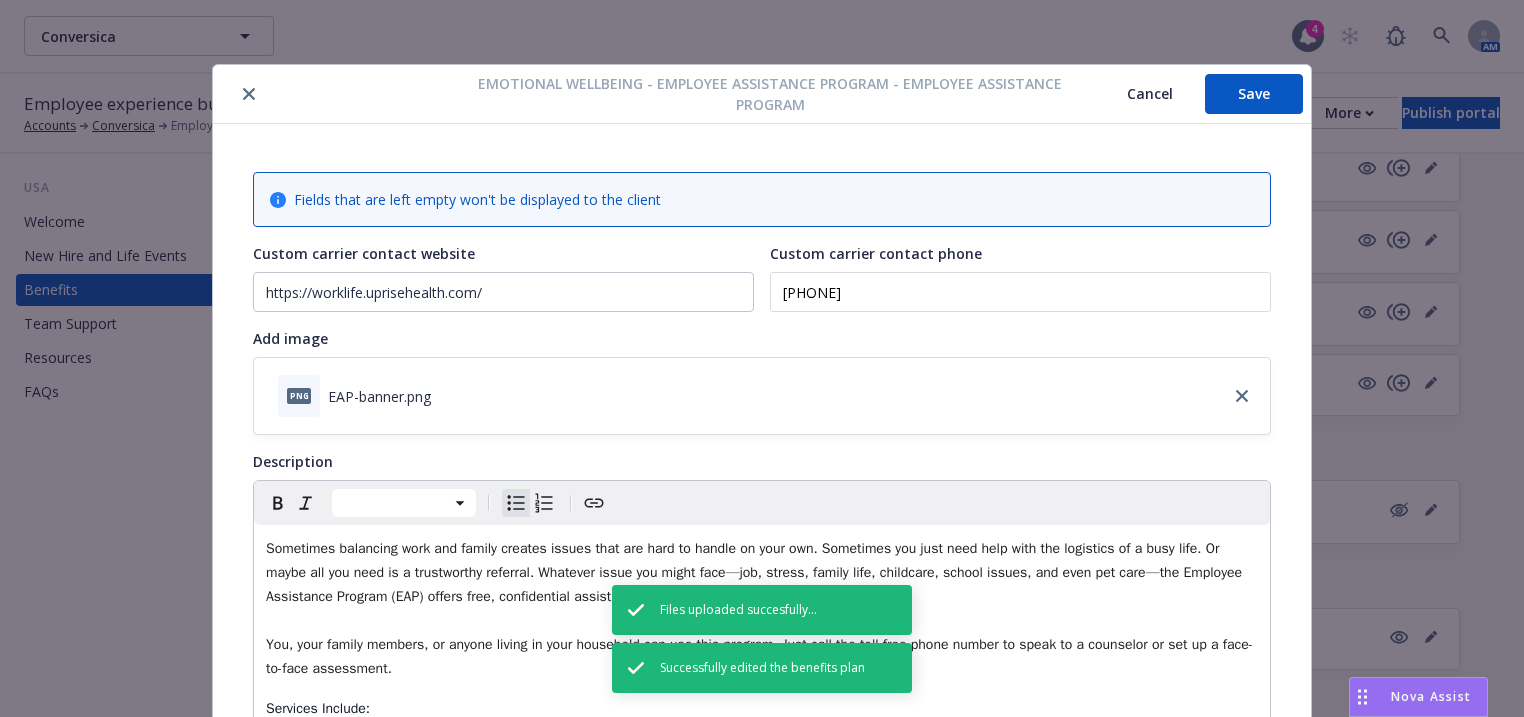 click at bounding box center [249, 94] 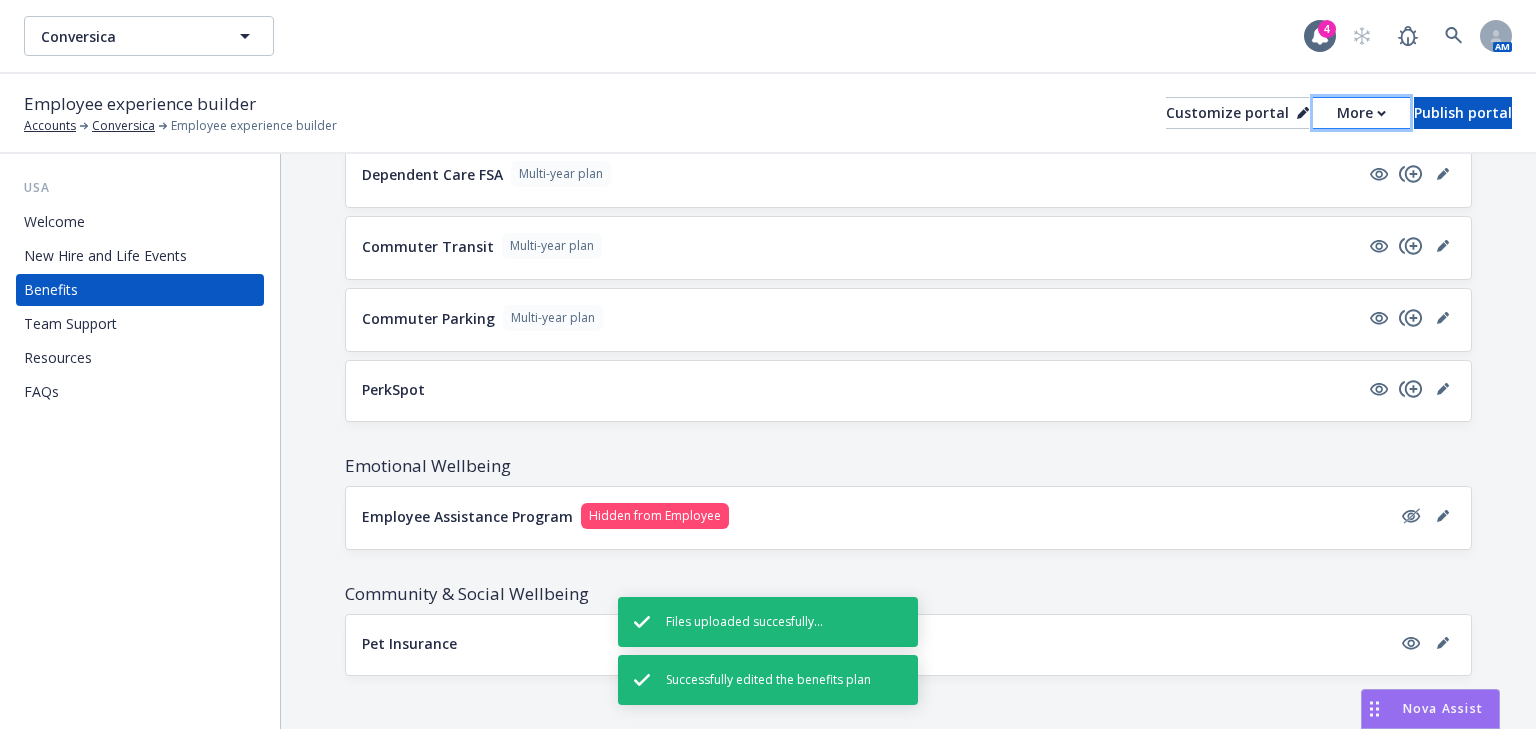click on "More" at bounding box center (1361, 113) 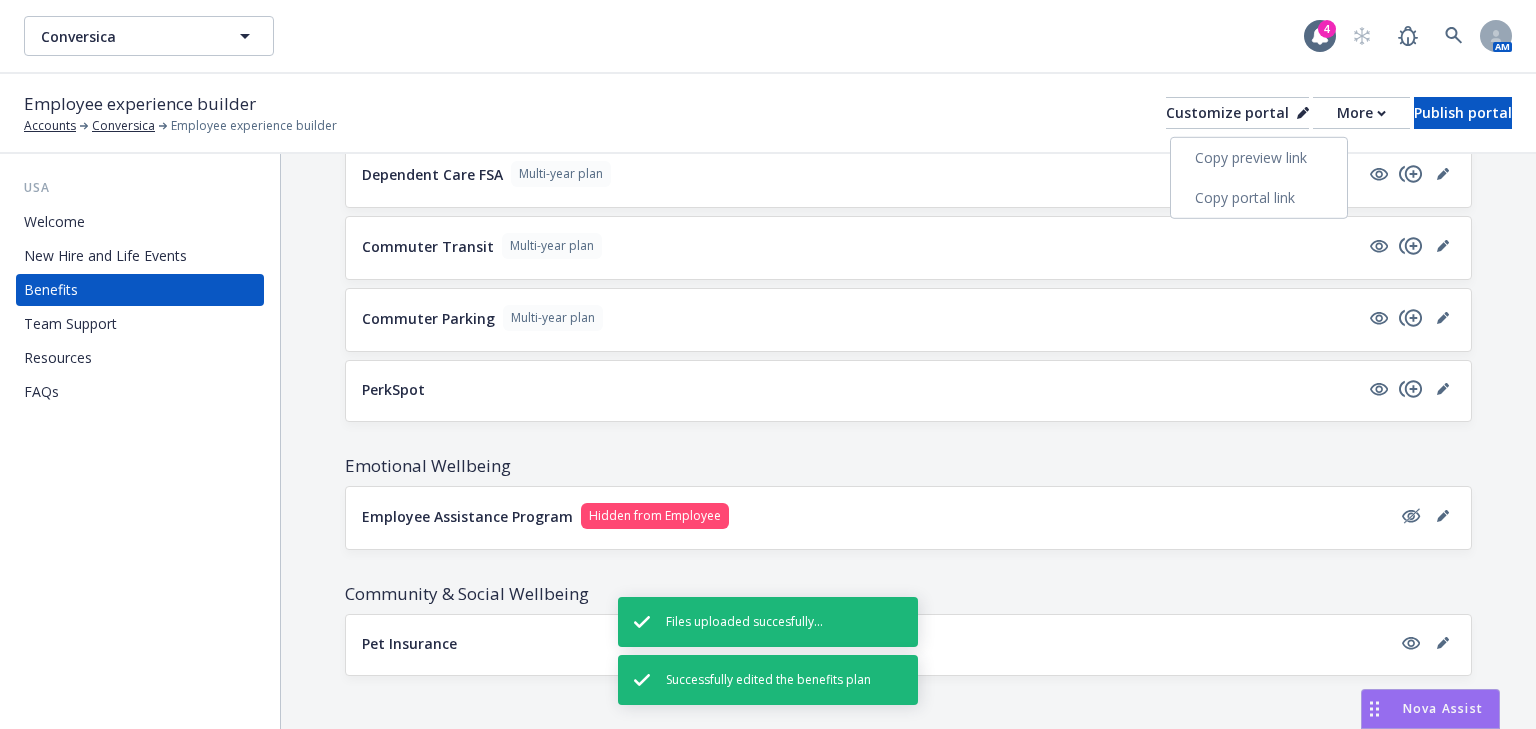 click on "Copy preview link" at bounding box center [1259, 158] 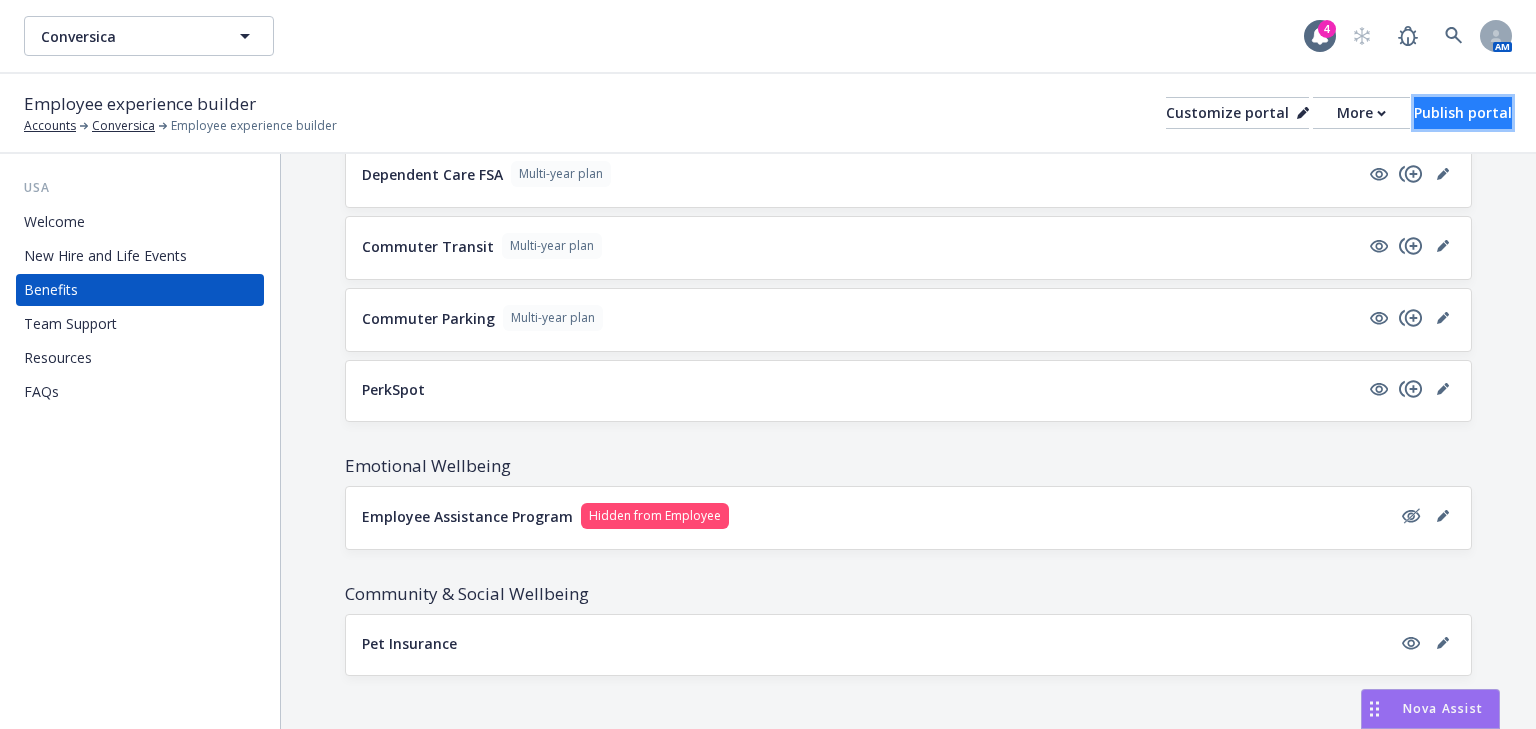 click on "Publish portal" at bounding box center [1463, 113] 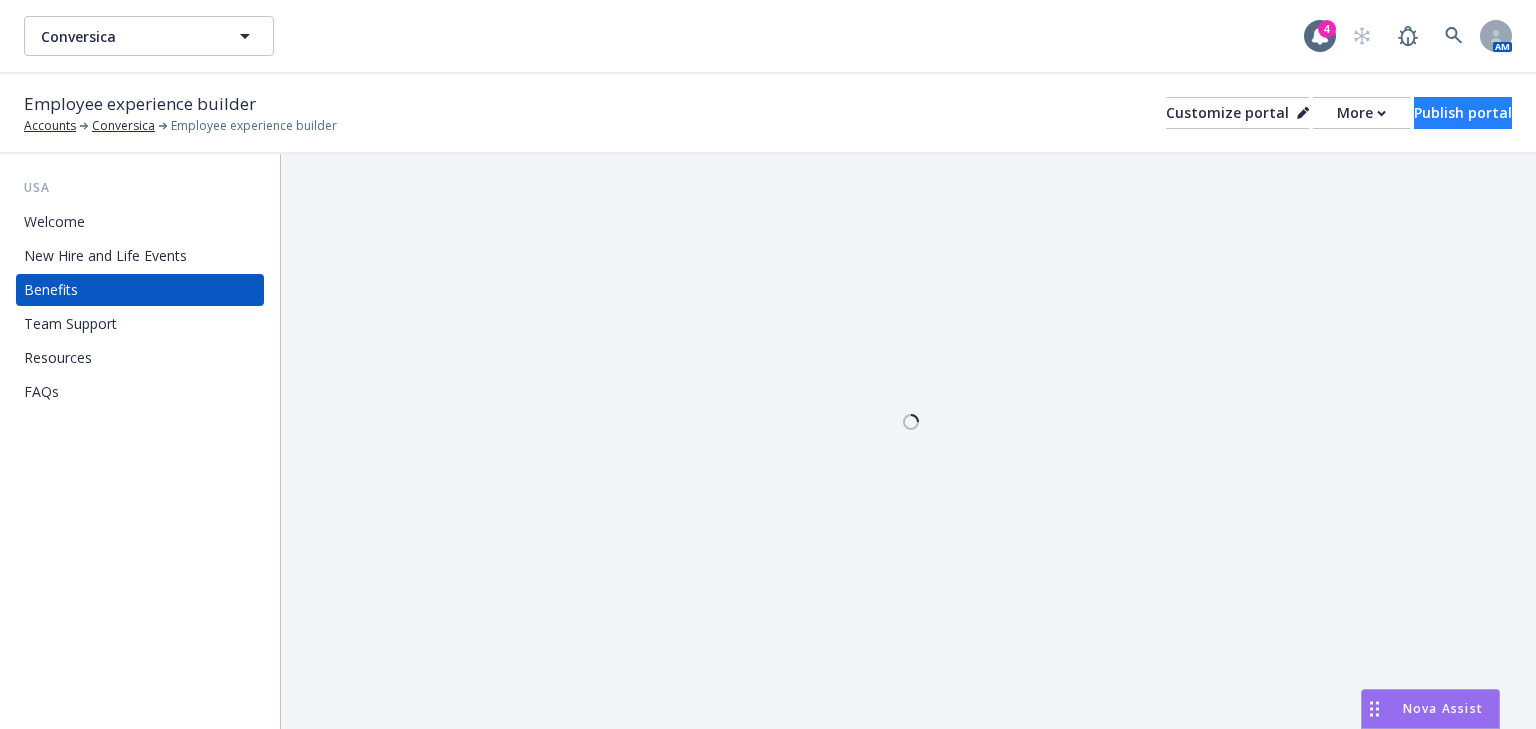 scroll, scrollTop: 0, scrollLeft: 0, axis: both 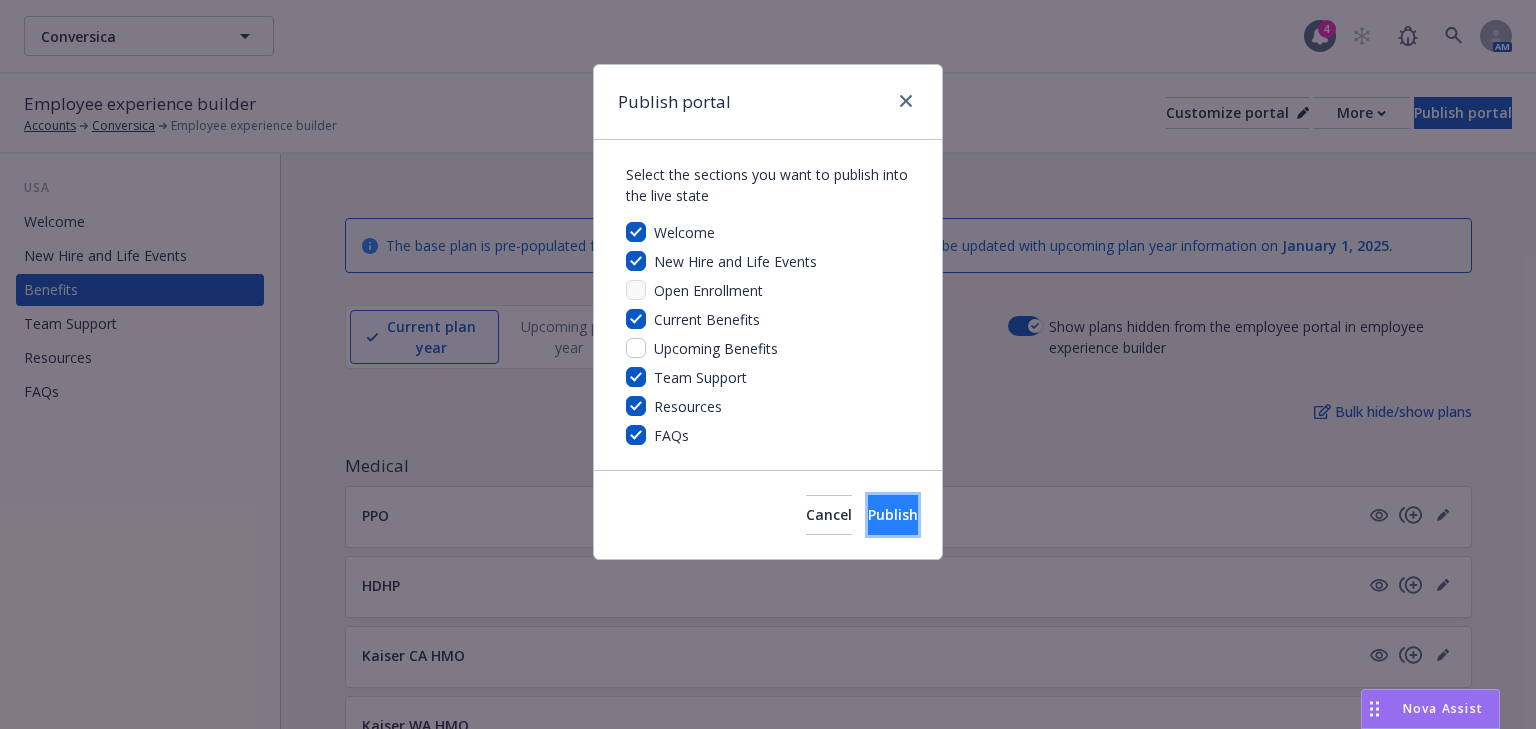 click on "Publish" at bounding box center (893, 515) 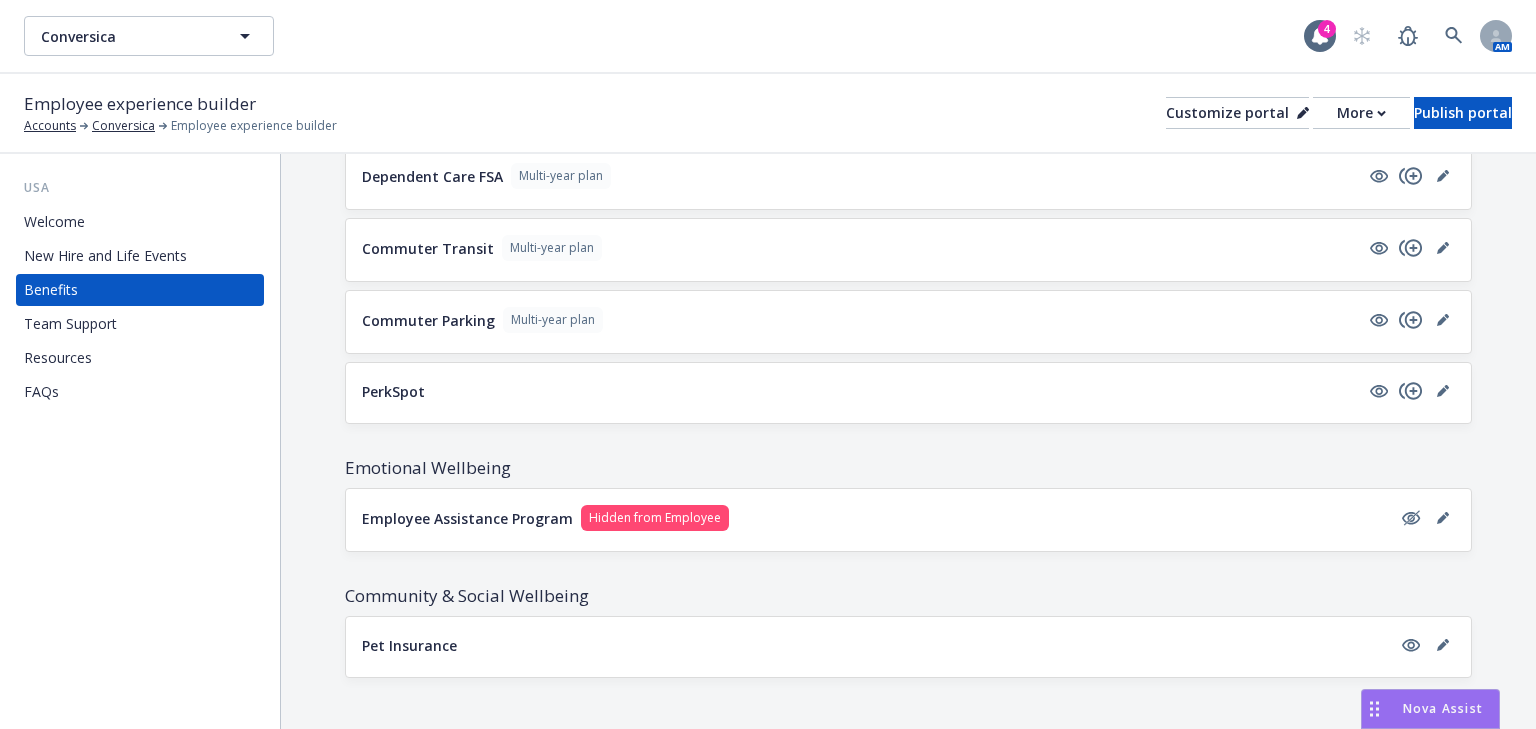 scroll, scrollTop: 2056, scrollLeft: 0, axis: vertical 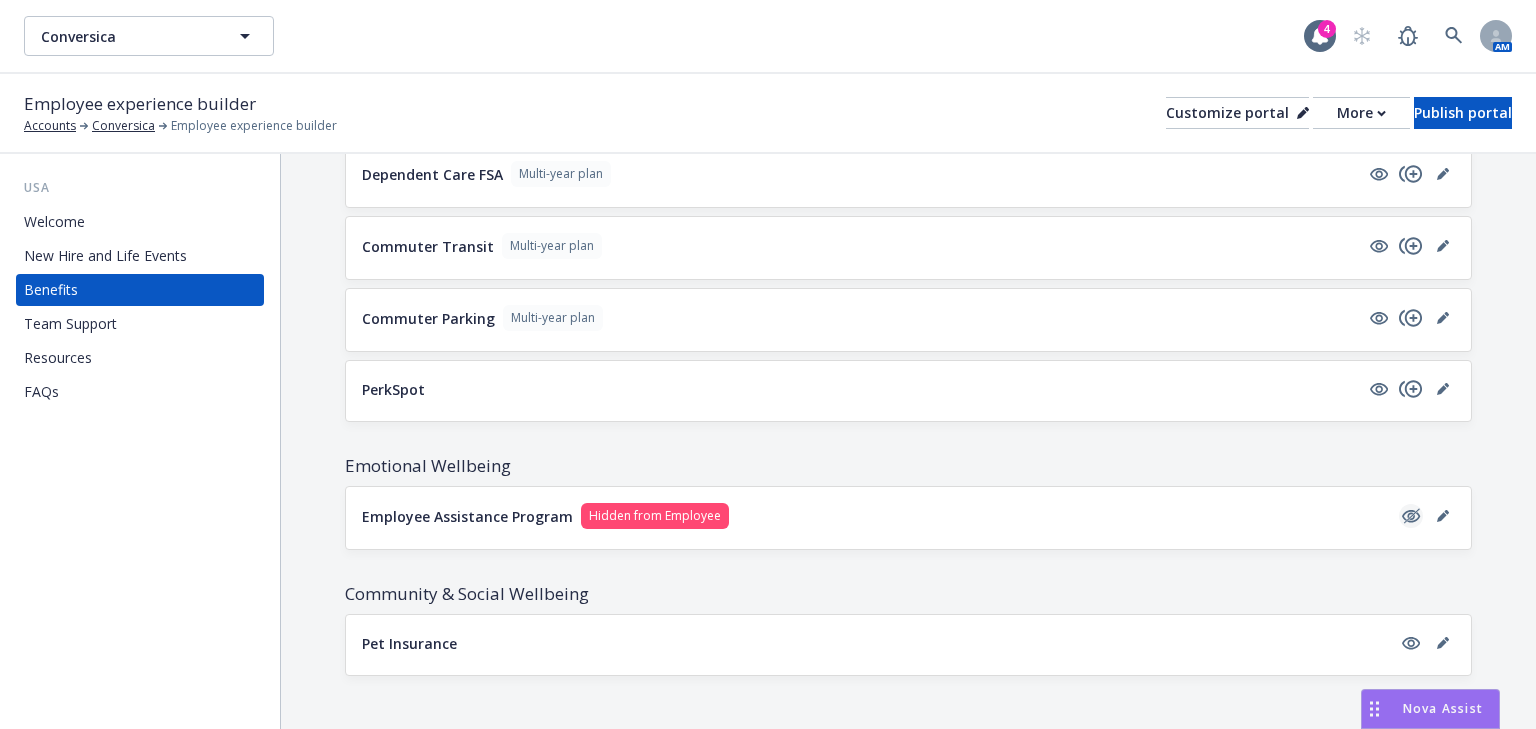 click 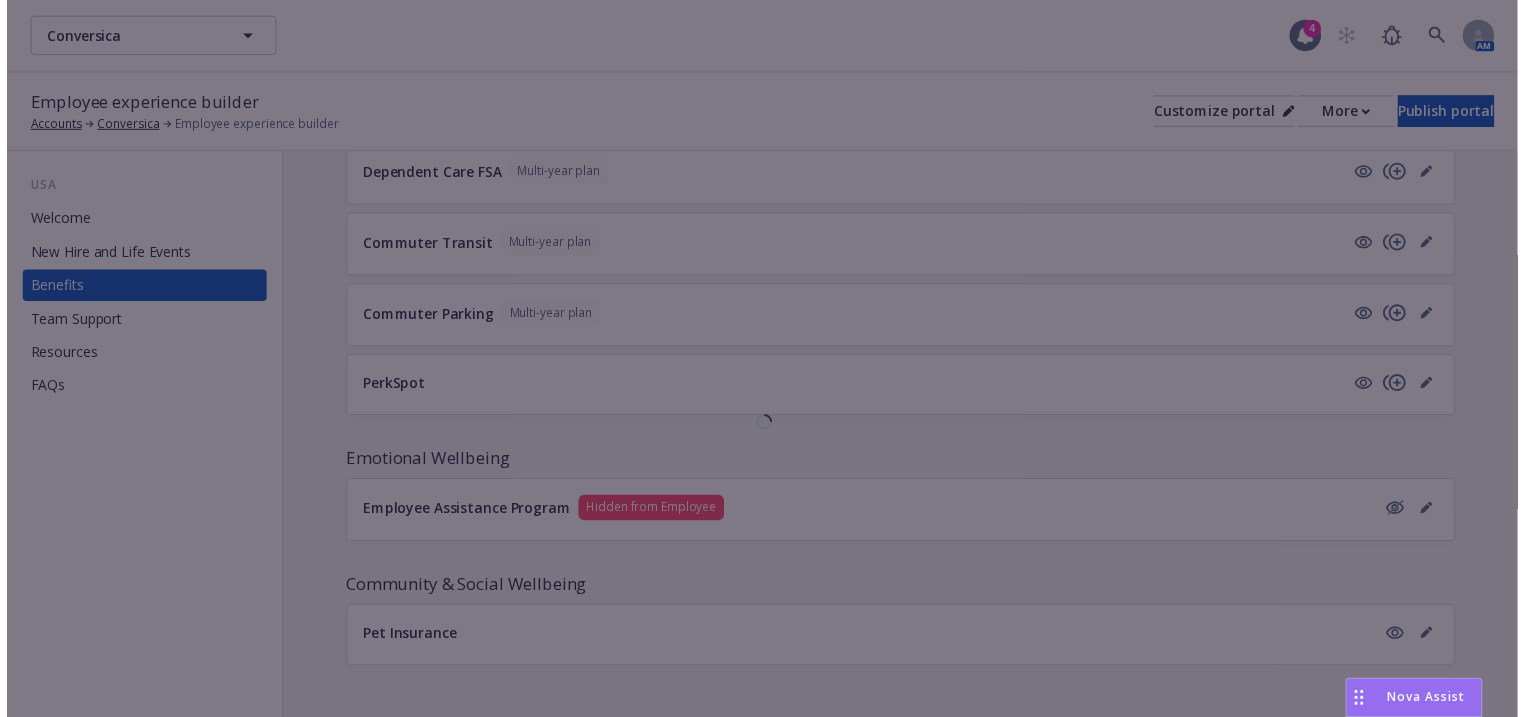 scroll, scrollTop: 2054, scrollLeft: 0, axis: vertical 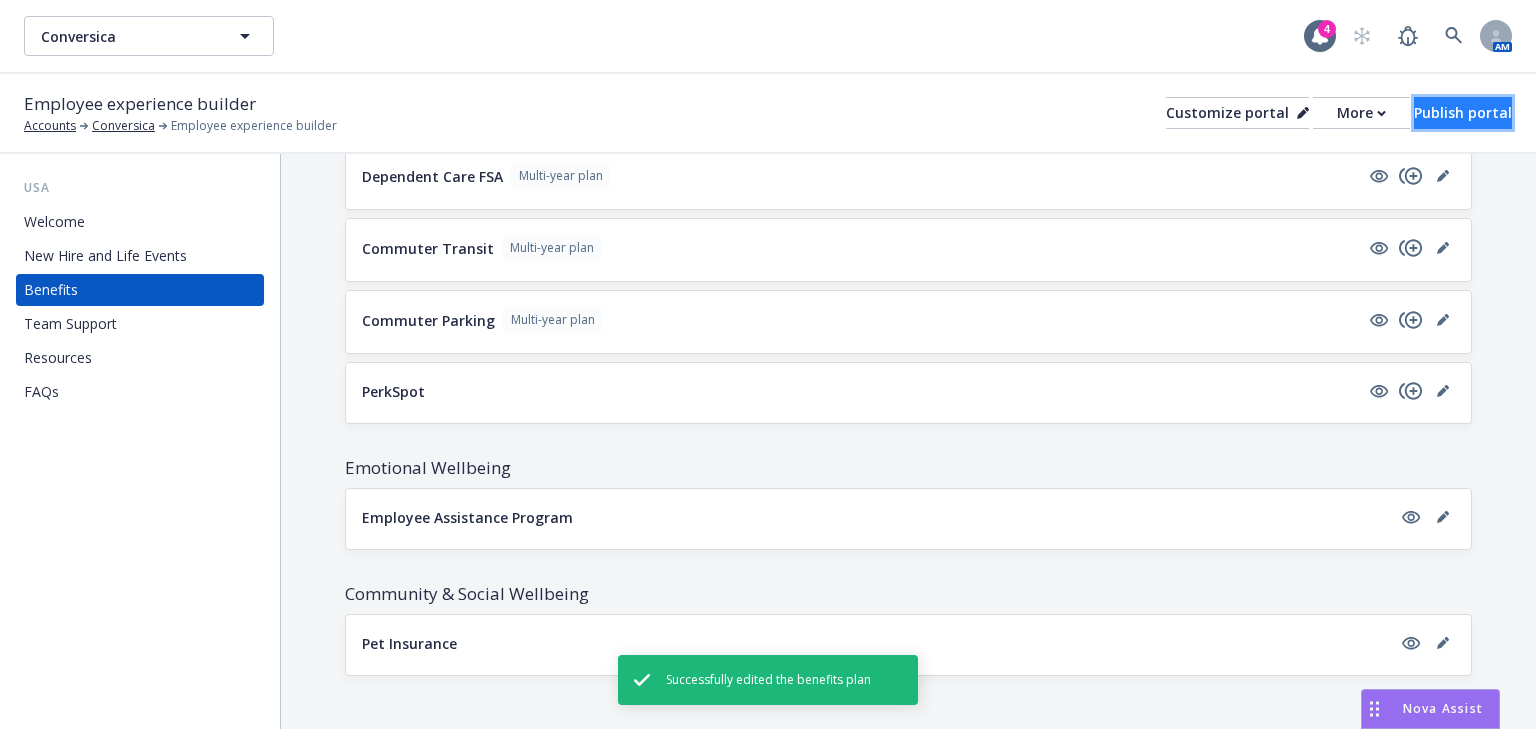 click on "Publish portal" at bounding box center (1463, 113) 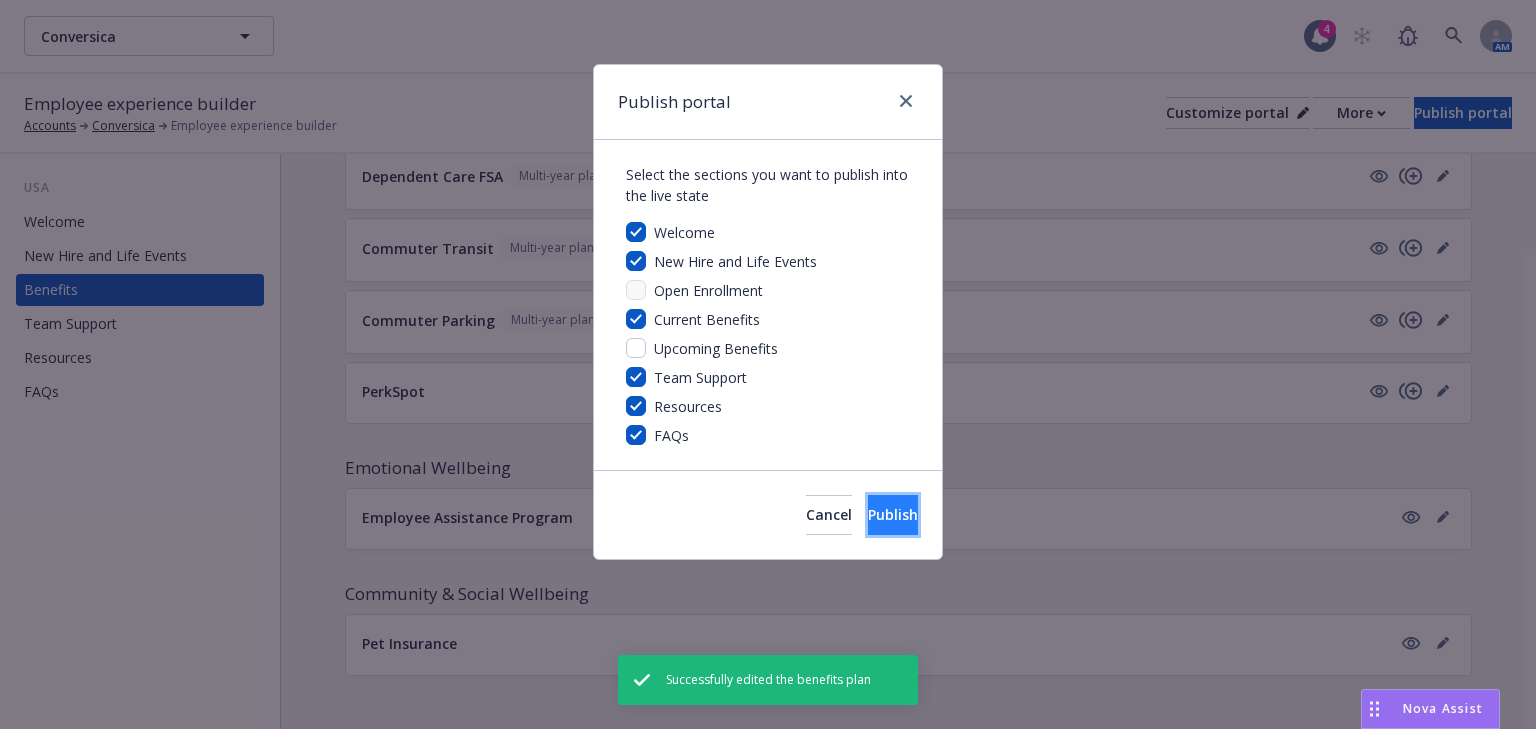 click on "Publish" at bounding box center [893, 515] 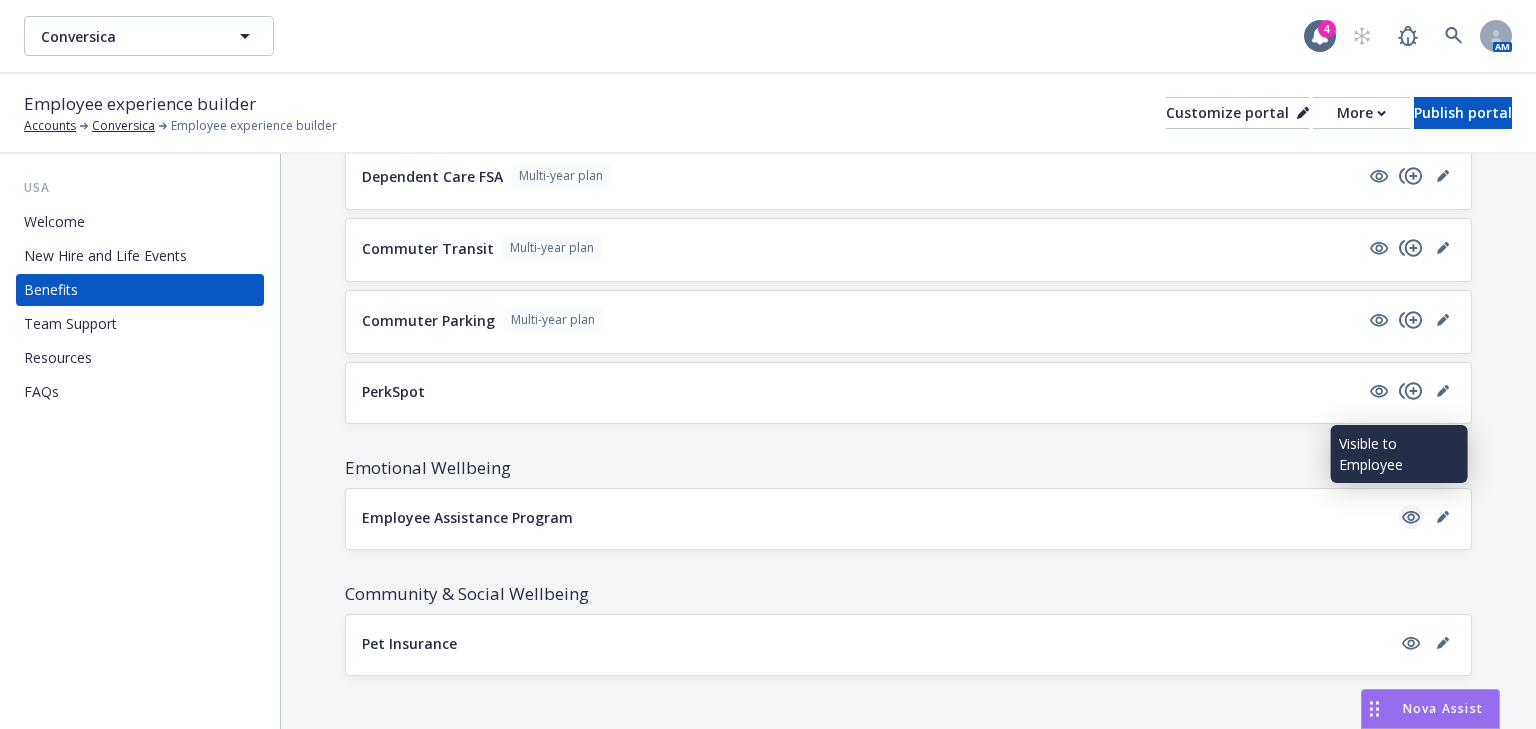 click 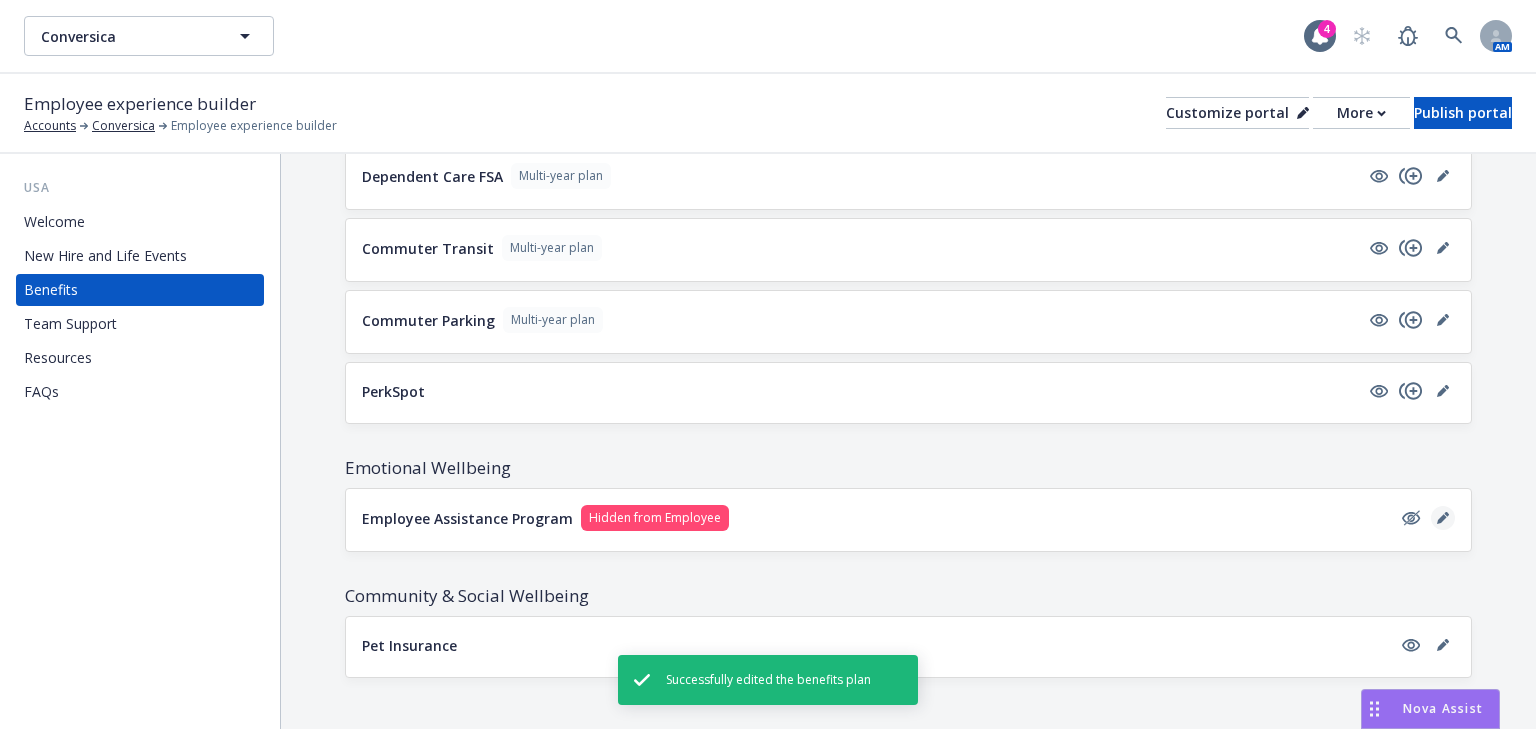 click 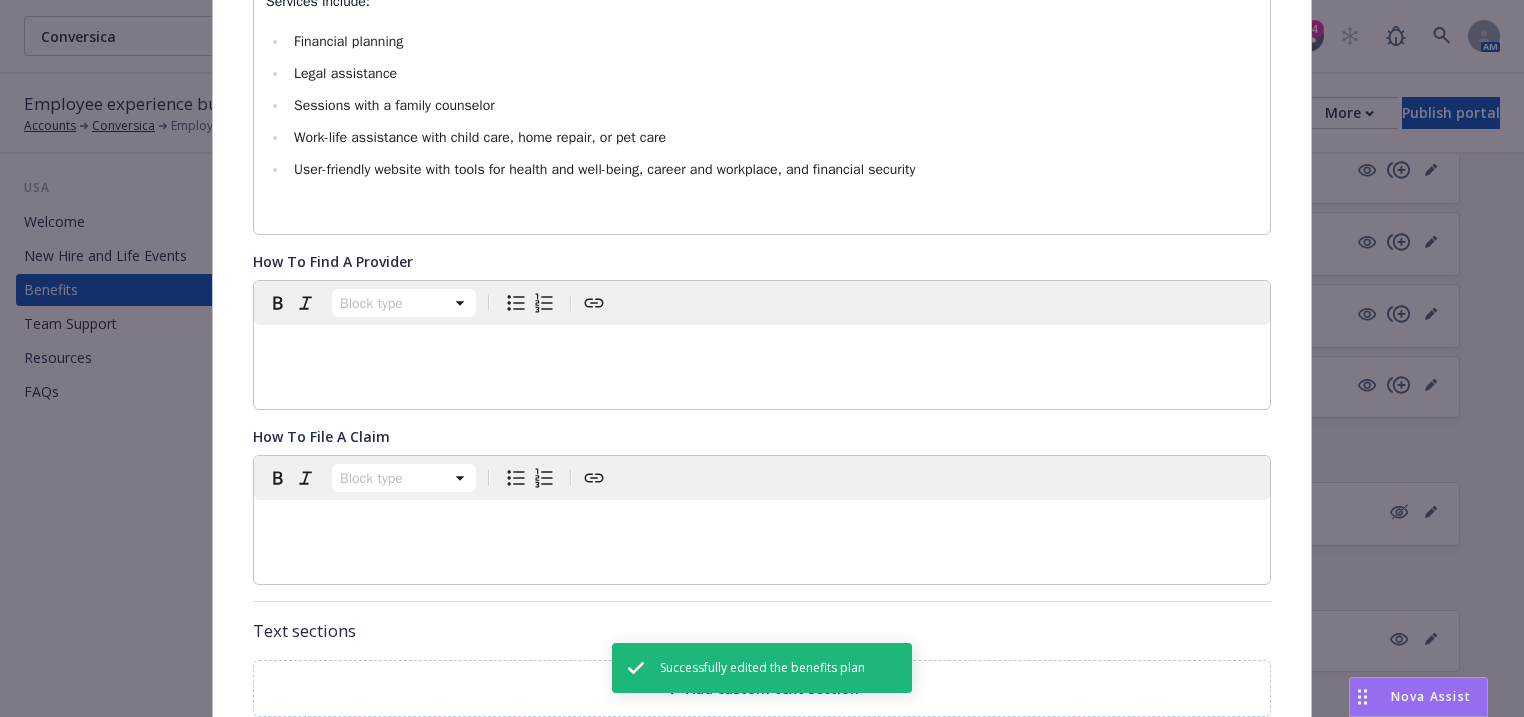 scroll, scrollTop: 700, scrollLeft: 0, axis: vertical 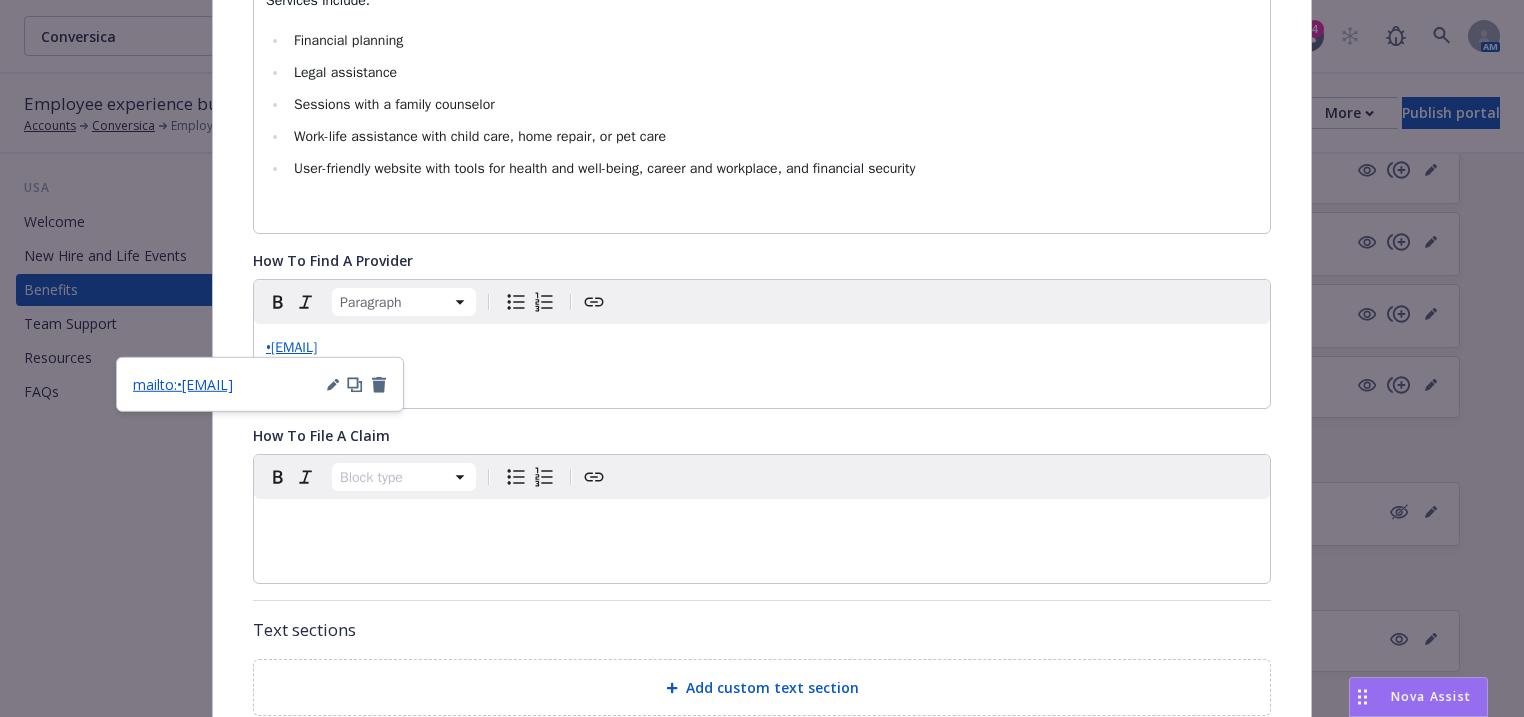 click on "•eapcounselor@uprisehealth.com" at bounding box center (762, 348) 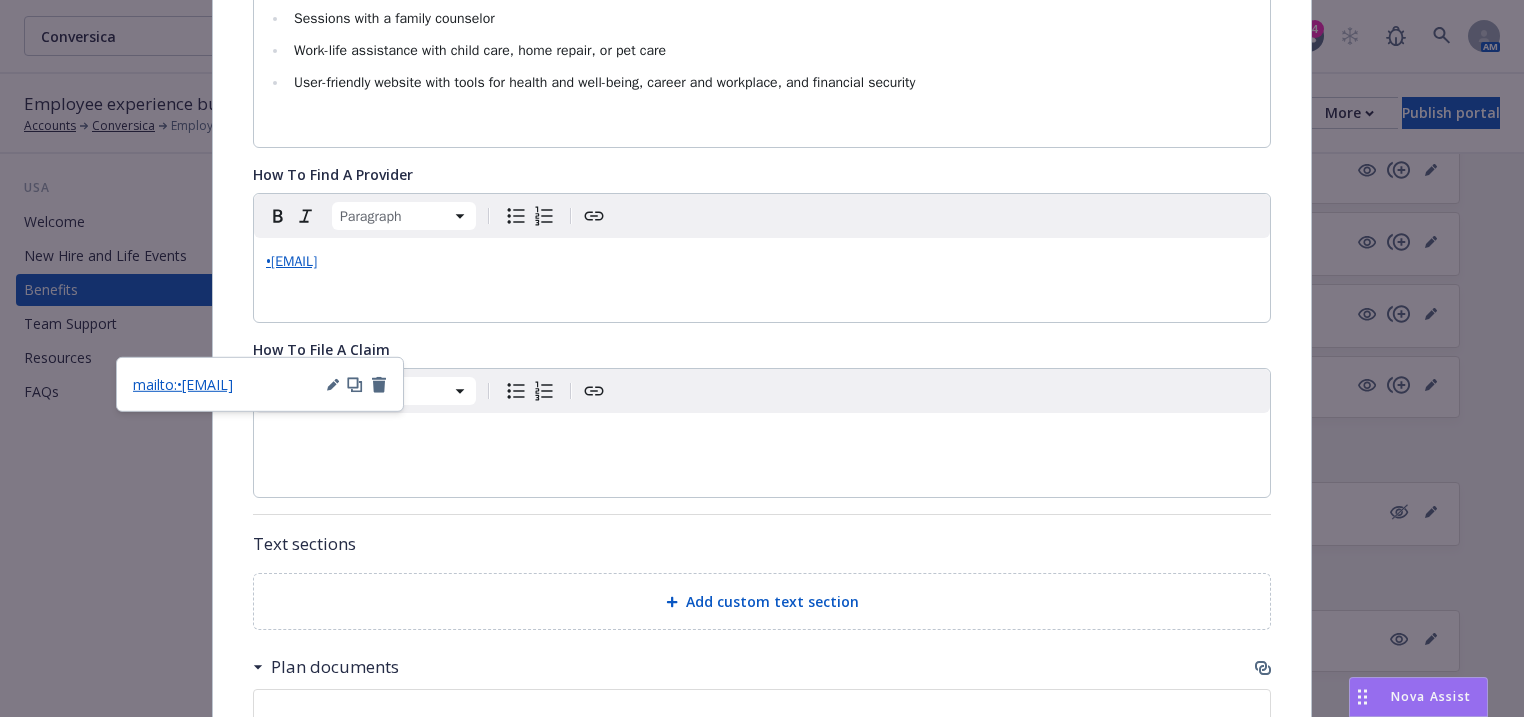 scroll, scrollTop: 780, scrollLeft: 0, axis: vertical 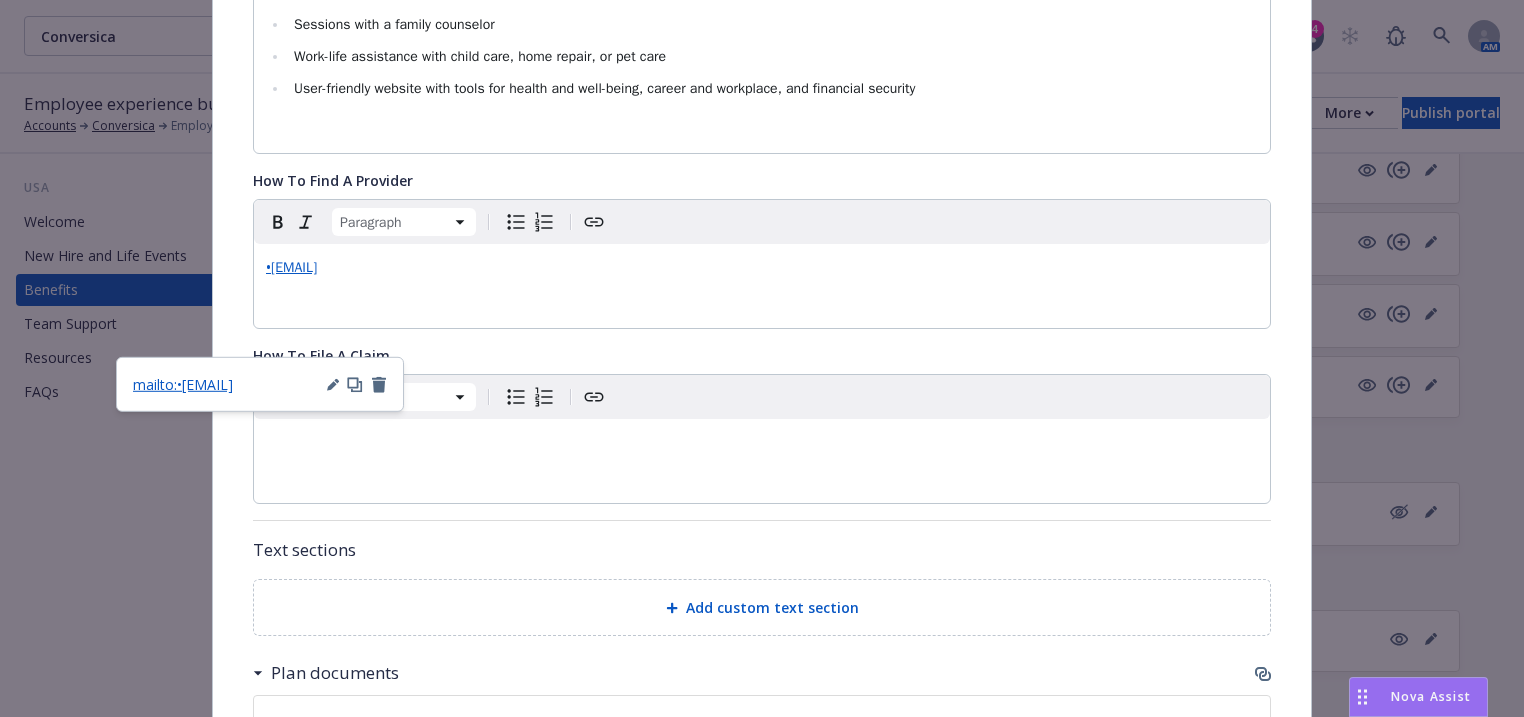click on "•eapcounselor@uprisehealth.com" at bounding box center (762, 268) 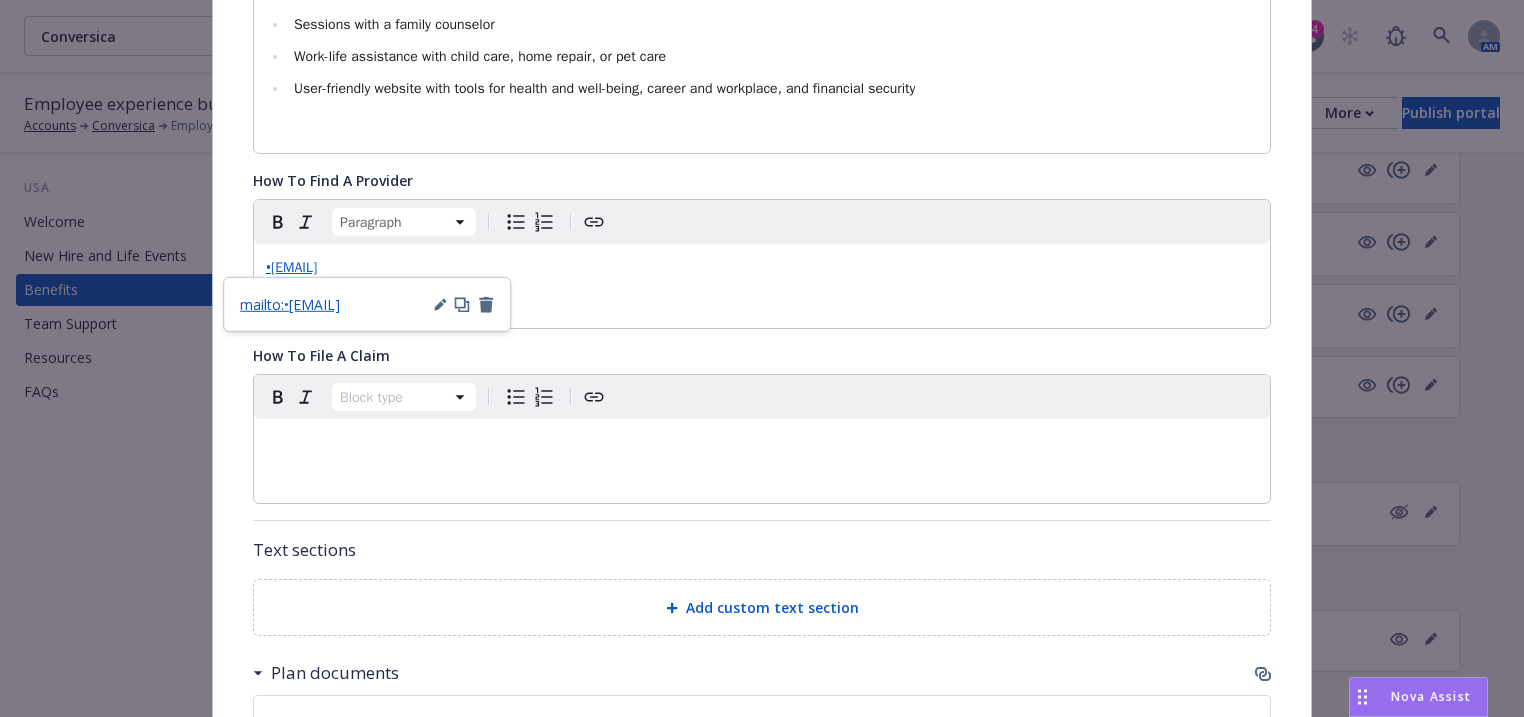 drag, startPoint x: 480, startPoint y: 260, endPoint x: 80, endPoint y: 280, distance: 400.4997 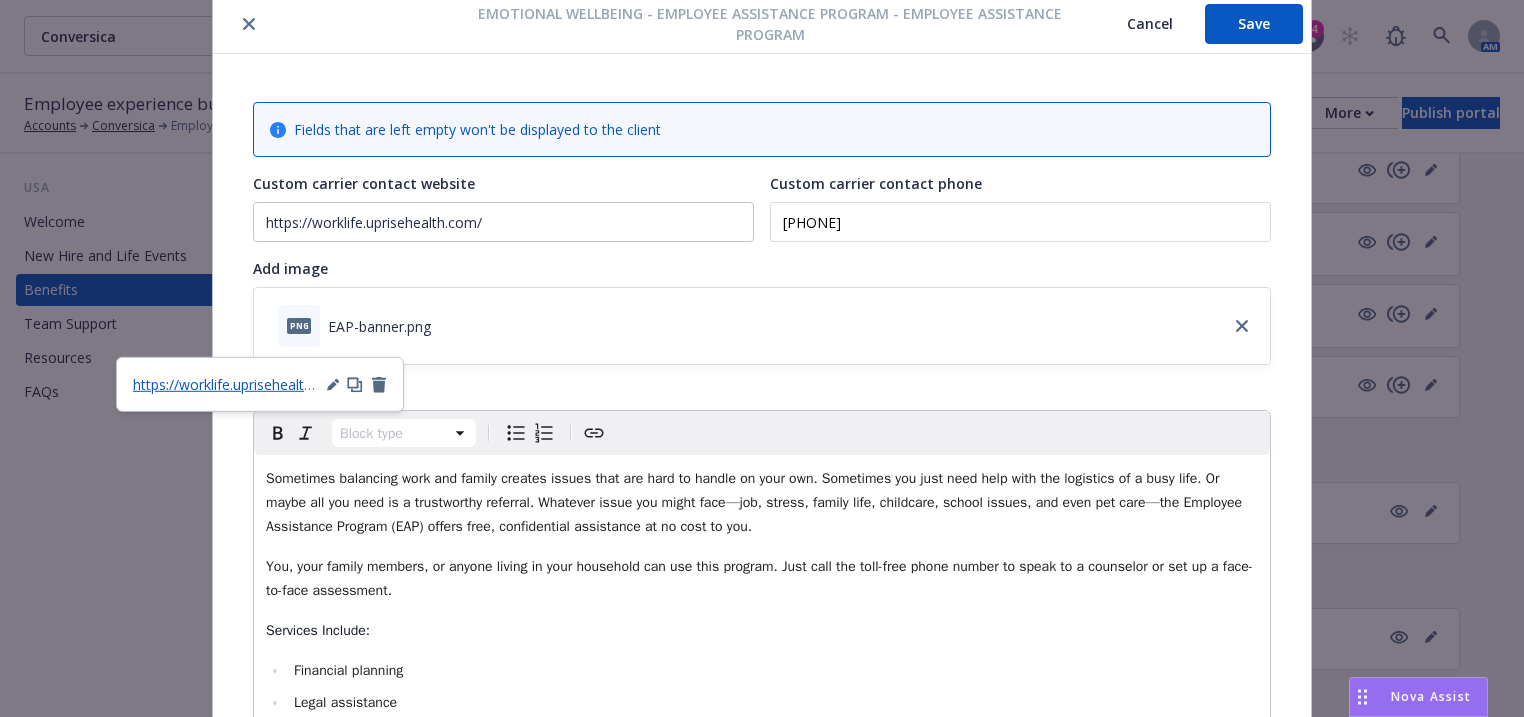 scroll, scrollTop: 0, scrollLeft: 0, axis: both 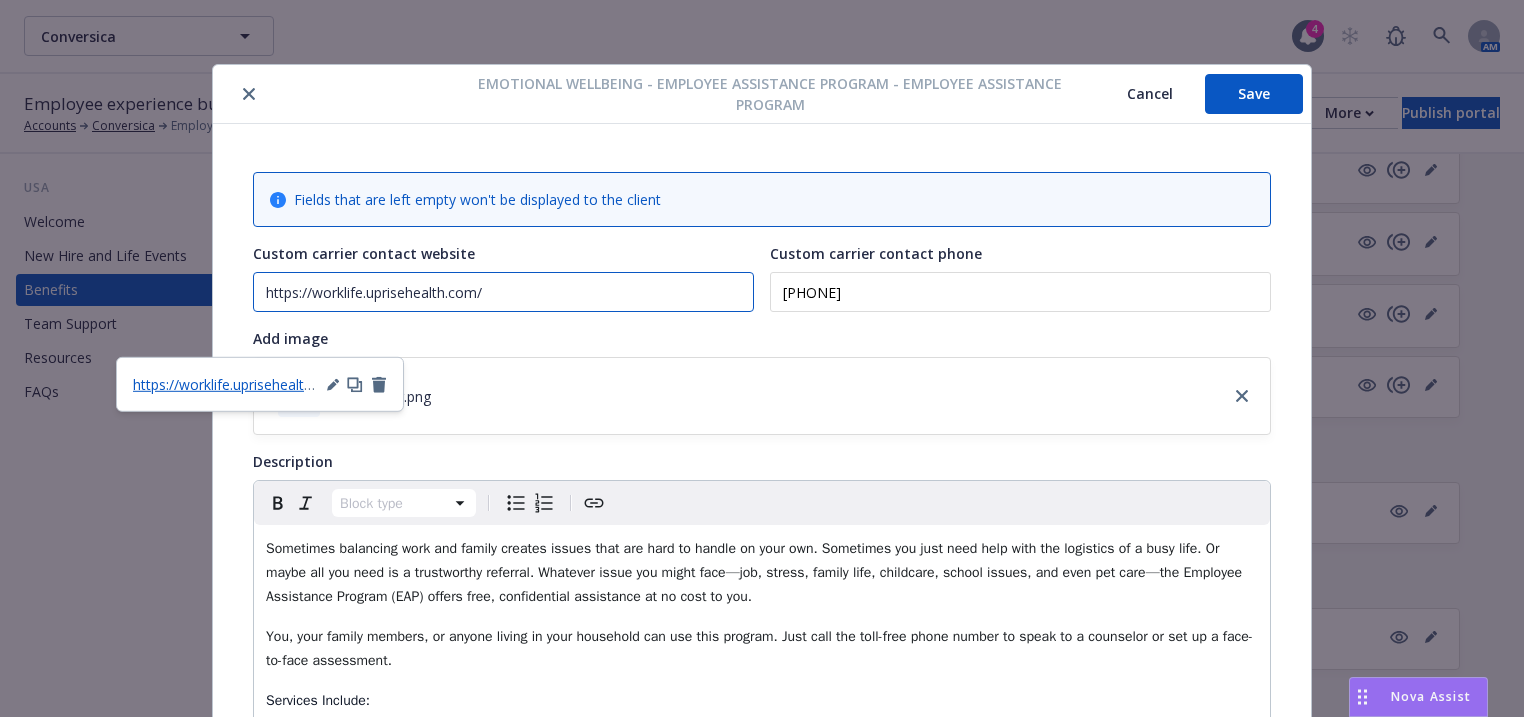 click on "https://worklife.uprisehealth.com/" at bounding box center [503, 292] 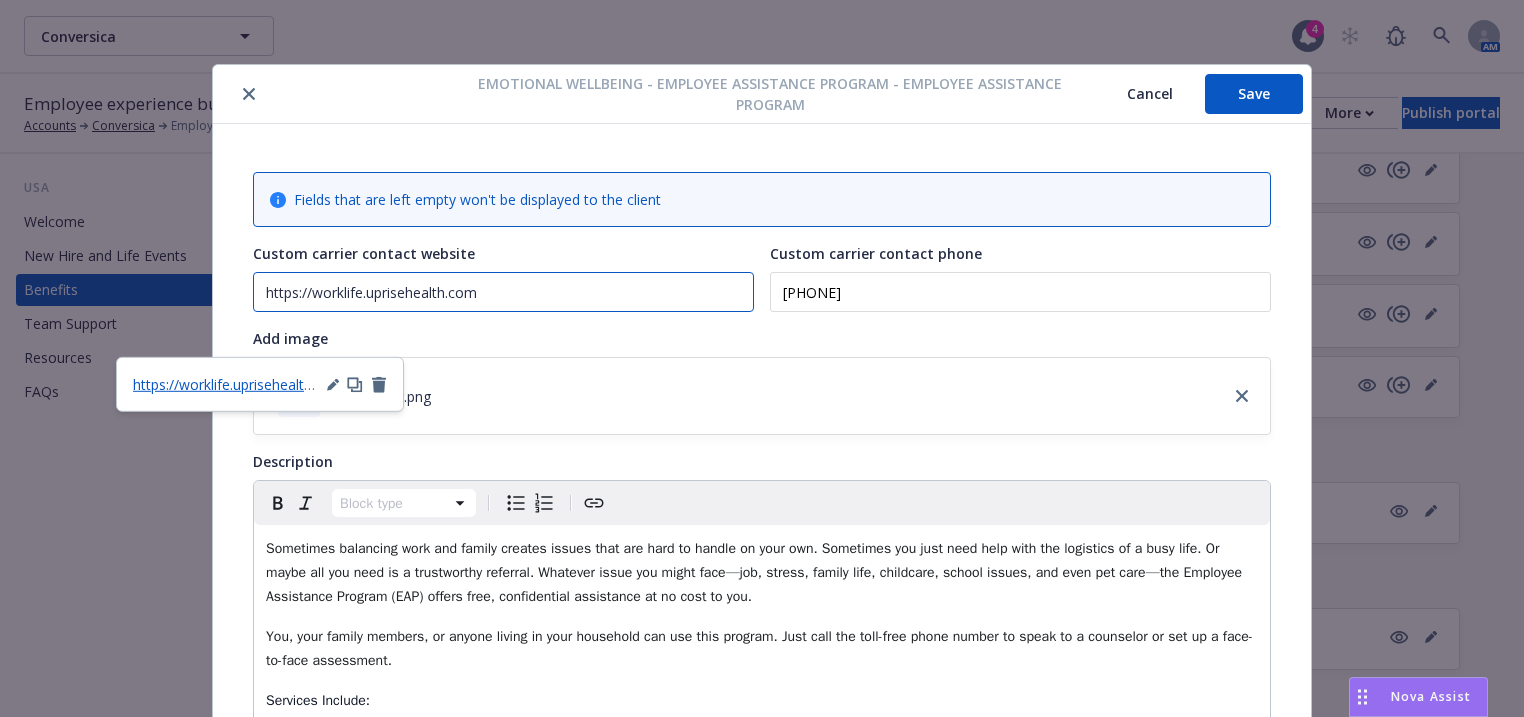 type on "https://worklife.uprisehealth.com/" 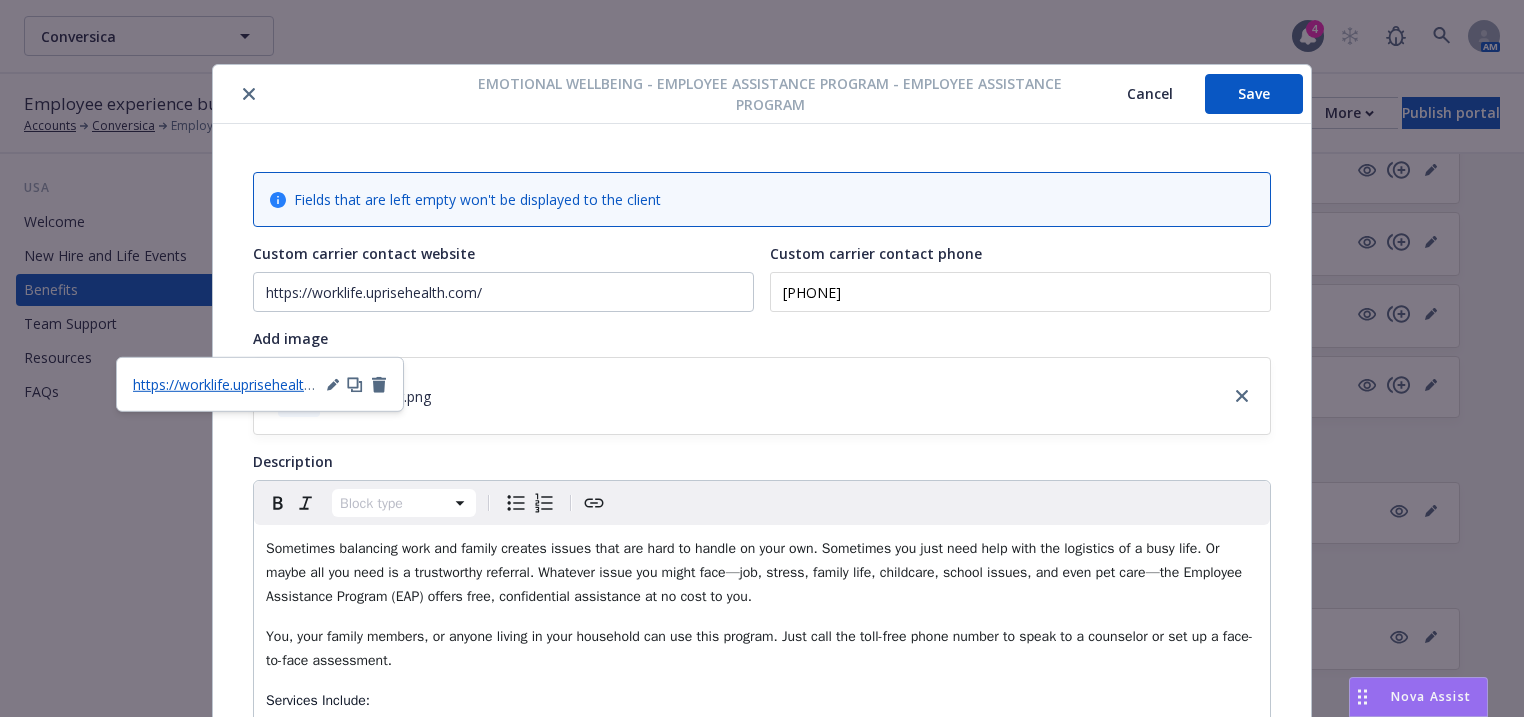 click on "https://worklife.uprisehealth.com/" at bounding box center [241, 384] 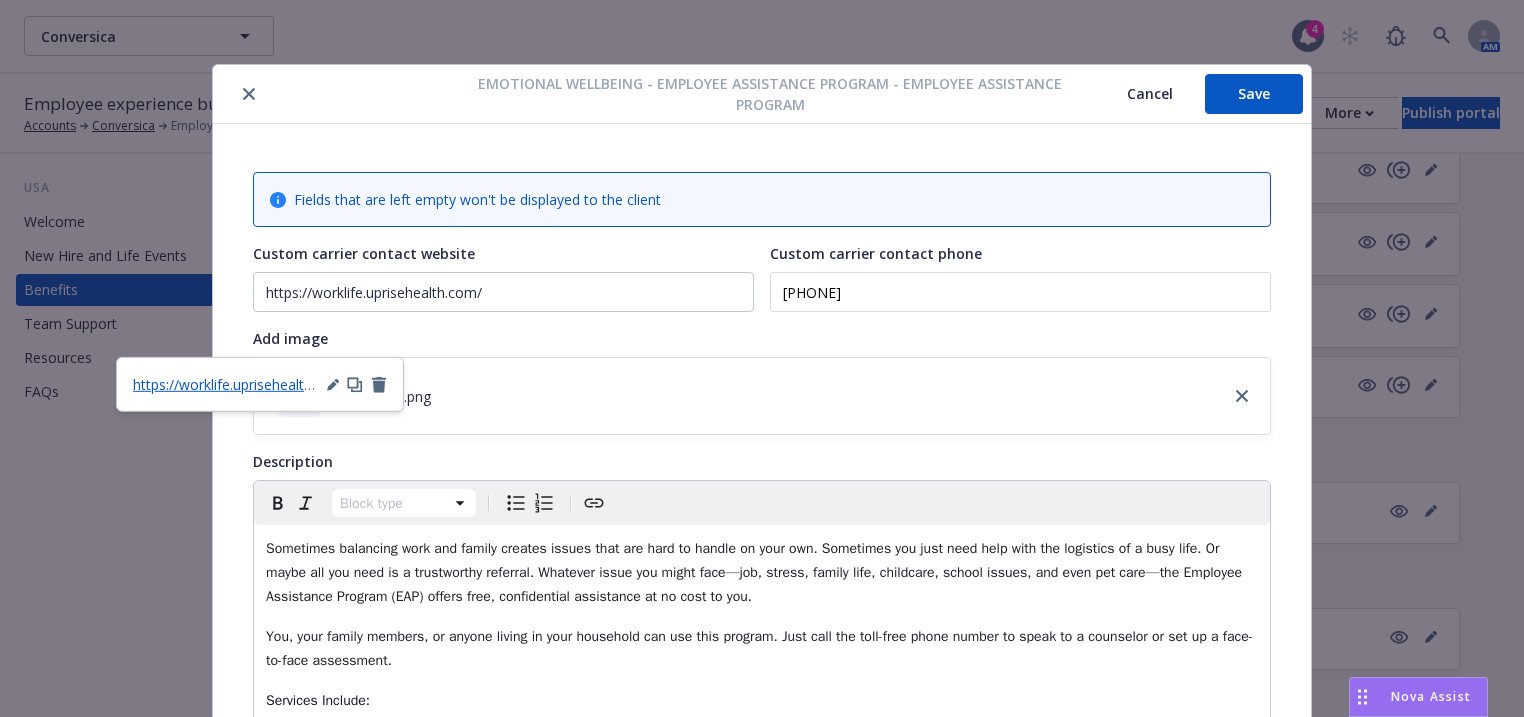 click on "Save" at bounding box center [1254, 94] 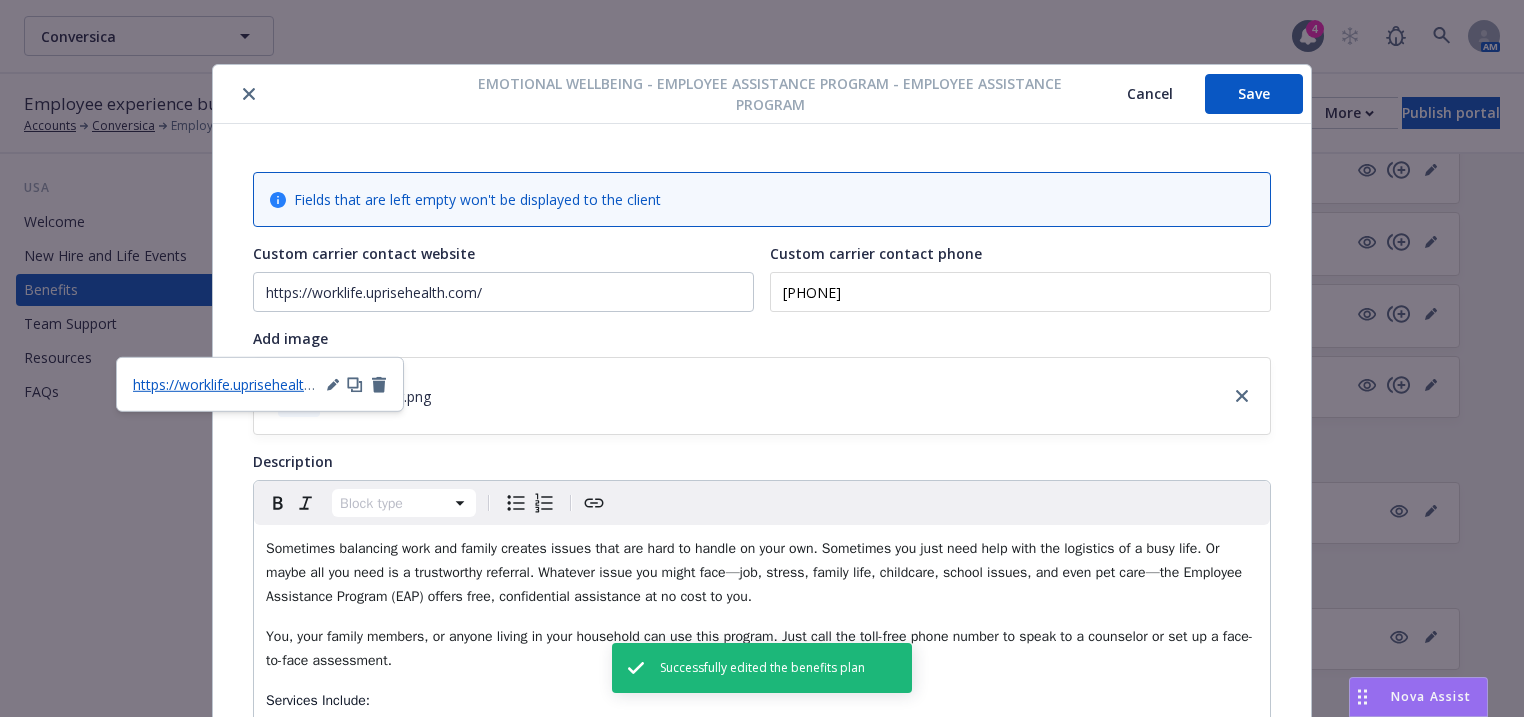 click at bounding box center [249, 94] 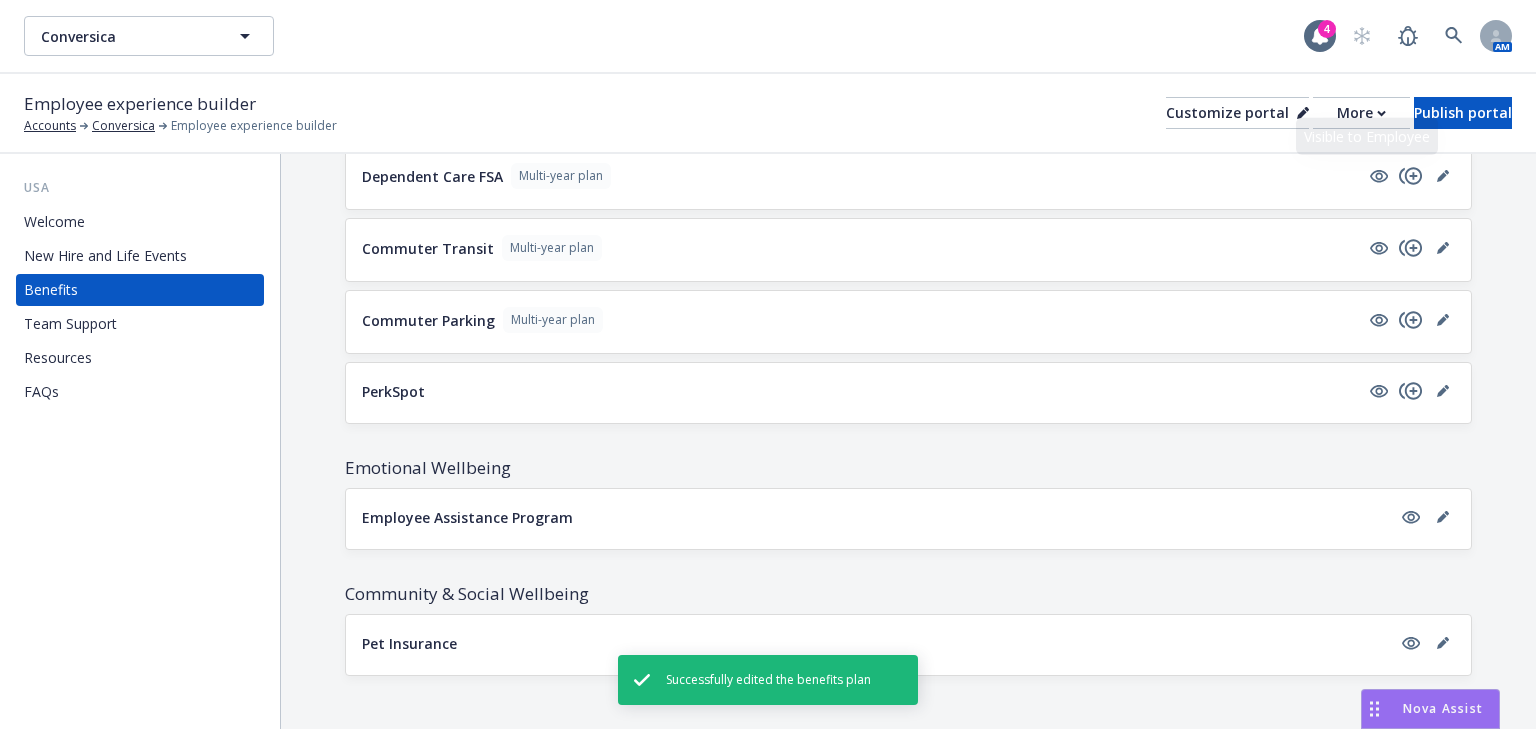 click on "Conversica Conversica 4 AM Employee experience builder Accounts Conversica Employee experience builder Customize portal More Publish portal USA Welcome New Hire and Life Events Benefits Team Support Resources FAQs The base plan is pre-populated from Force and can be edited   there . This account will be updated with upcoming plan year information on   January 1, 2025 . Current plan year Upcoming plan year Show the upcoming plan year in the employee portal Show plans hidden from the employee portal in employee experience builder Bulk hide/show plans Medical PPO HDHP Kaiser CA HMO Kaiser WA HMO Dental Base Dental Buy-up Dental Vision VSP Vision Life and AD&D Group Term Life/AD&D Voluntary Life Disability Short-Term Disability Long-Term Disability Insurance-Administered State Disability New York Disability Hidden from Employee Long Term Care Long Term Care Supplemental Insurance Voluntary Accident Voluntary Critical Illness Financial Wellbeing Health Savings Account Healthcare FSA Multi-year plan Multi-year plan" at bounding box center [768, 364] 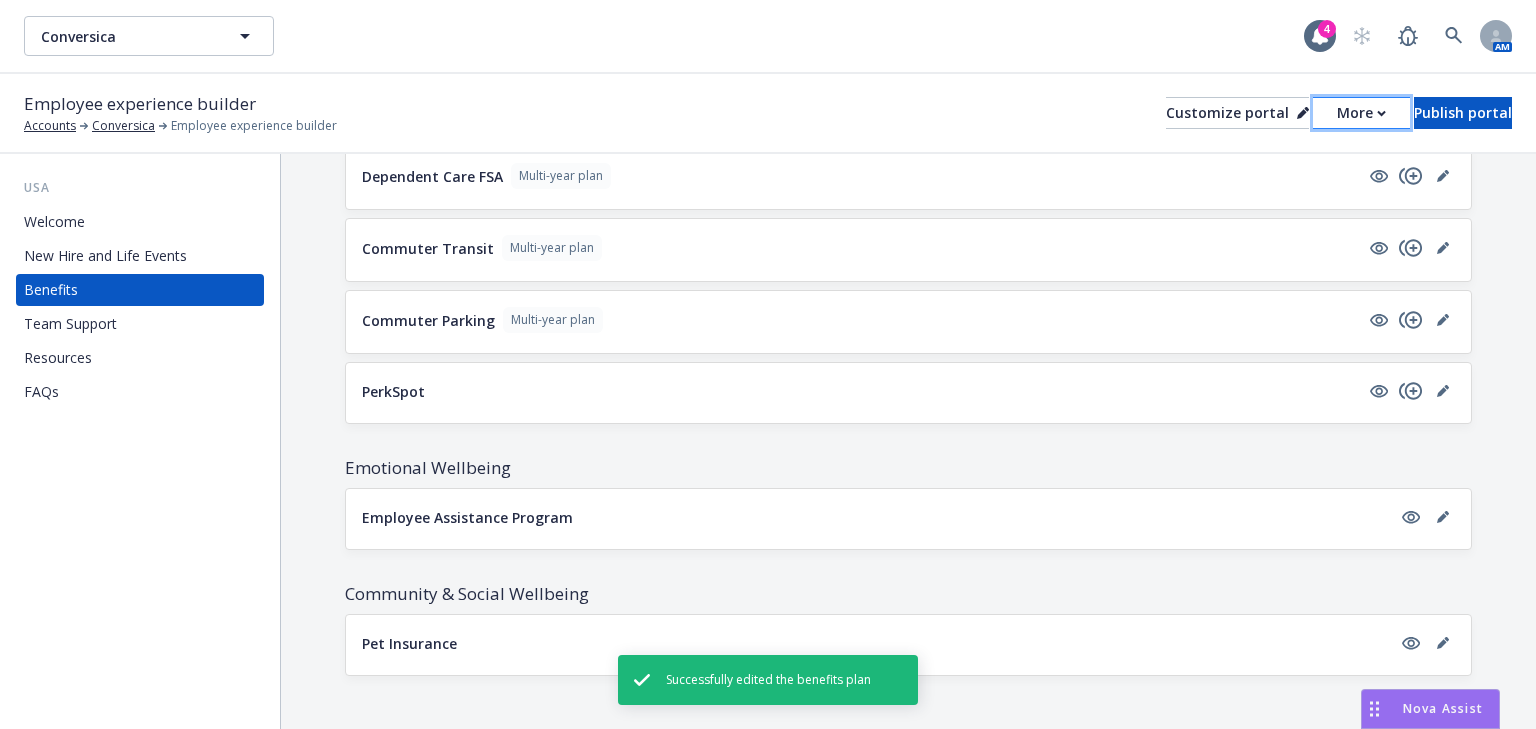 click on "More" at bounding box center (1361, 113) 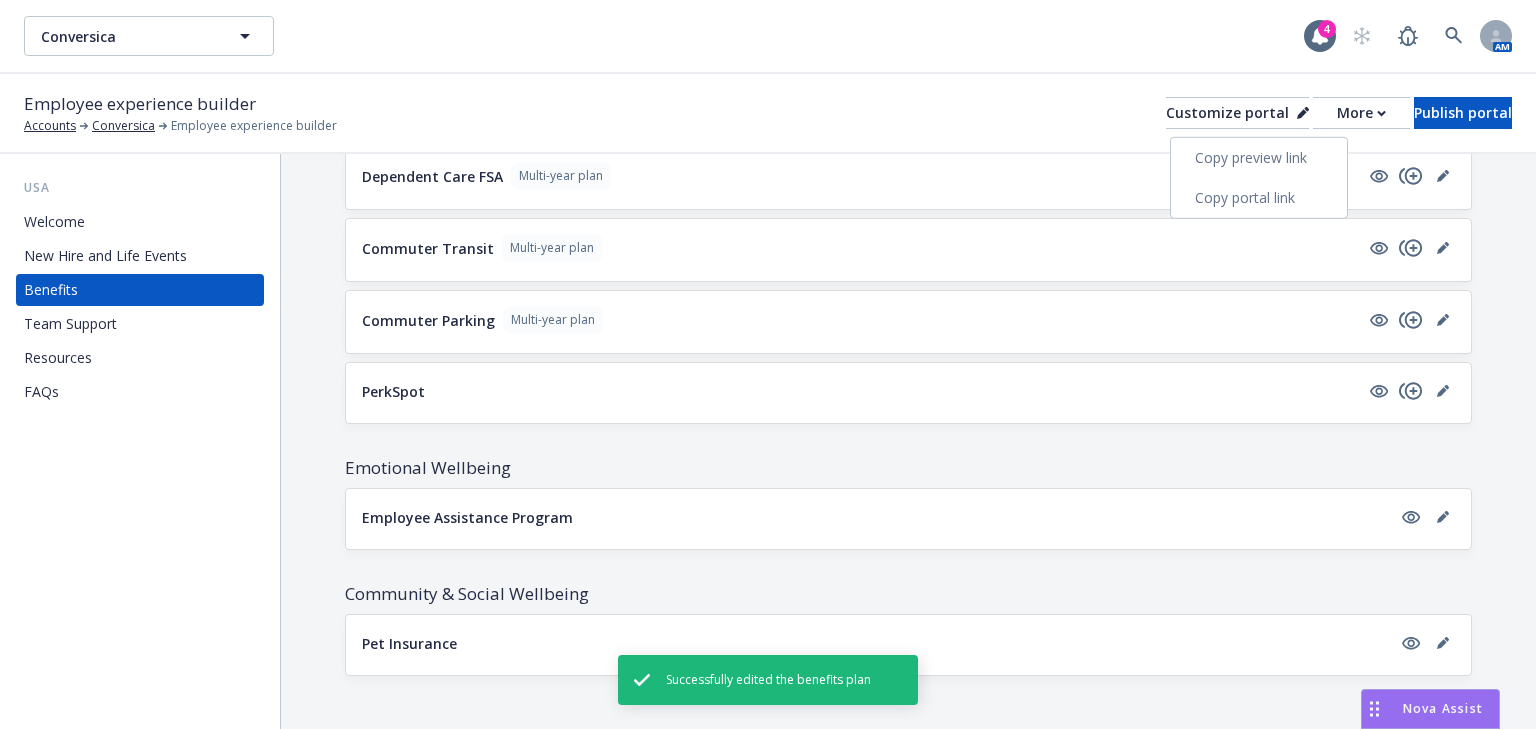 drag, startPoint x: 1272, startPoint y: 156, endPoint x: 1294, endPoint y: 133, distance: 31.827662 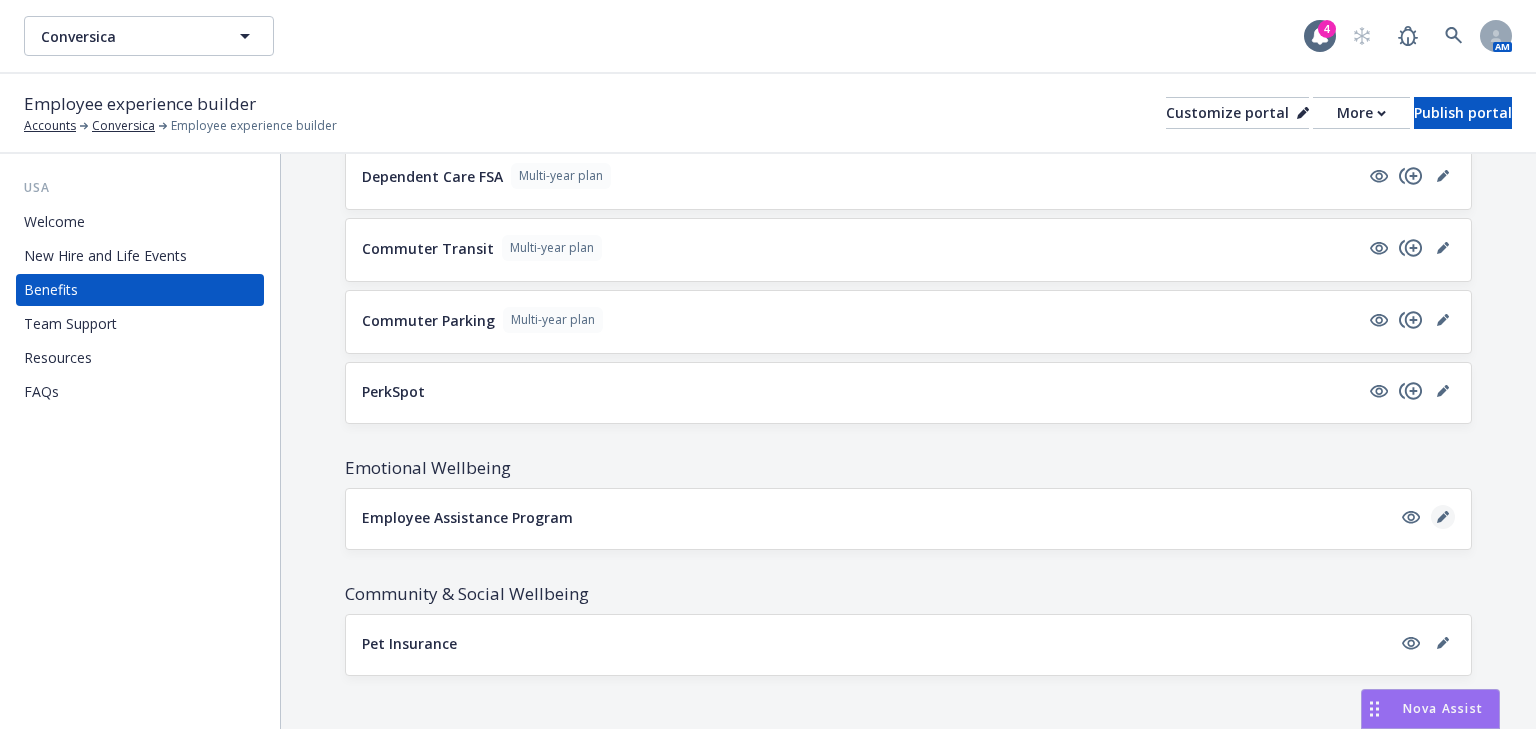 click 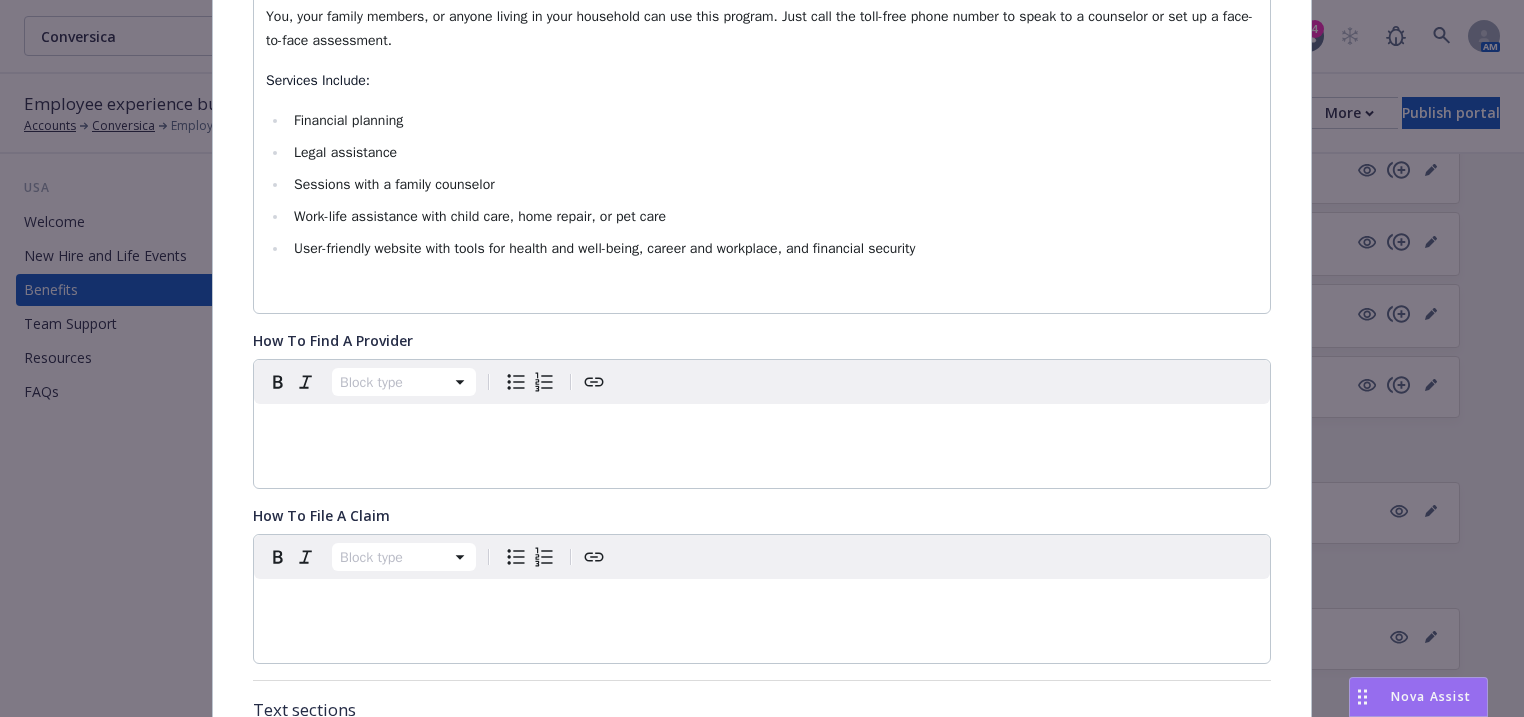 scroll, scrollTop: 380, scrollLeft: 0, axis: vertical 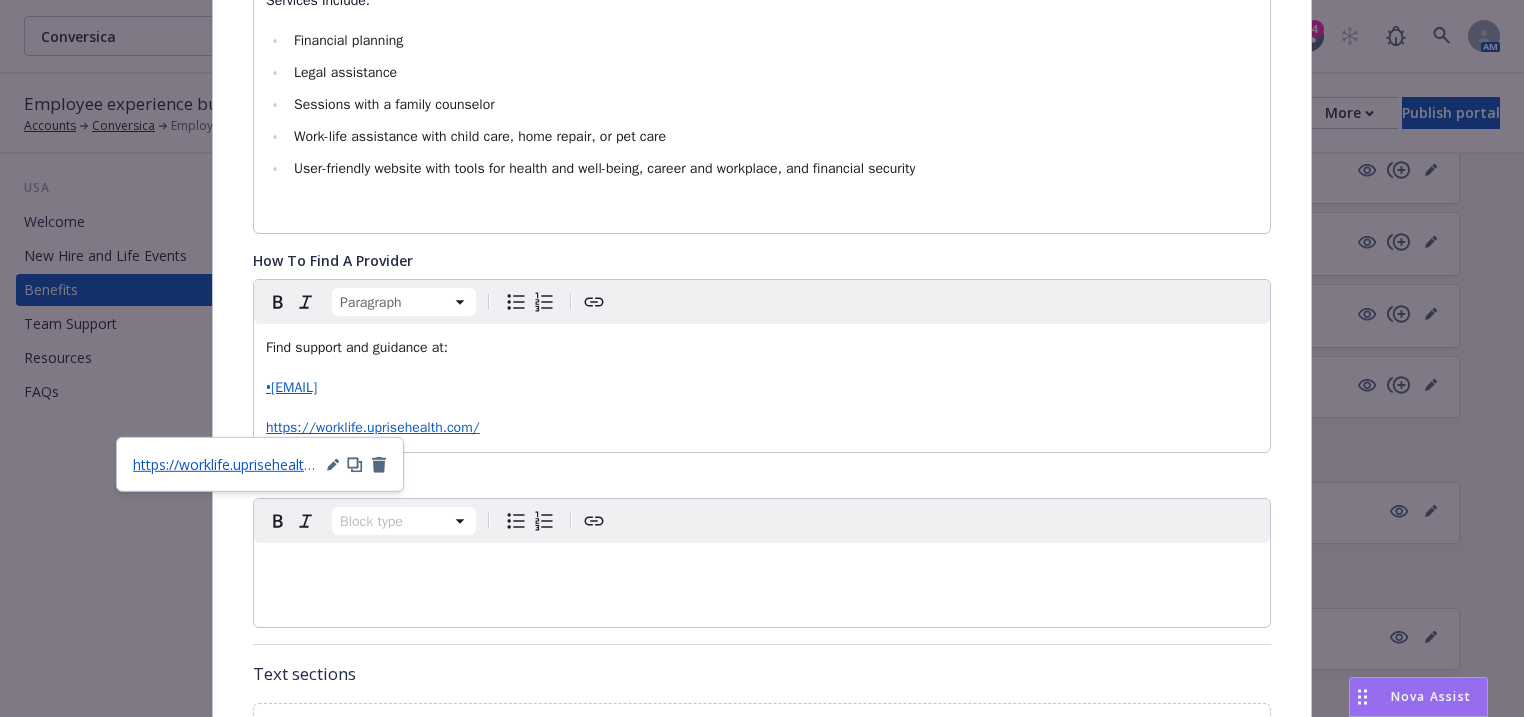 click on "https://worklife.uprisehealth.com/" at bounding box center (762, 428) 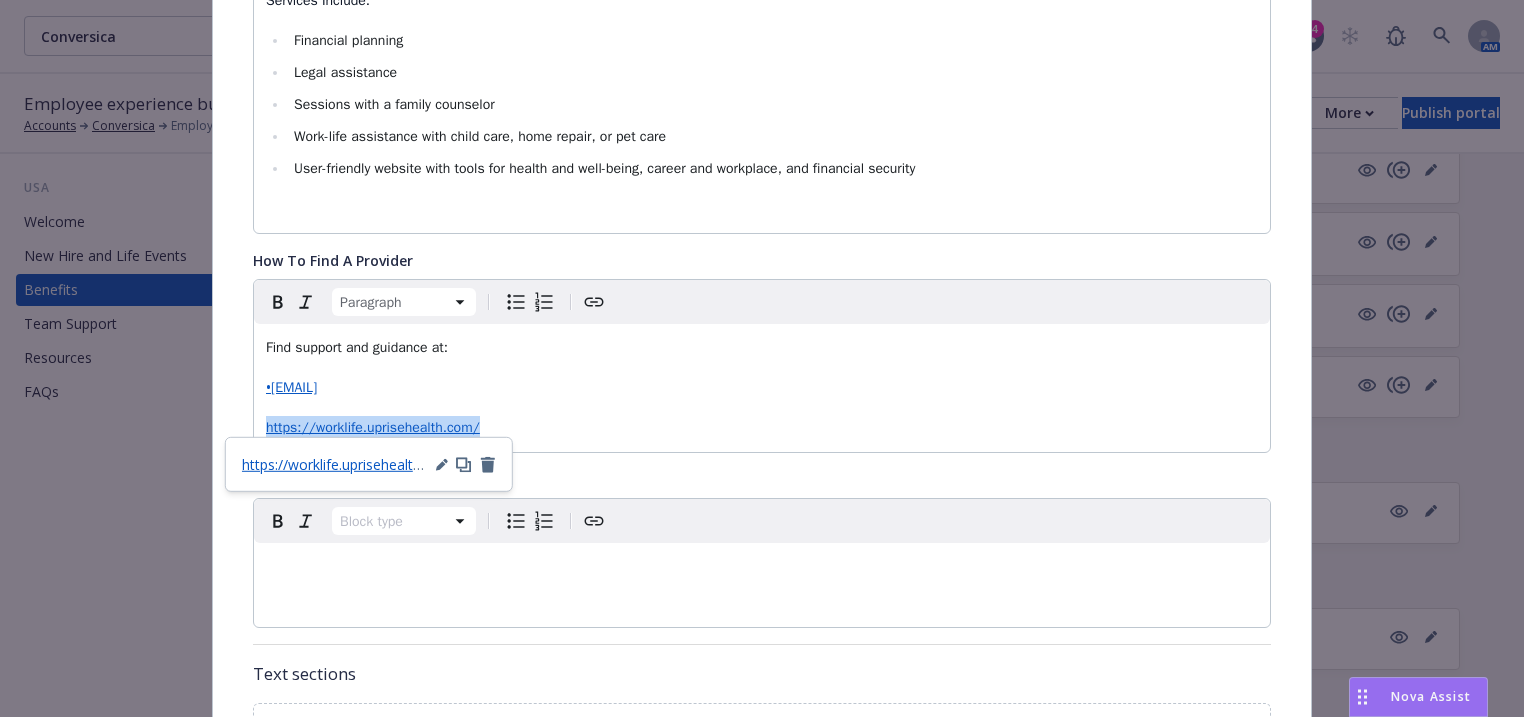 drag, startPoint x: 569, startPoint y: 431, endPoint x: 124, endPoint y: 412, distance: 445.40543 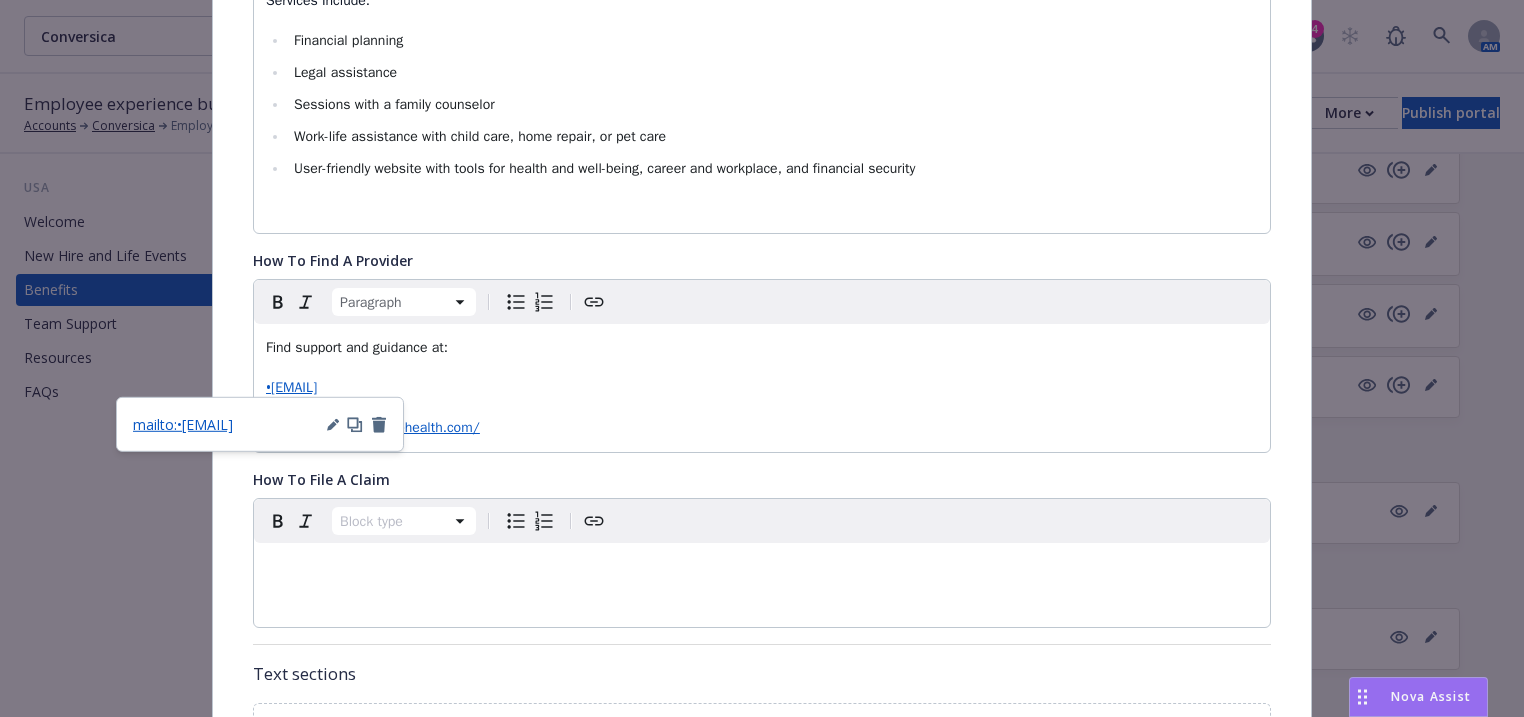 click on "•eapcounselor@uprisehealth.com" at bounding box center (291, 387) 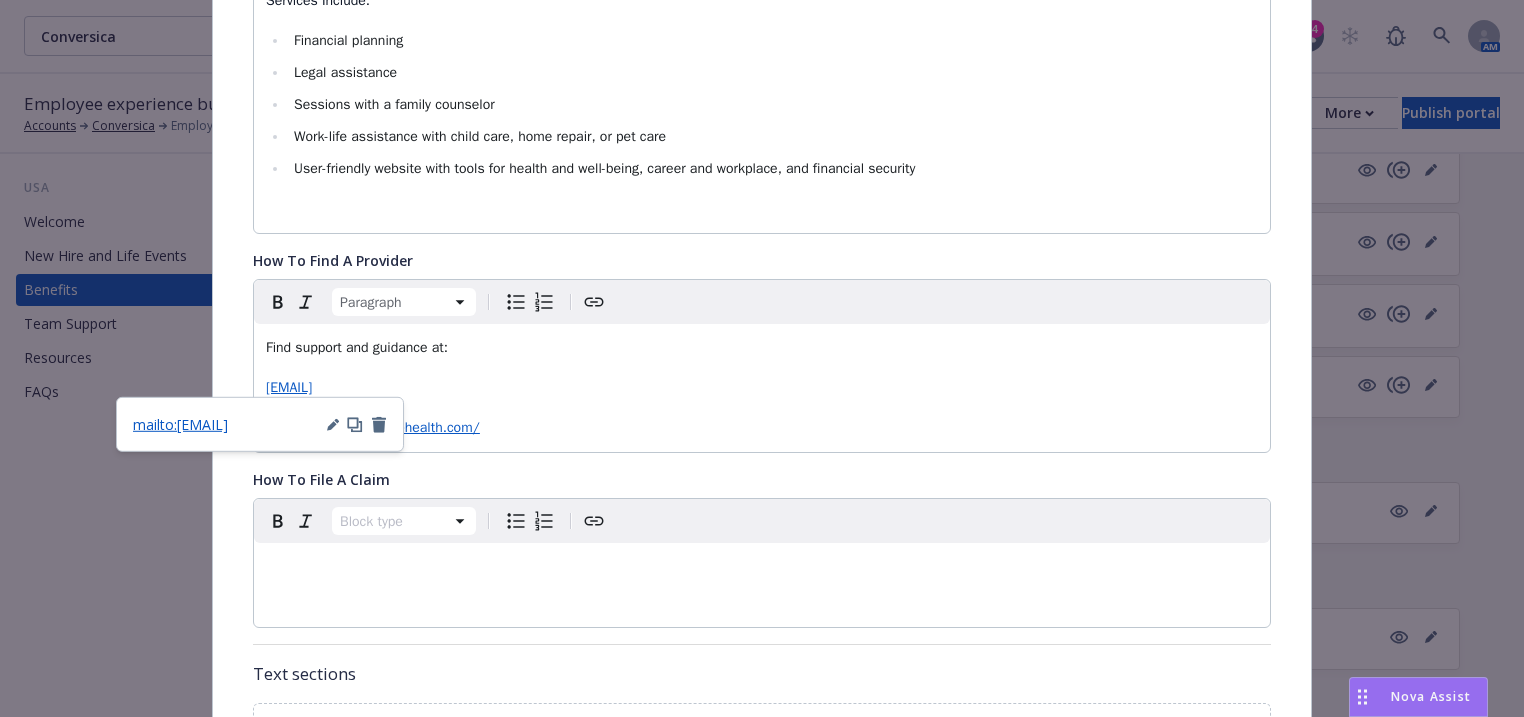 click on "https://worklife.uprisehealth.com/" at bounding box center [762, 428] 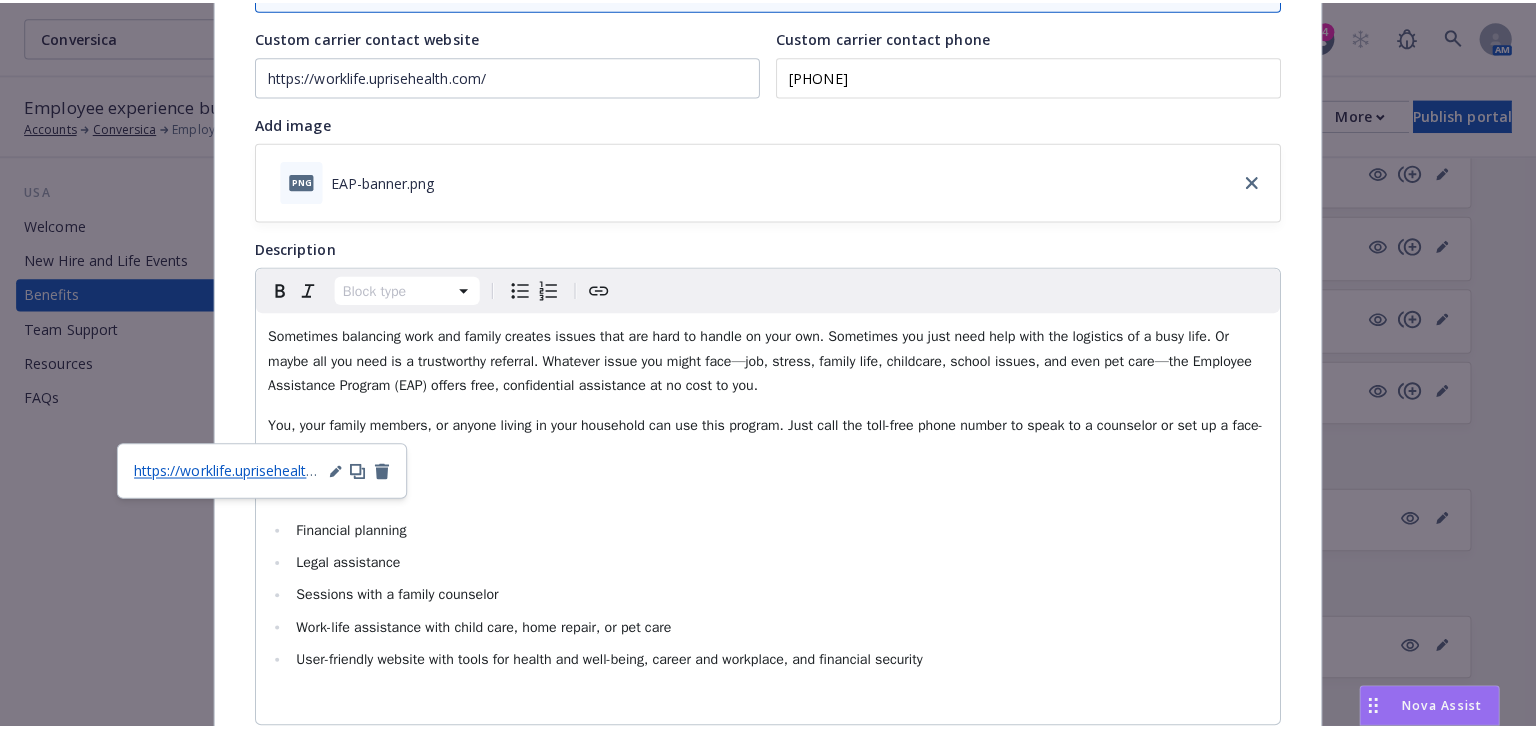 scroll, scrollTop: 0, scrollLeft: 0, axis: both 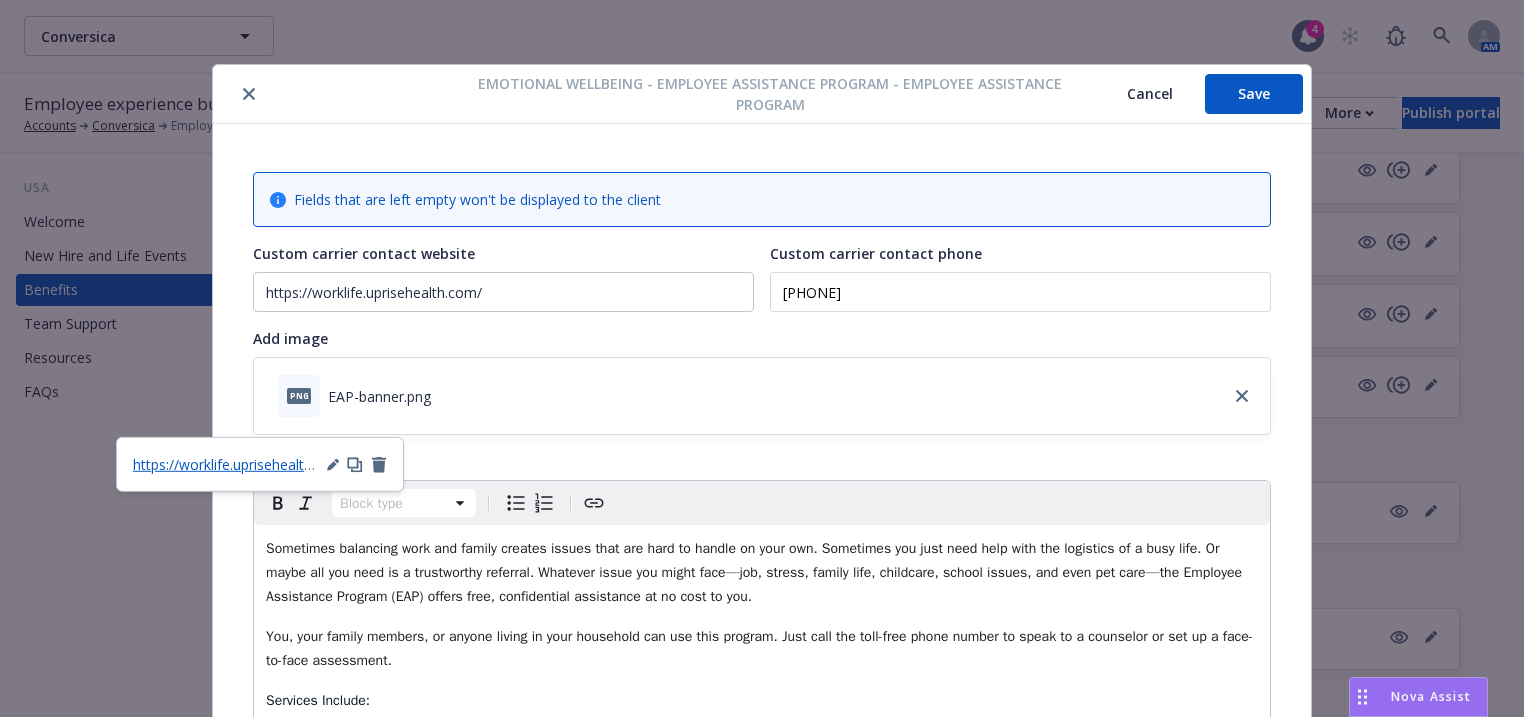 click on "Save" at bounding box center [1254, 94] 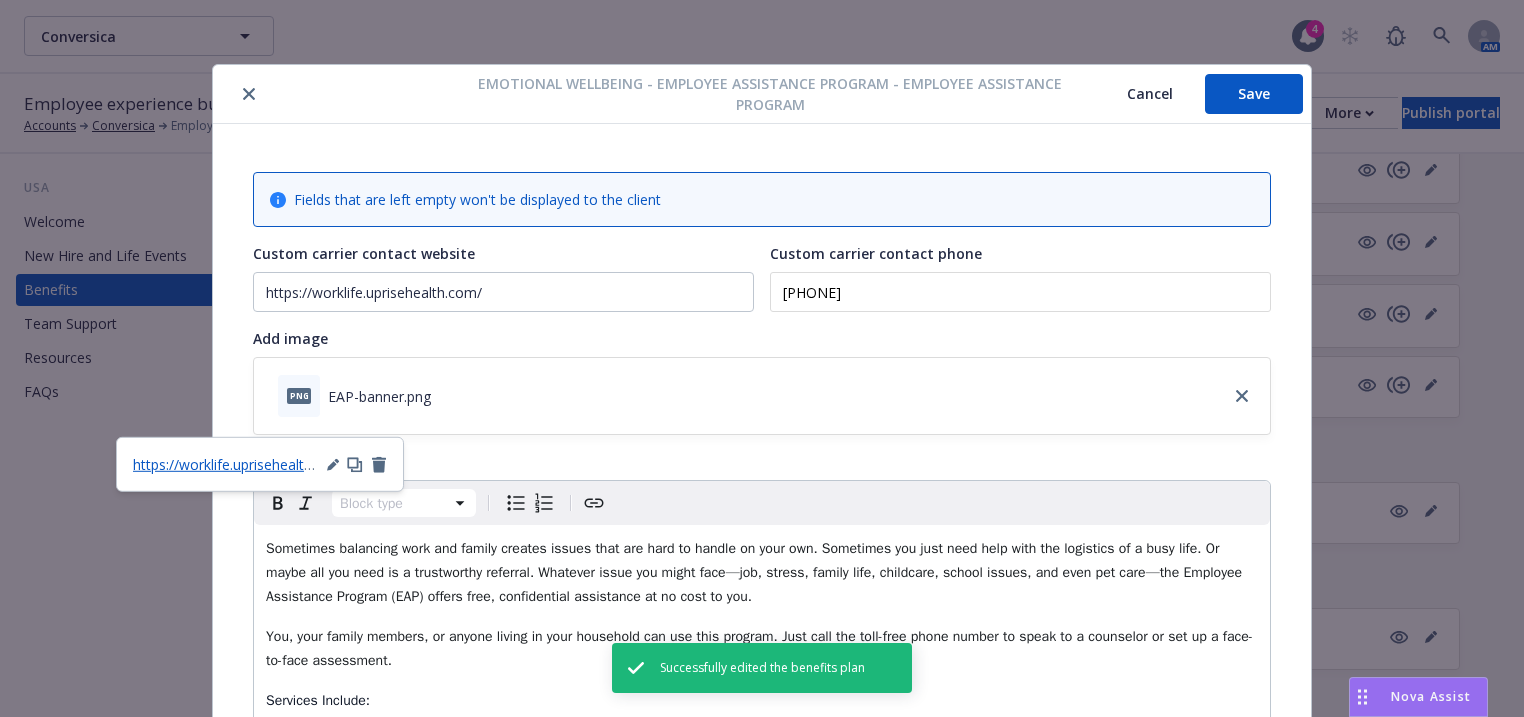 click at bounding box center [249, 94] 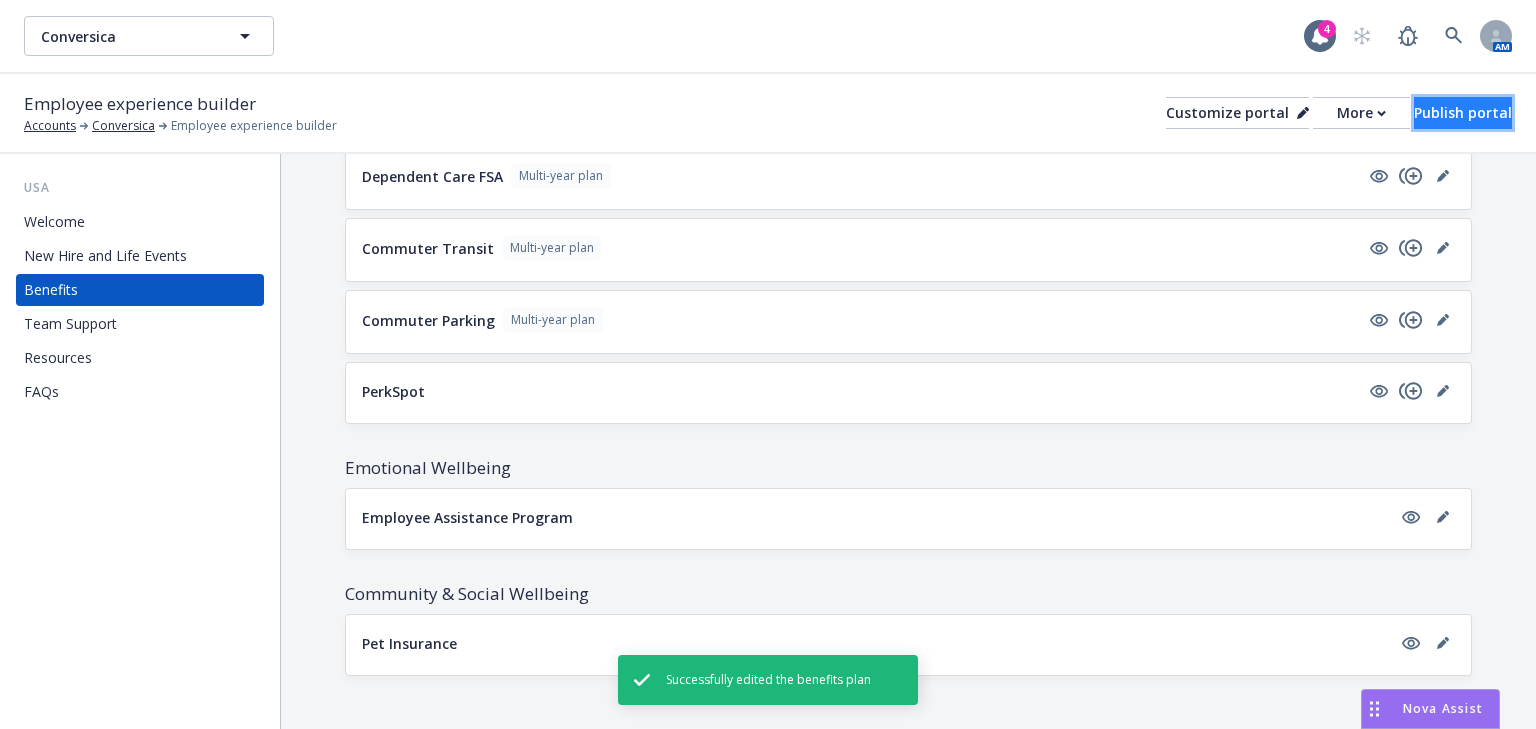 click on "Publish portal" at bounding box center (1463, 113) 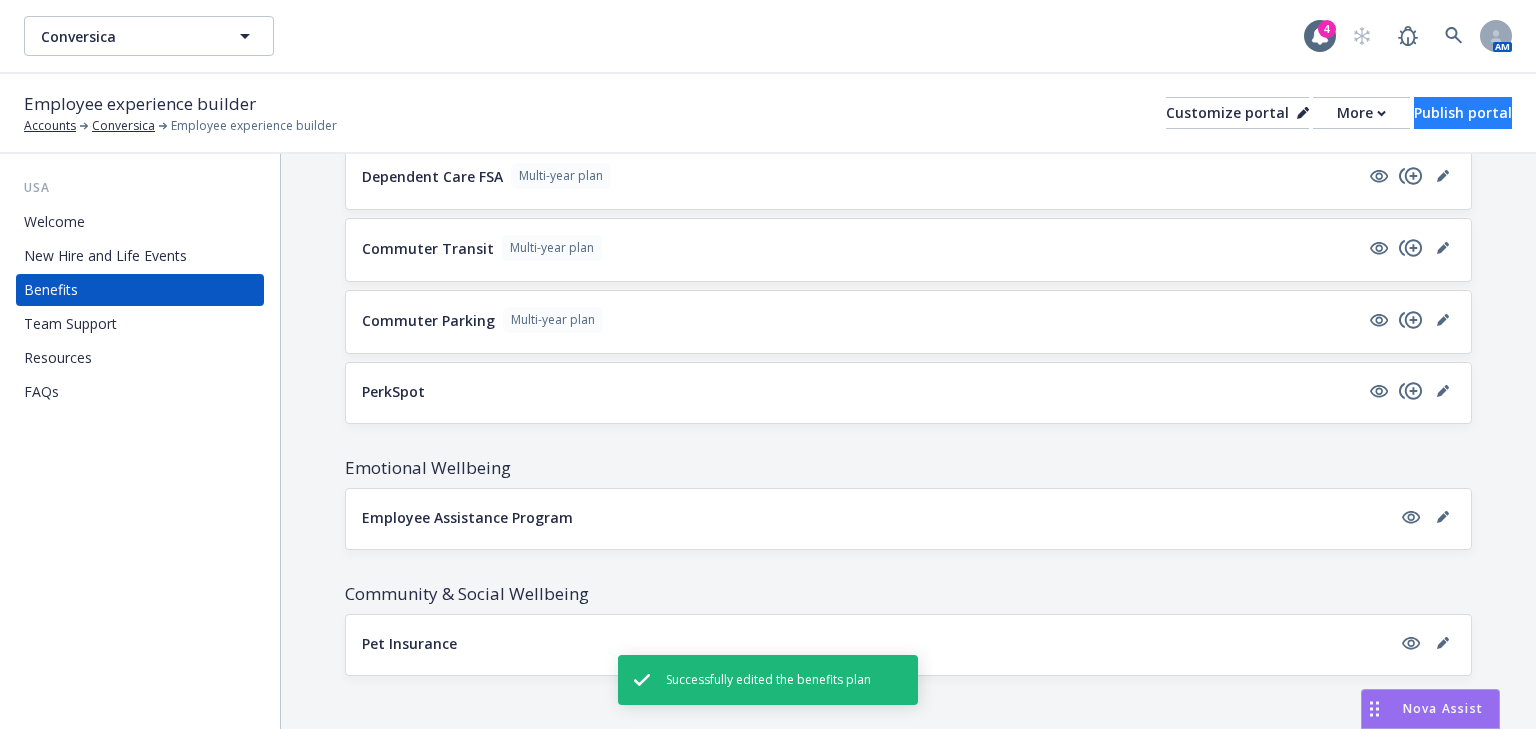 scroll, scrollTop: 0, scrollLeft: 0, axis: both 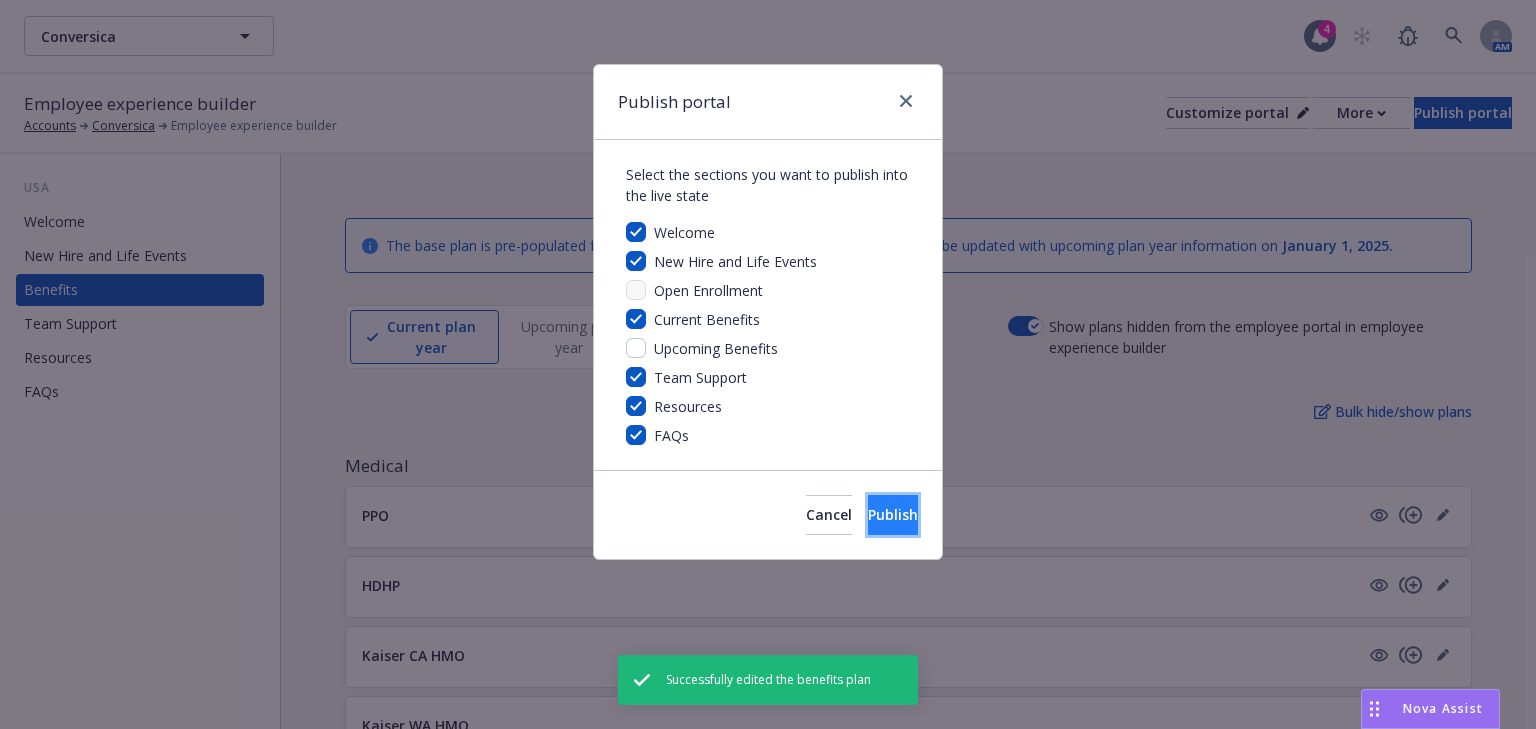 click on "Publish" at bounding box center (893, 514) 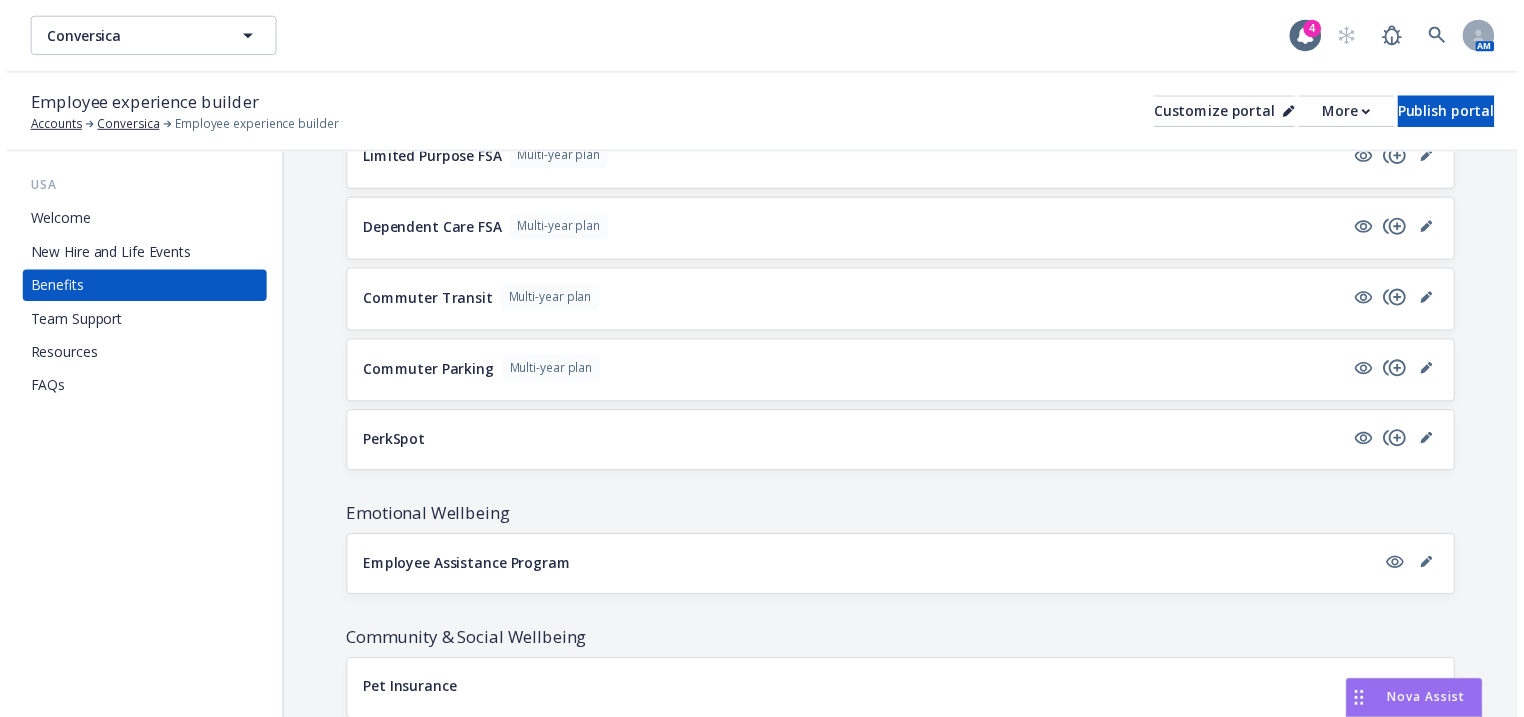 scroll, scrollTop: 2054, scrollLeft: 0, axis: vertical 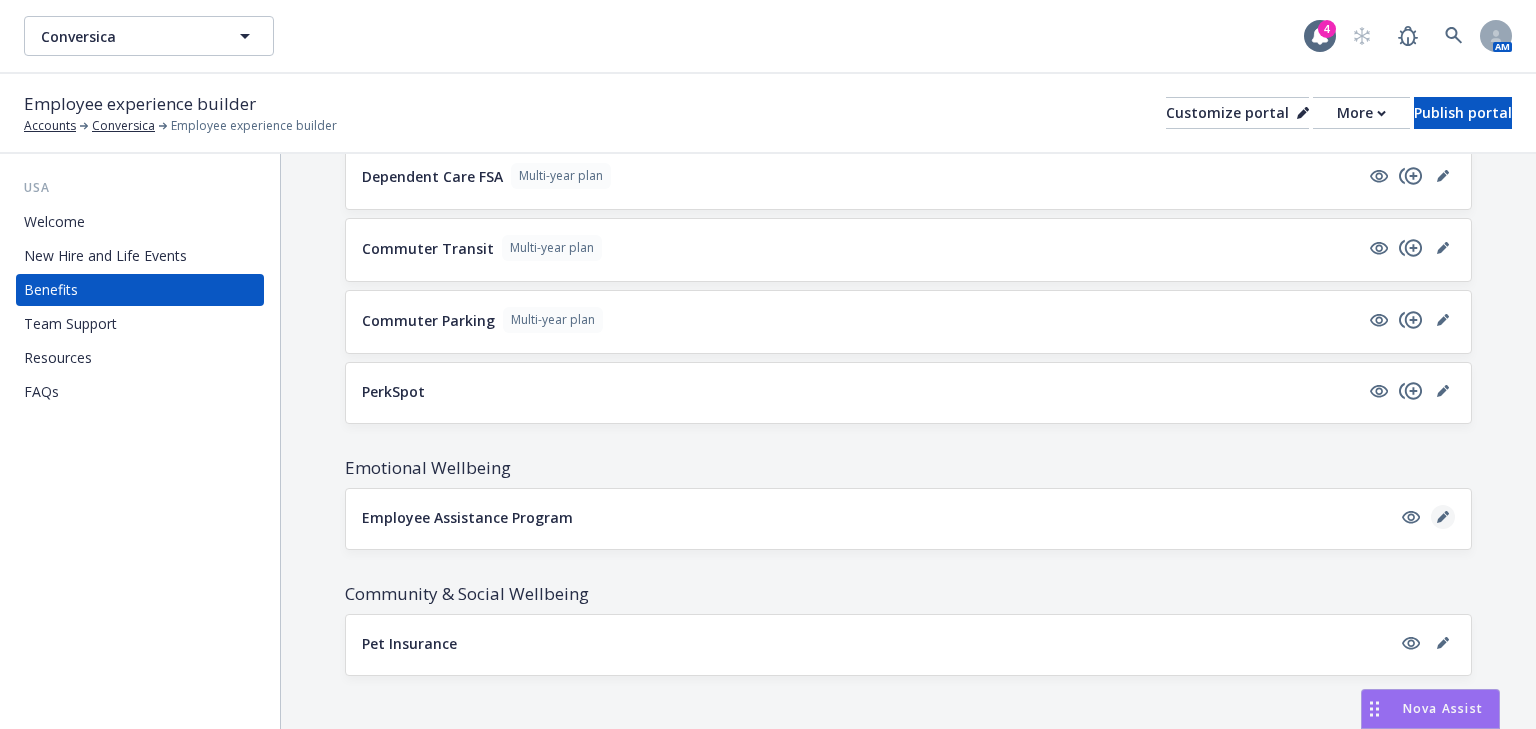 click 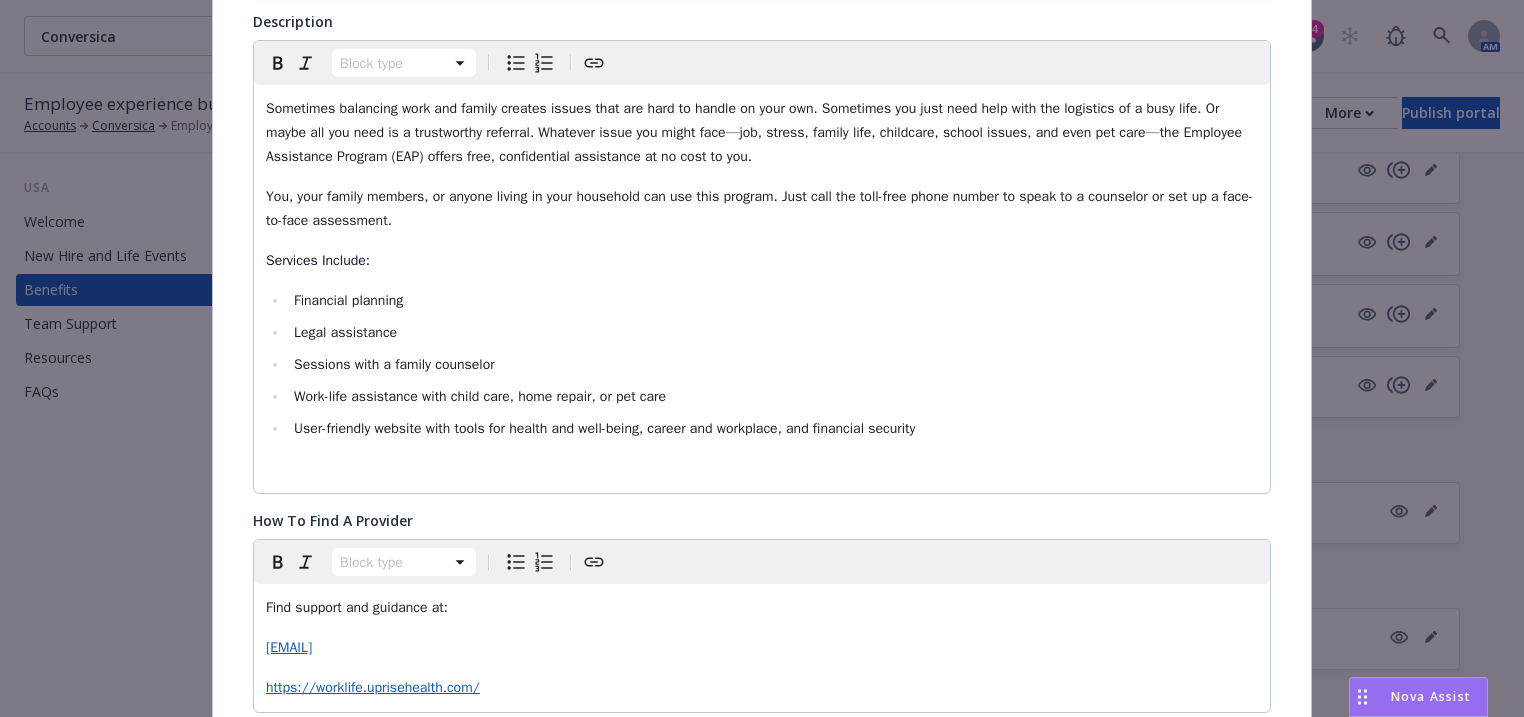 scroll, scrollTop: 620, scrollLeft: 0, axis: vertical 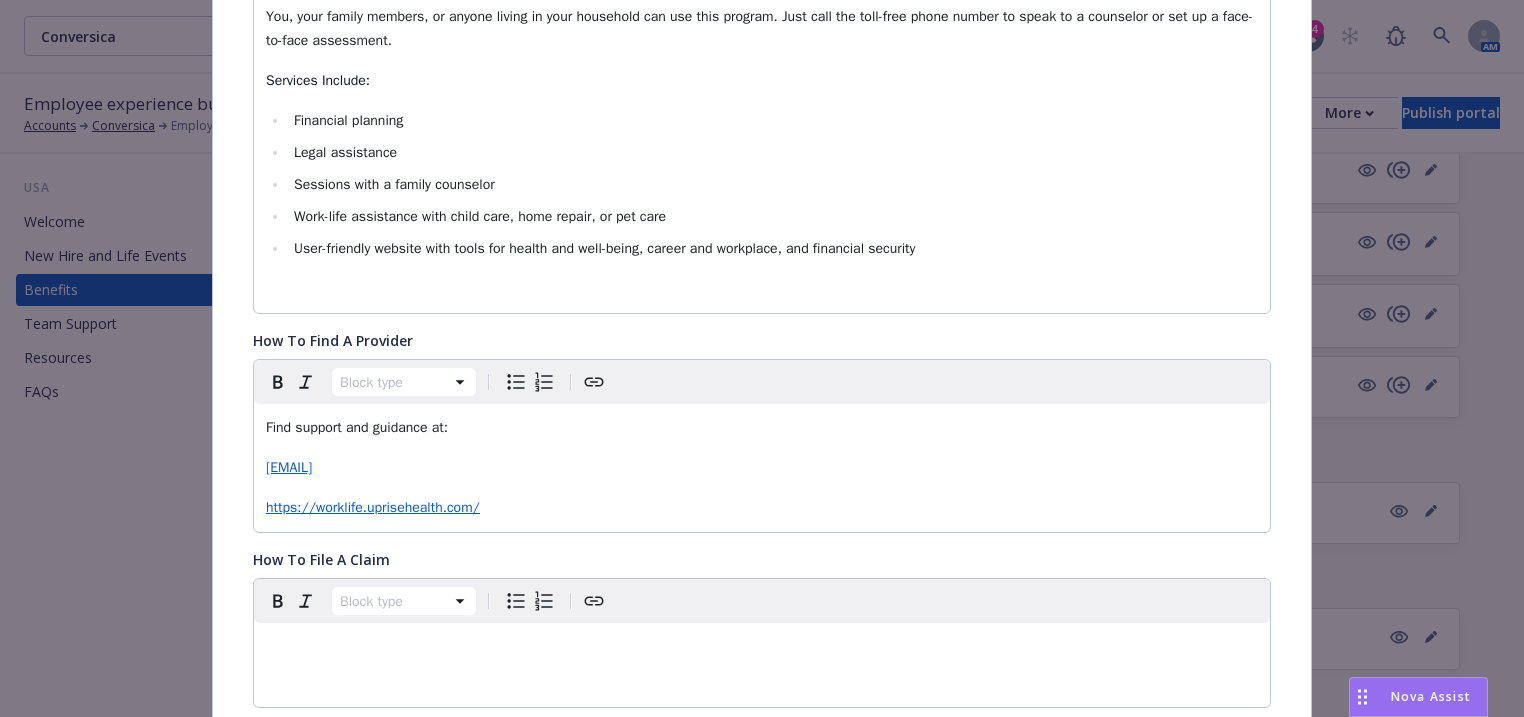 click on "https://worklife.uprisehealth.com/" at bounding box center (762, 508) 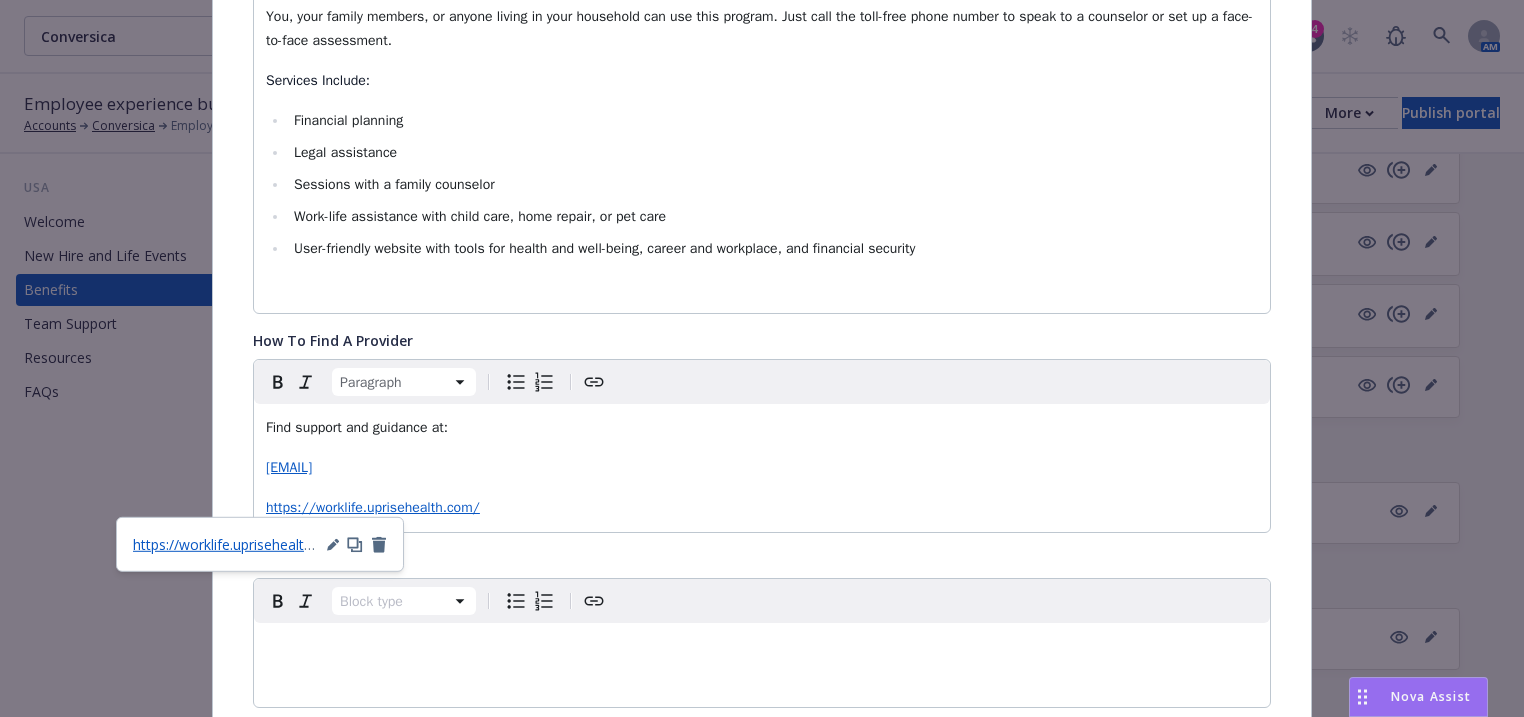 click on "https://worklife.uprisehealth.com/" at bounding box center [762, 508] 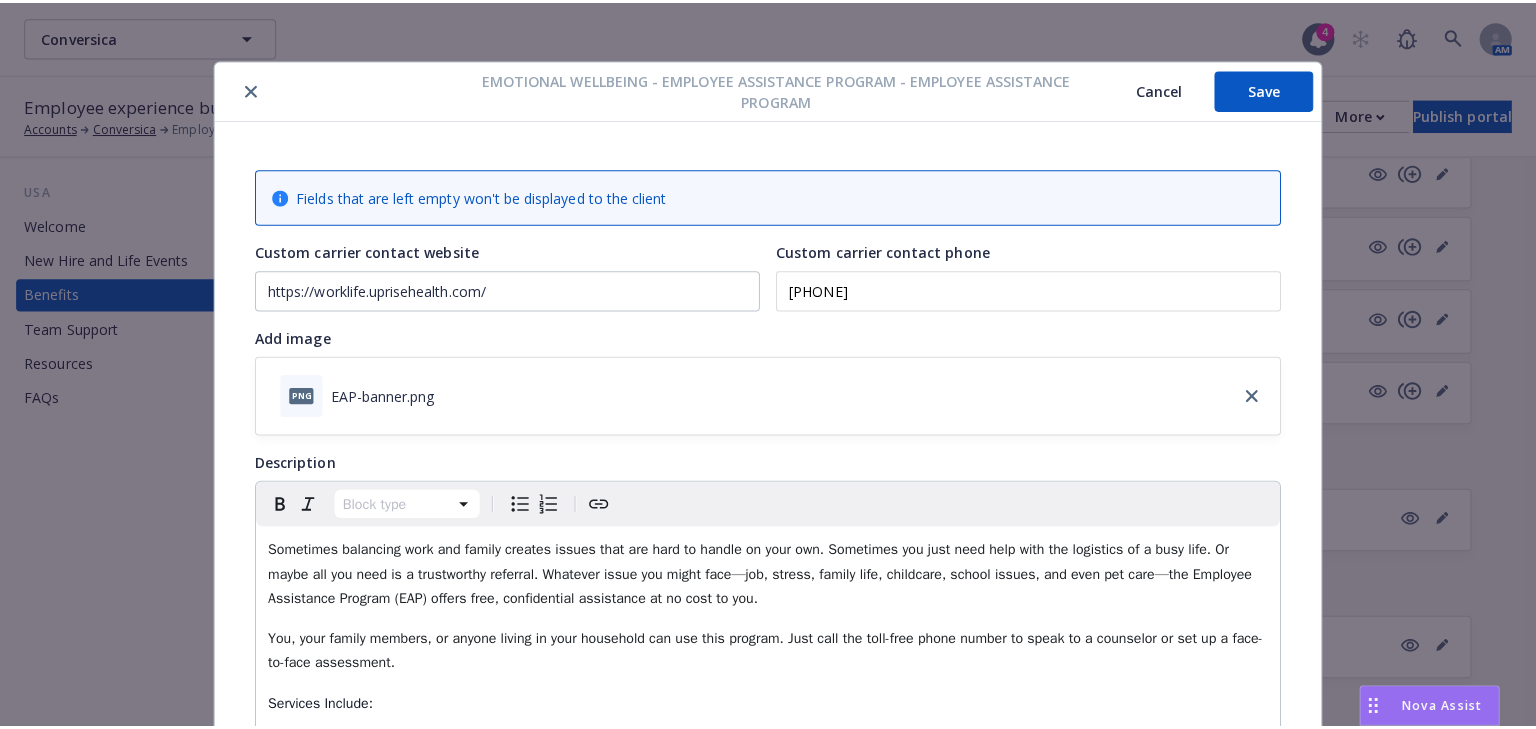 scroll, scrollTop: 0, scrollLeft: 0, axis: both 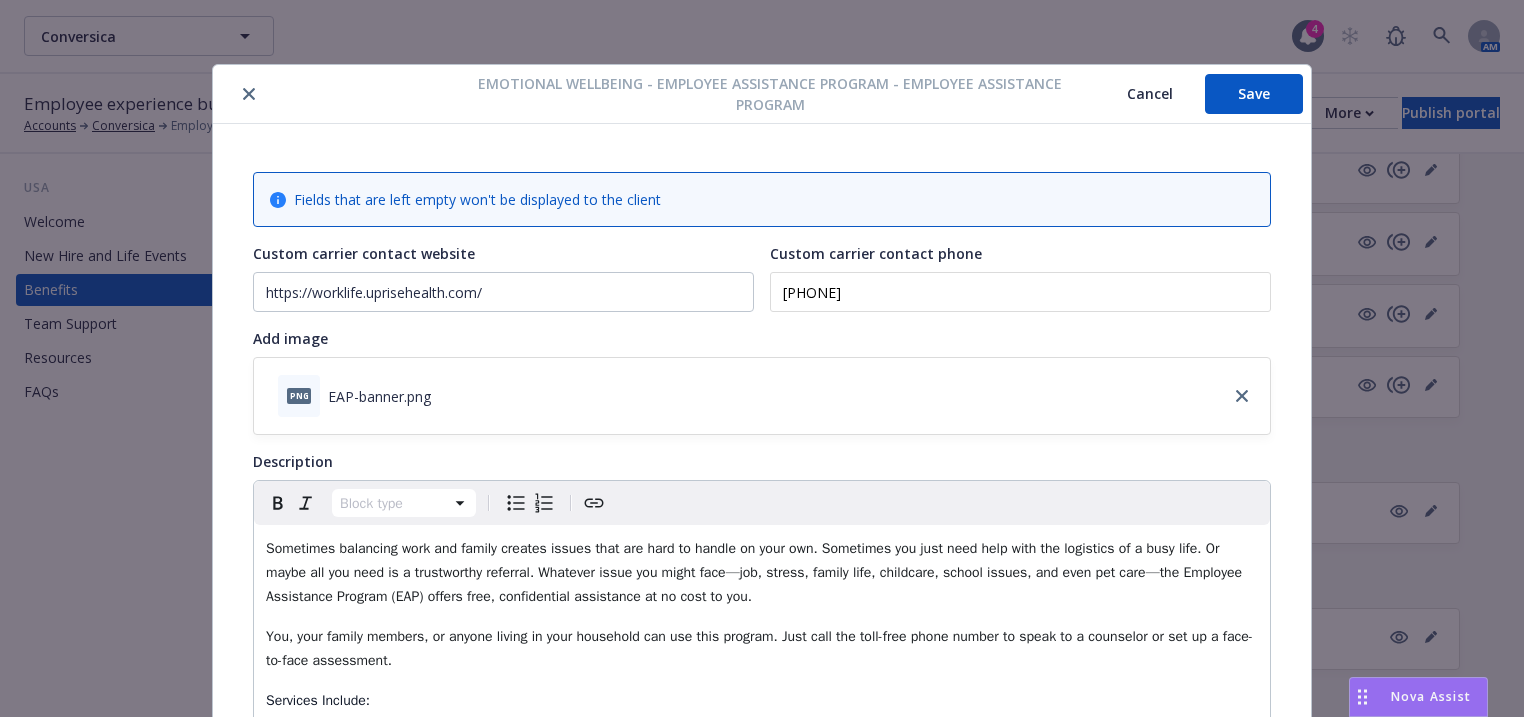 click on "Save" at bounding box center [1254, 94] 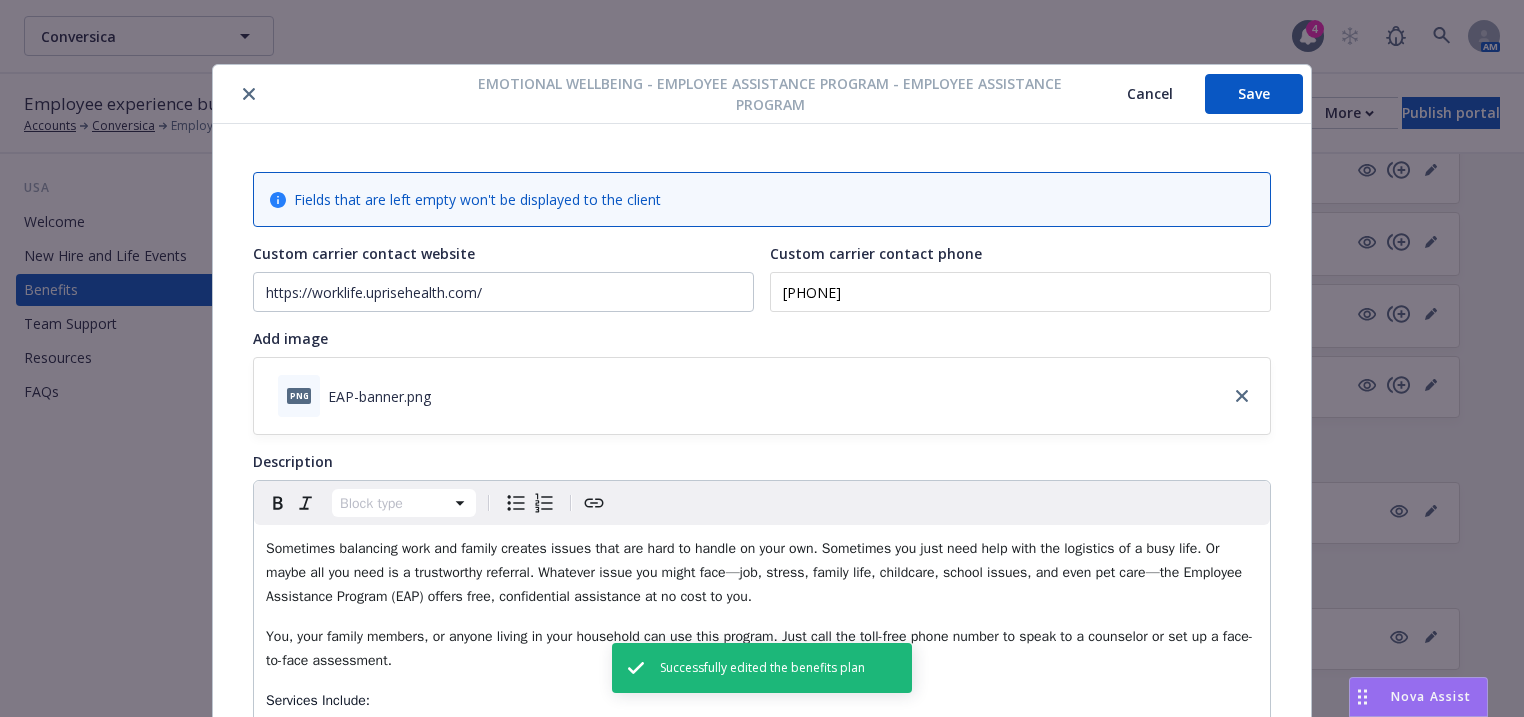 click 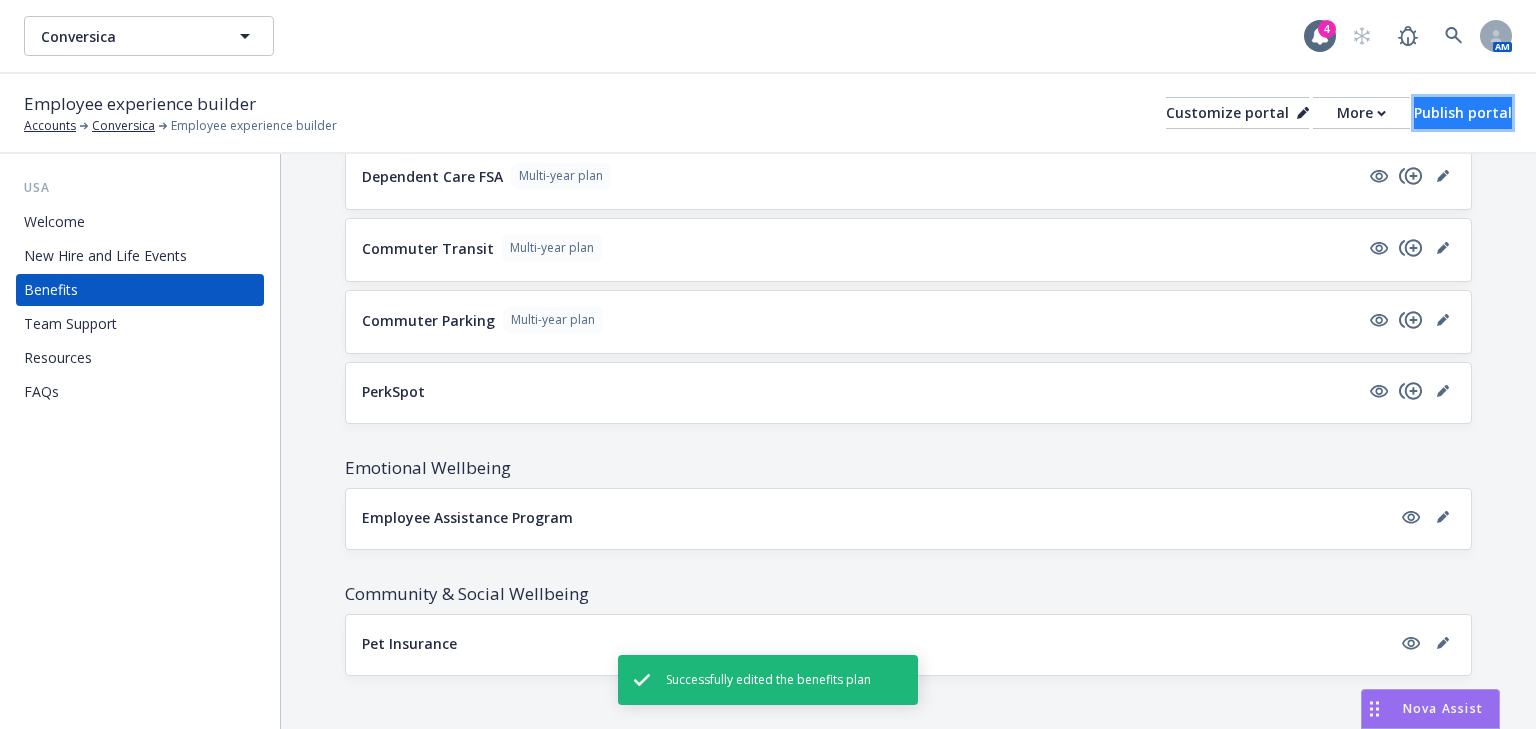 click on "Publish portal" at bounding box center [1463, 113] 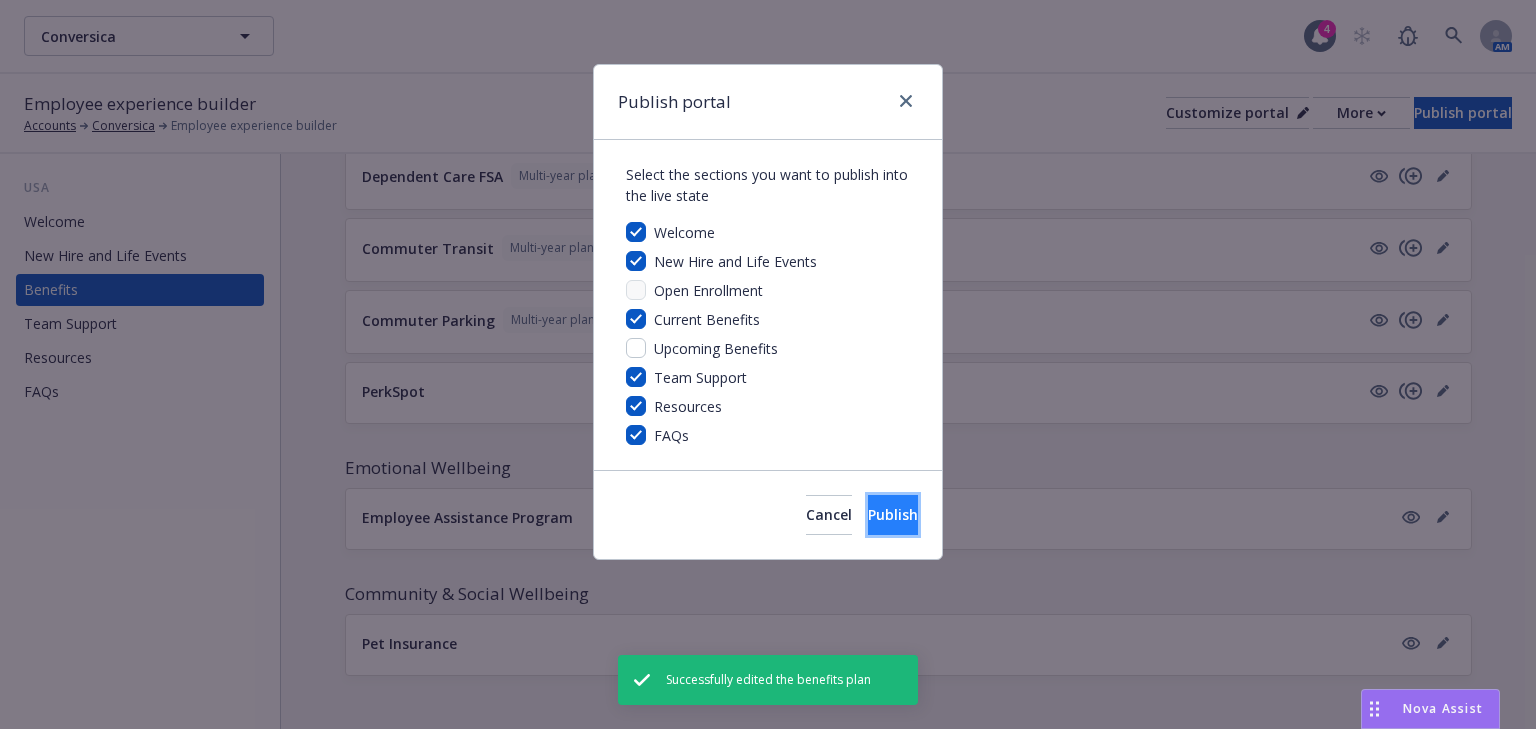 drag, startPoint x: 861, startPoint y: 511, endPoint x: 892, endPoint y: 513, distance: 31.06445 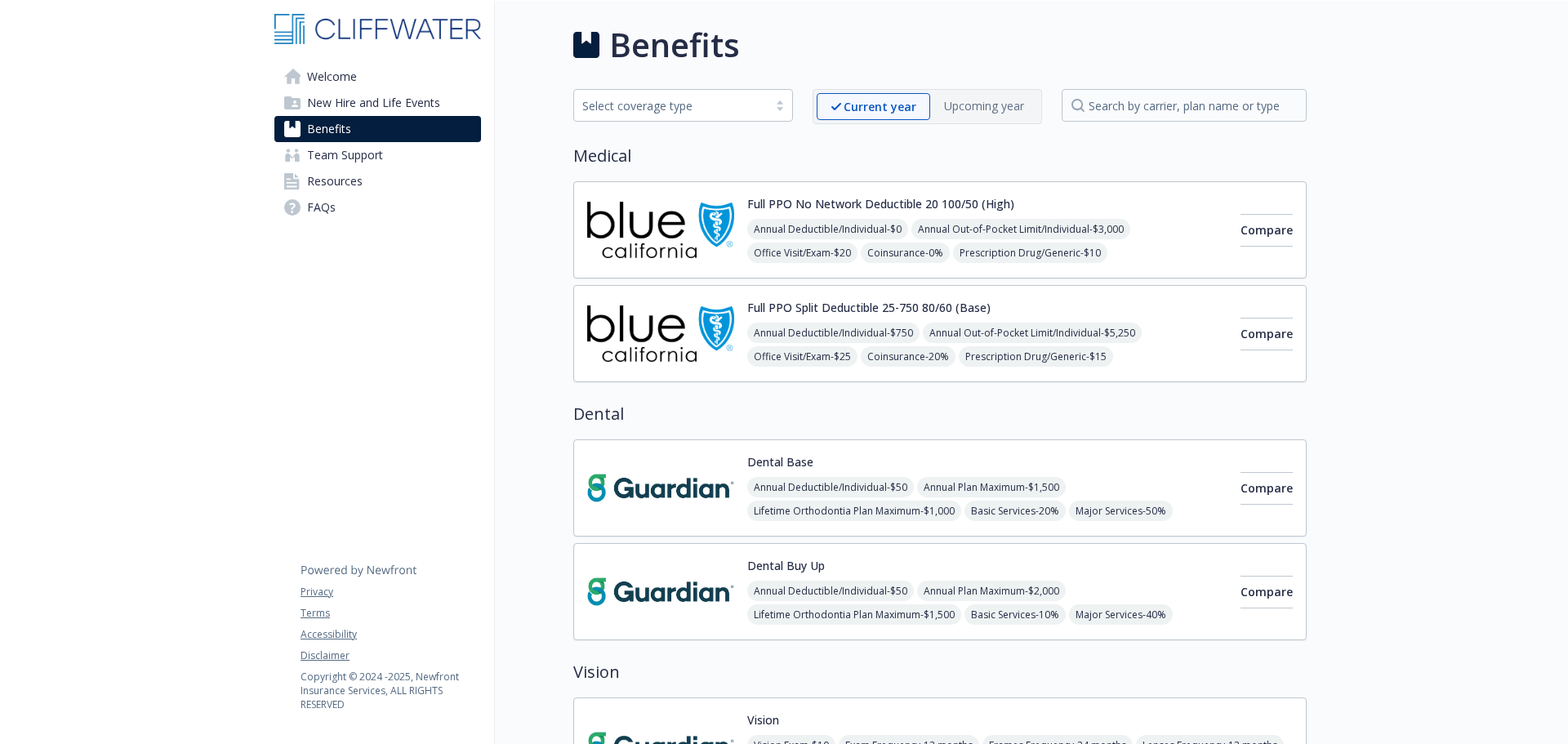 scroll, scrollTop: 0, scrollLeft: 0, axis: both 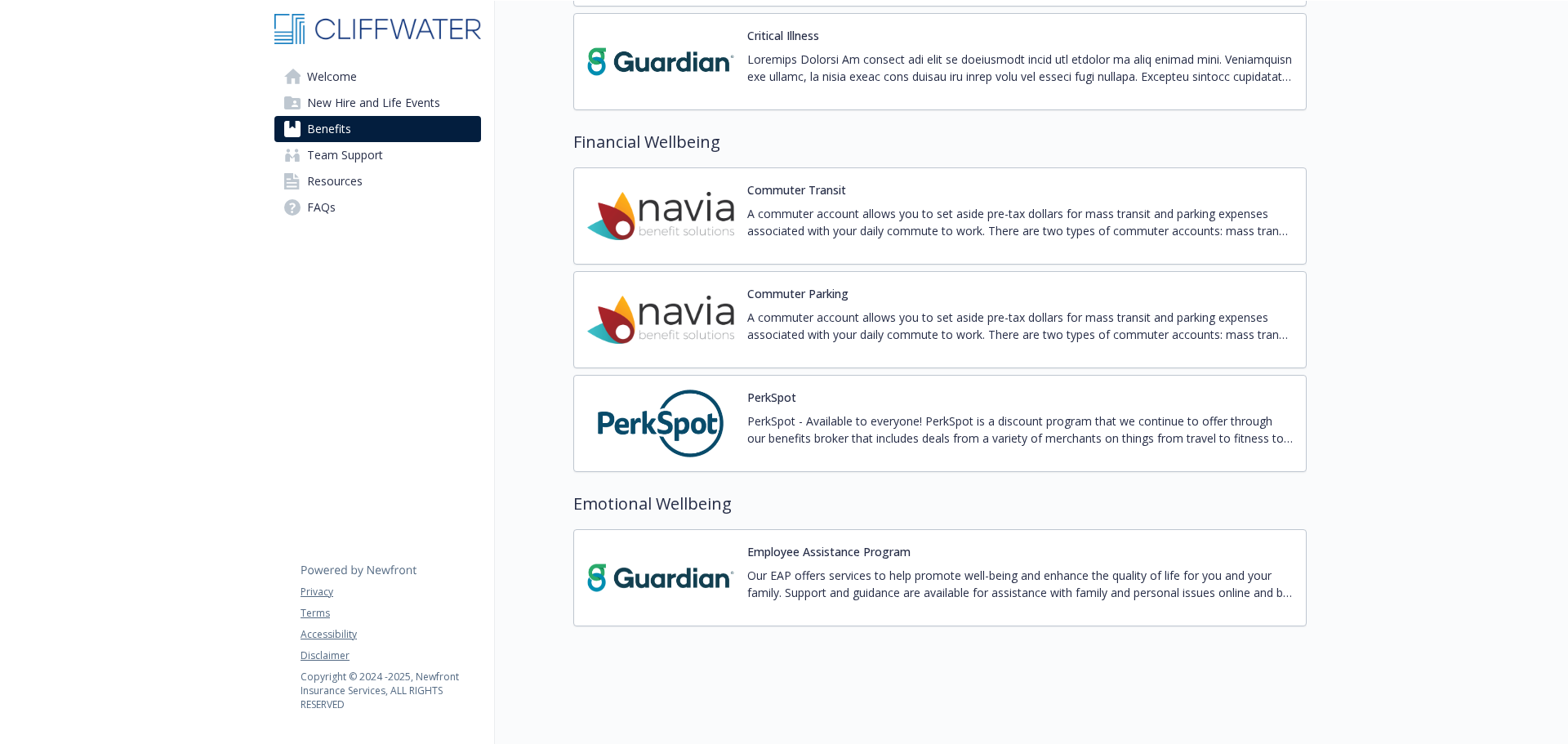 click at bounding box center (661, 577) 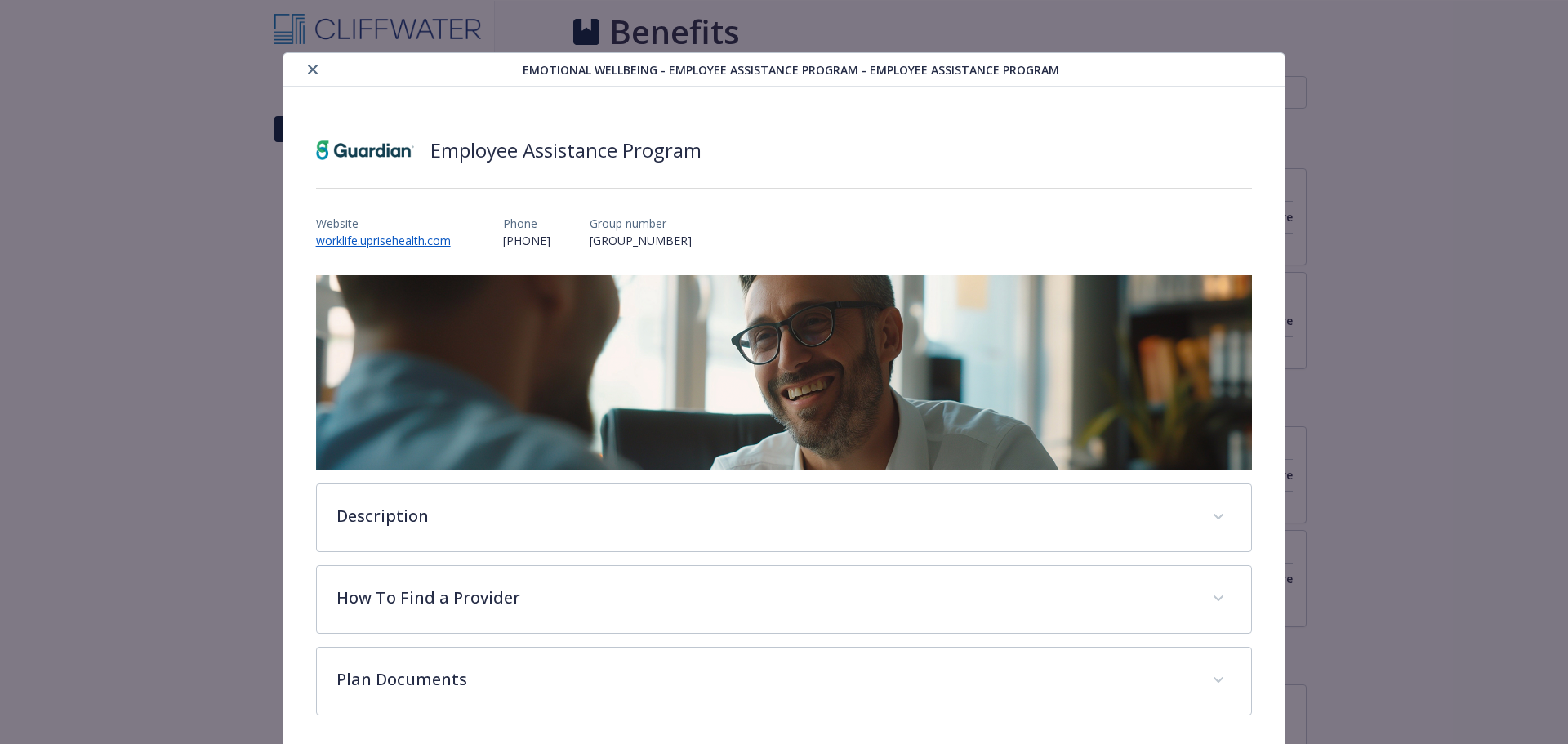 scroll, scrollTop: 1565, scrollLeft: 0, axis: vertical 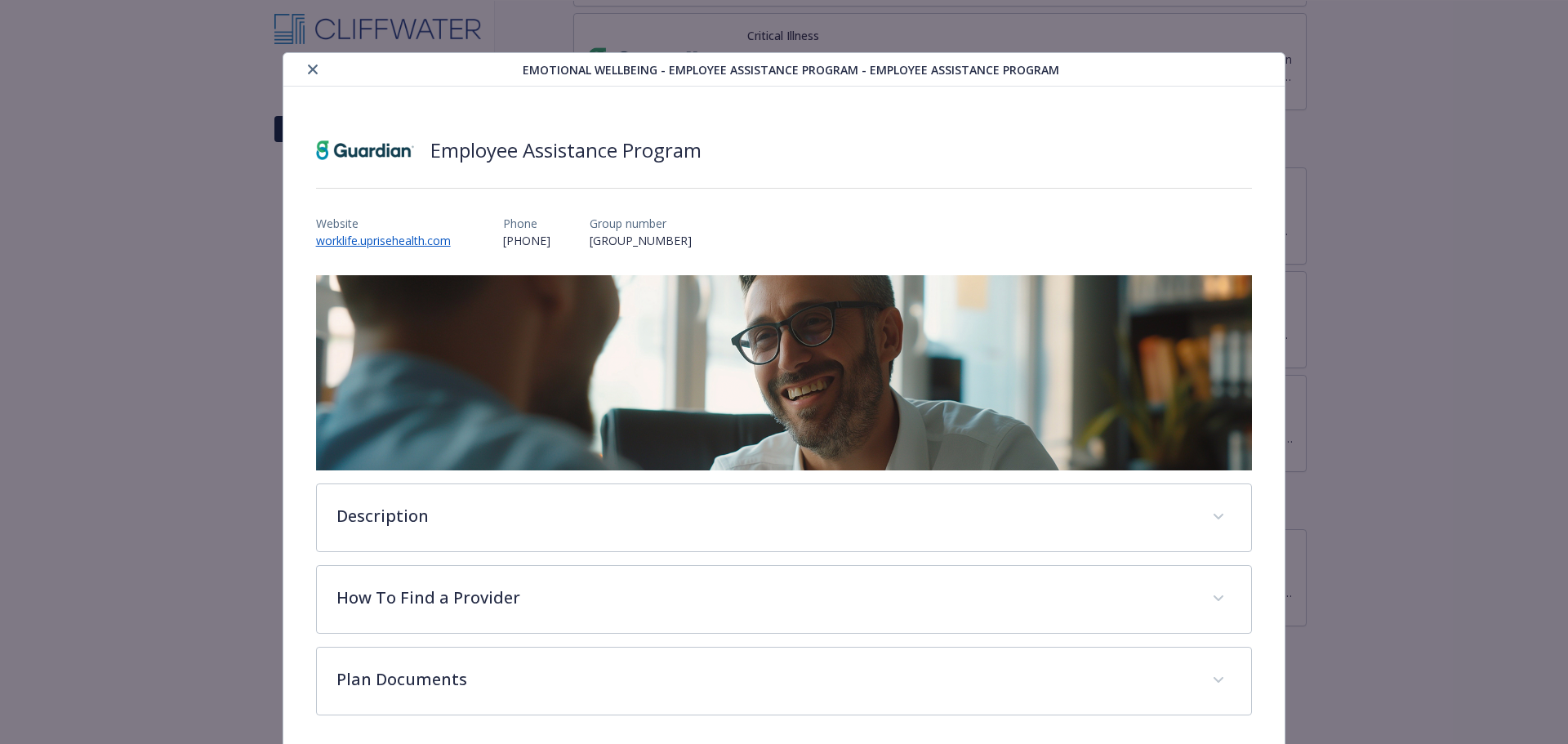drag, startPoint x: 587, startPoint y: 241, endPoint x: 506, endPoint y: 241, distance: 81 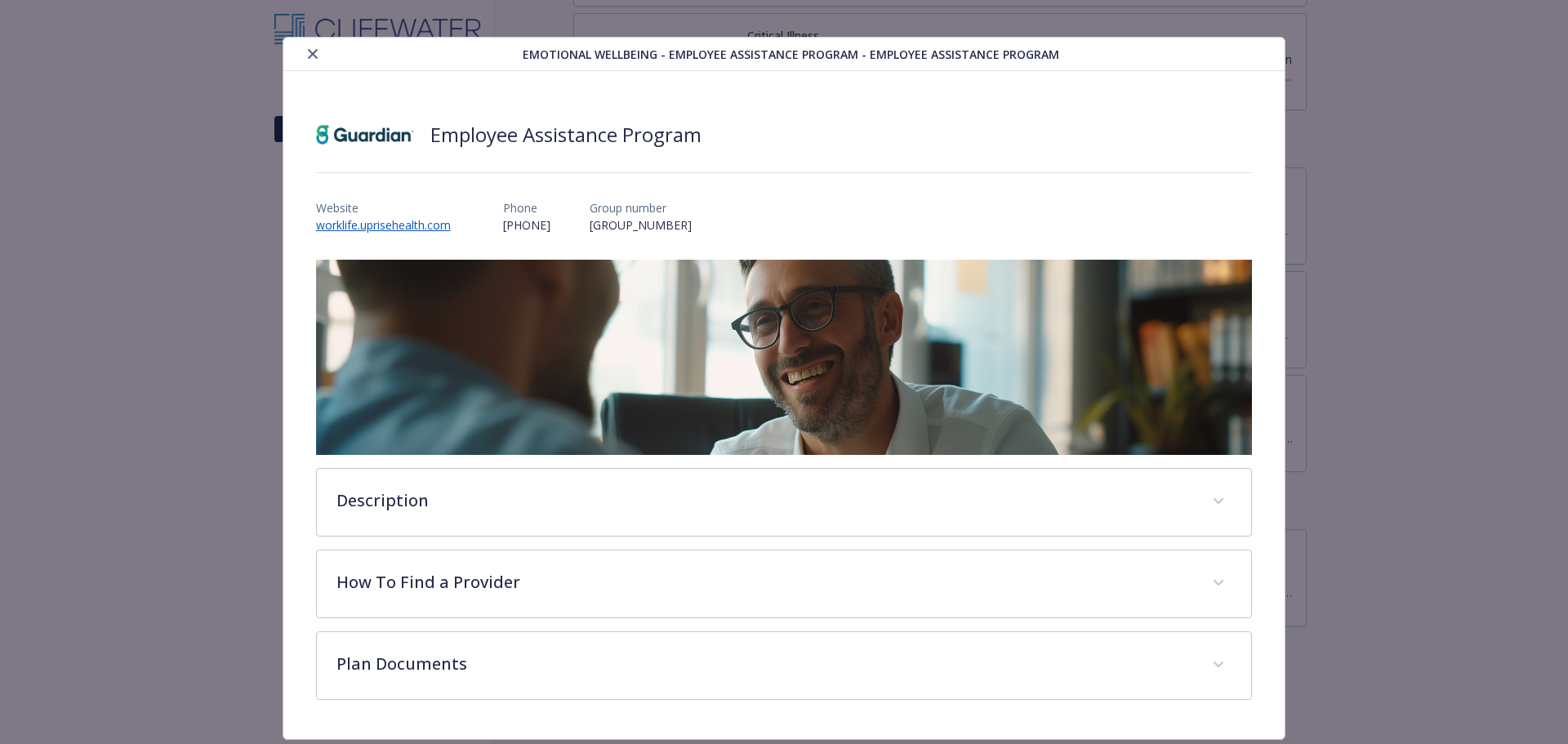 scroll, scrollTop: 62, scrollLeft: 0, axis: vertical 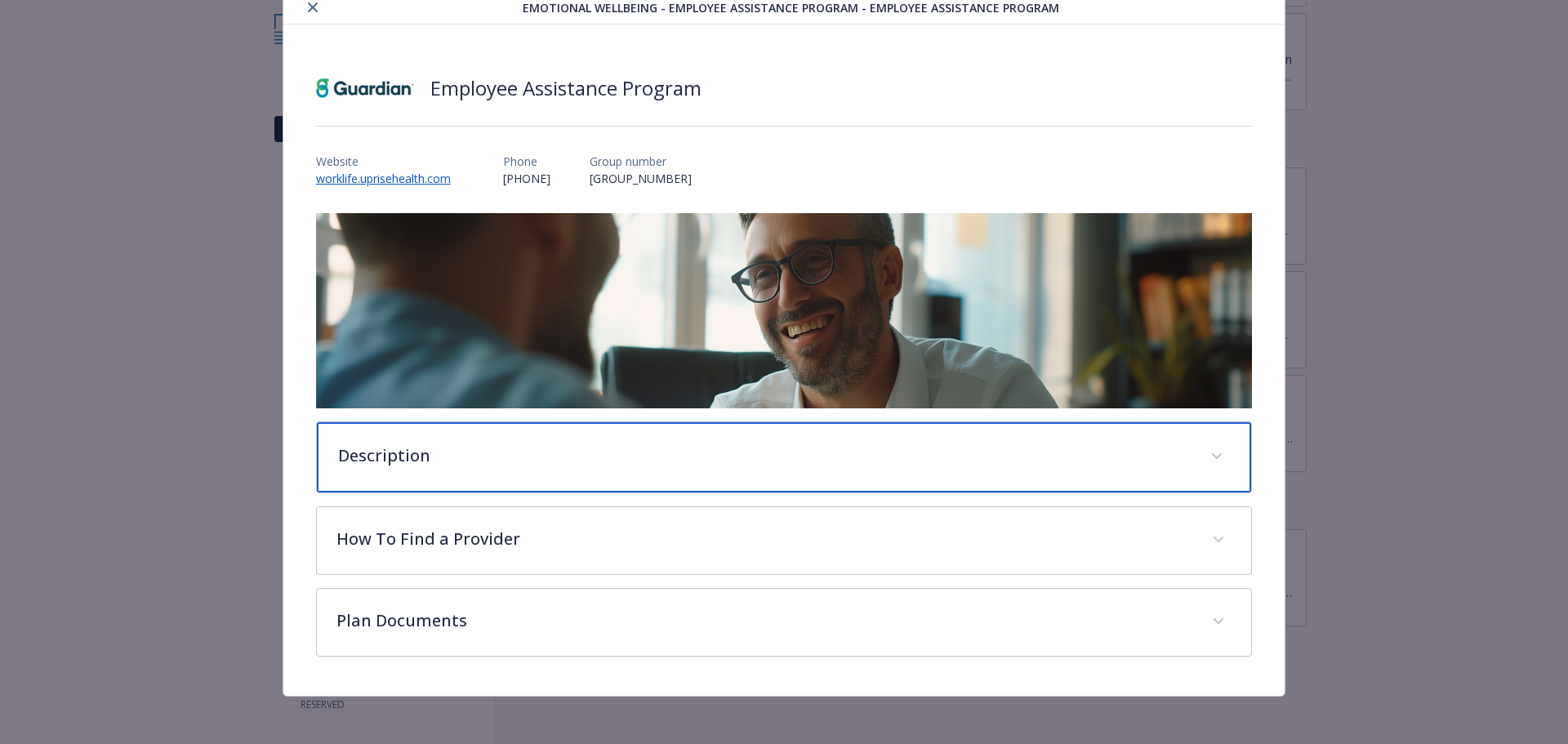 click on "Description" at bounding box center (764, 456) 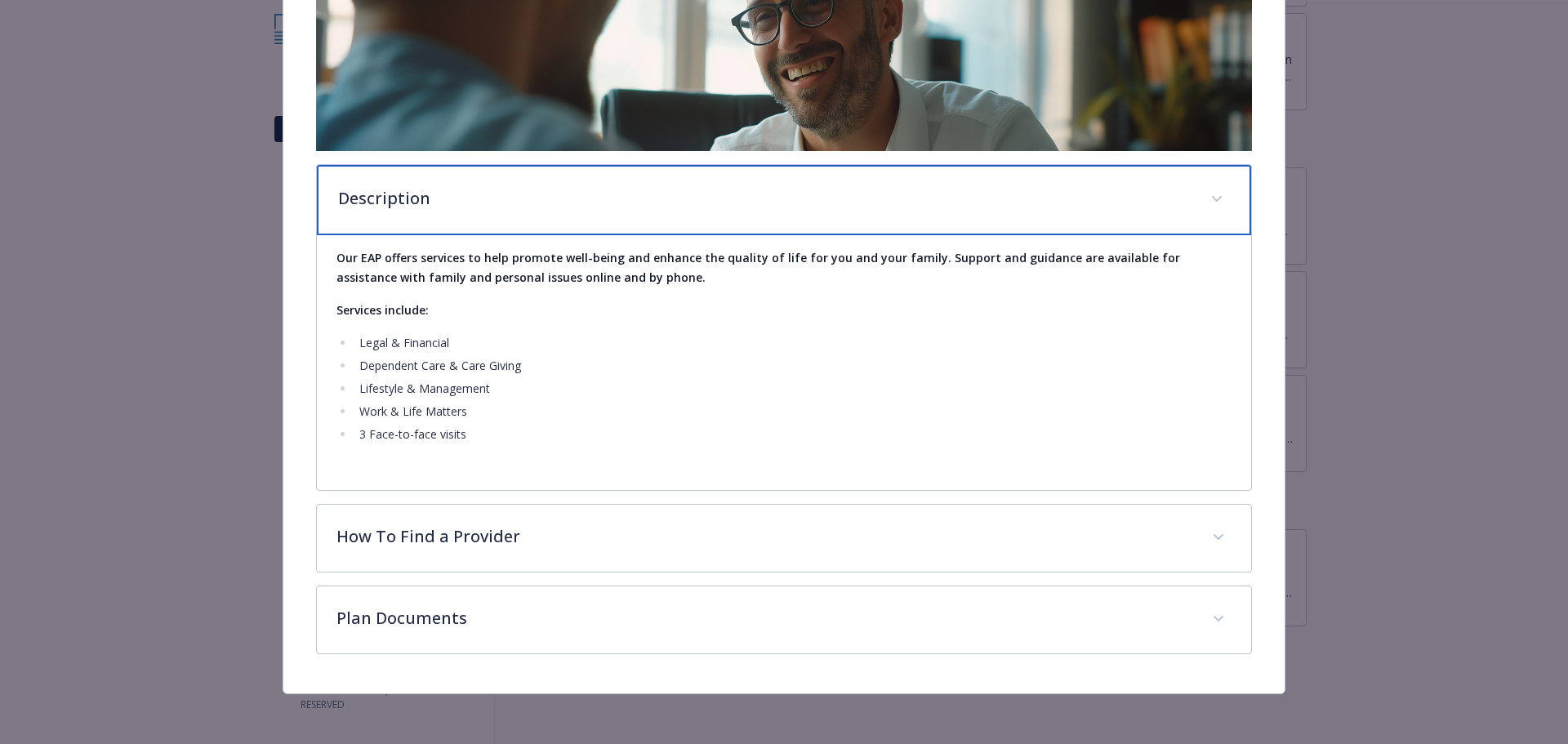 scroll, scrollTop: 320, scrollLeft: 0, axis: vertical 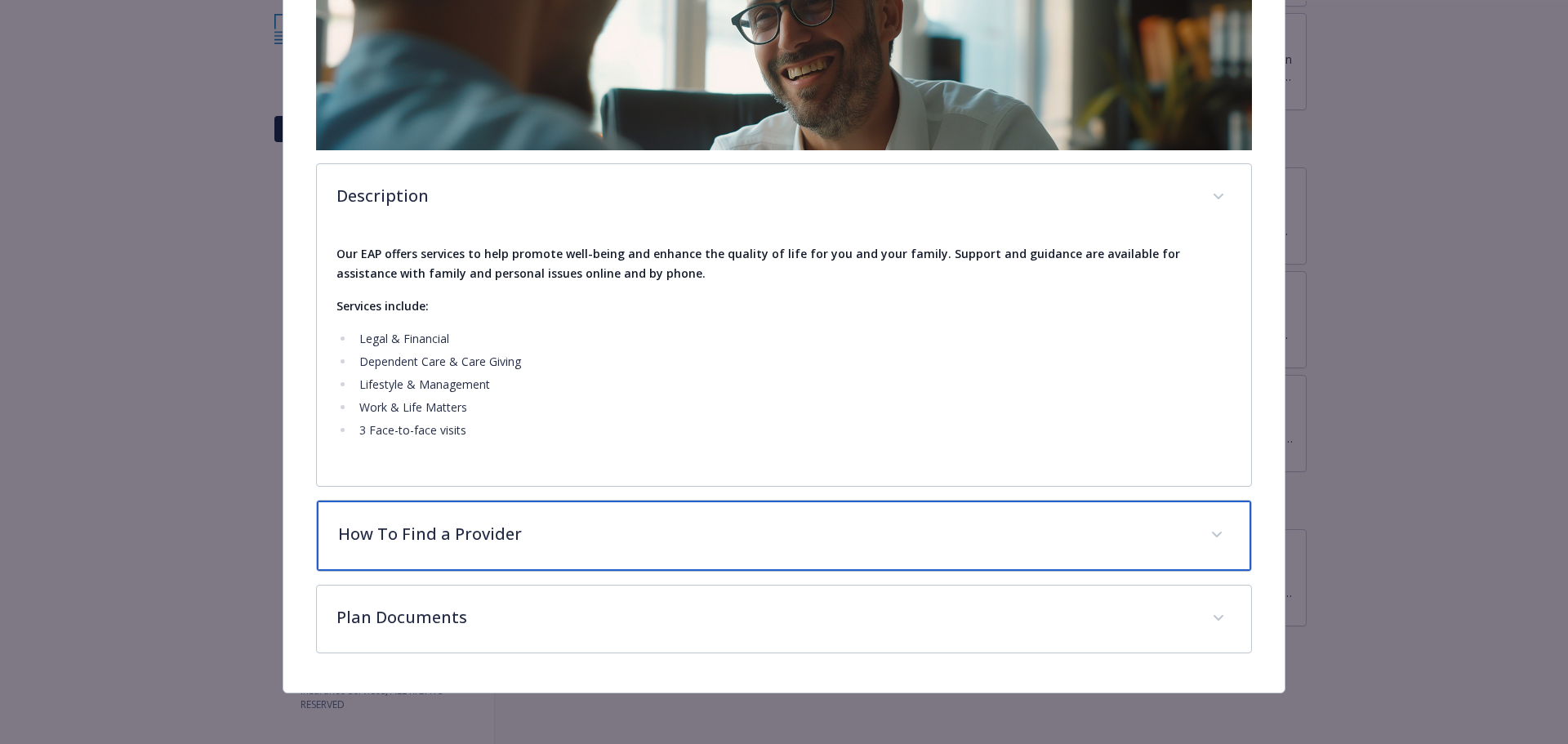 click on "How To Find a Provider" at bounding box center [764, 534] 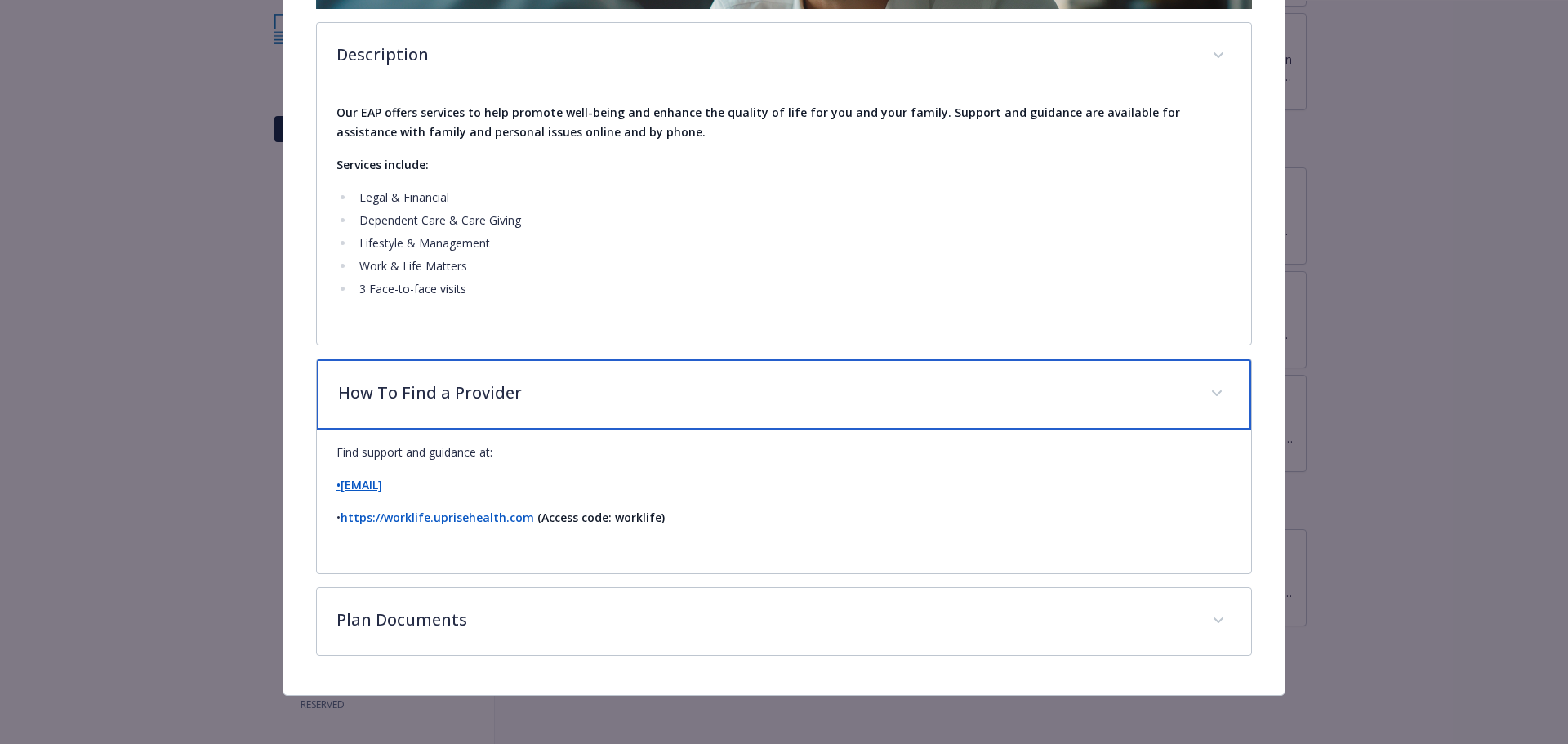 scroll, scrollTop: 464, scrollLeft: 0, axis: vertical 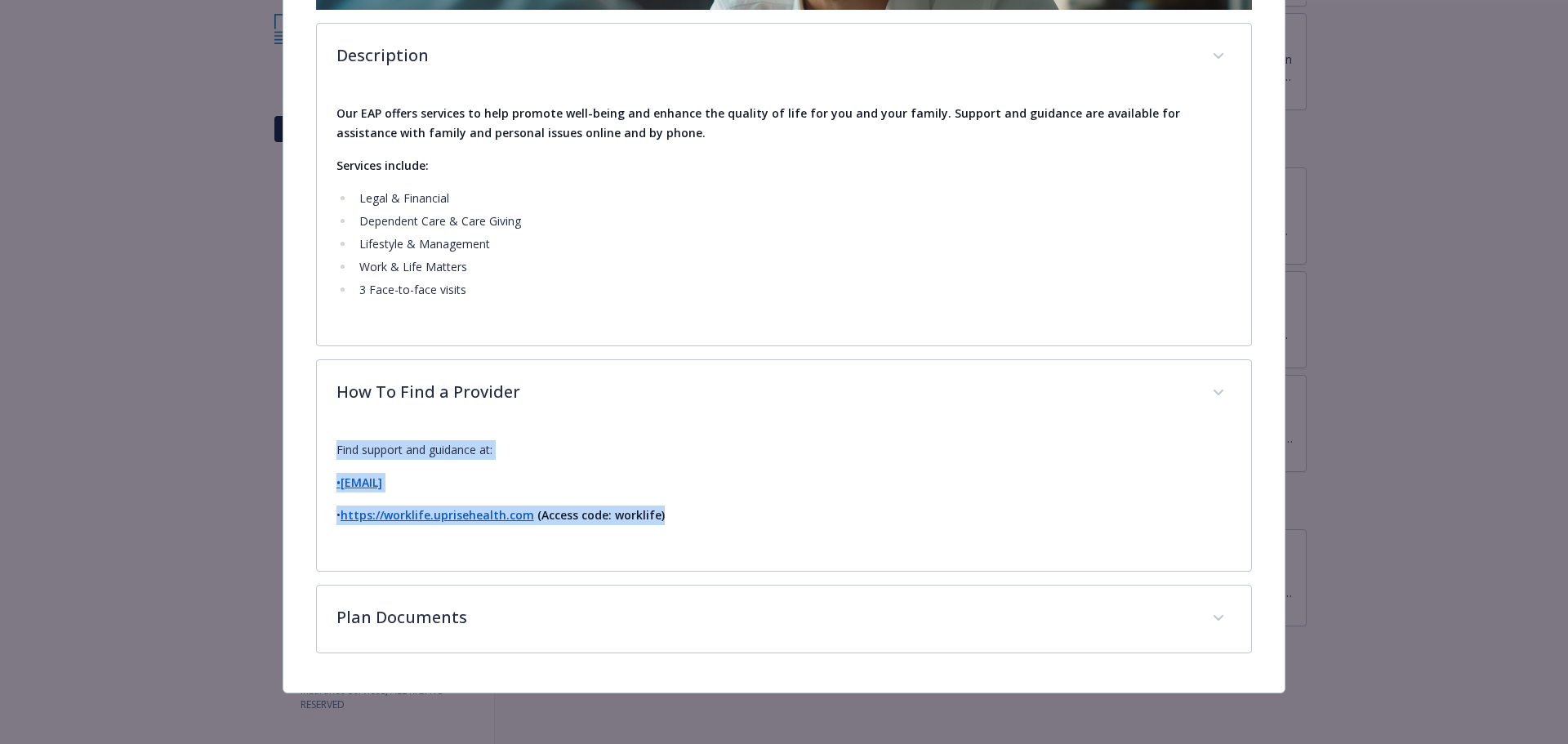 drag, startPoint x: 684, startPoint y: 508, endPoint x: 356, endPoint y: 456, distance: 332.0964 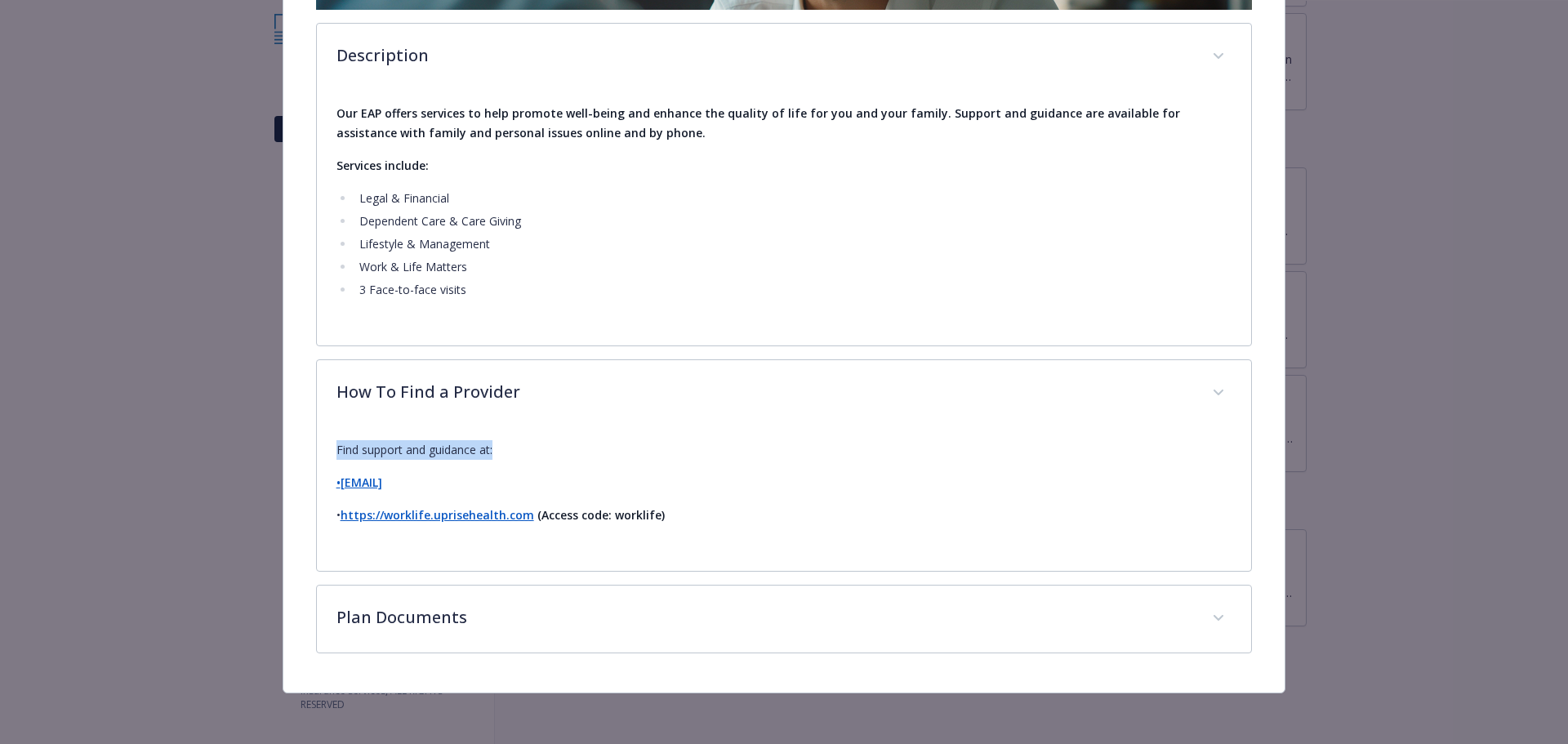 drag, startPoint x: 526, startPoint y: 447, endPoint x: 320, endPoint y: 446, distance: 206.00243 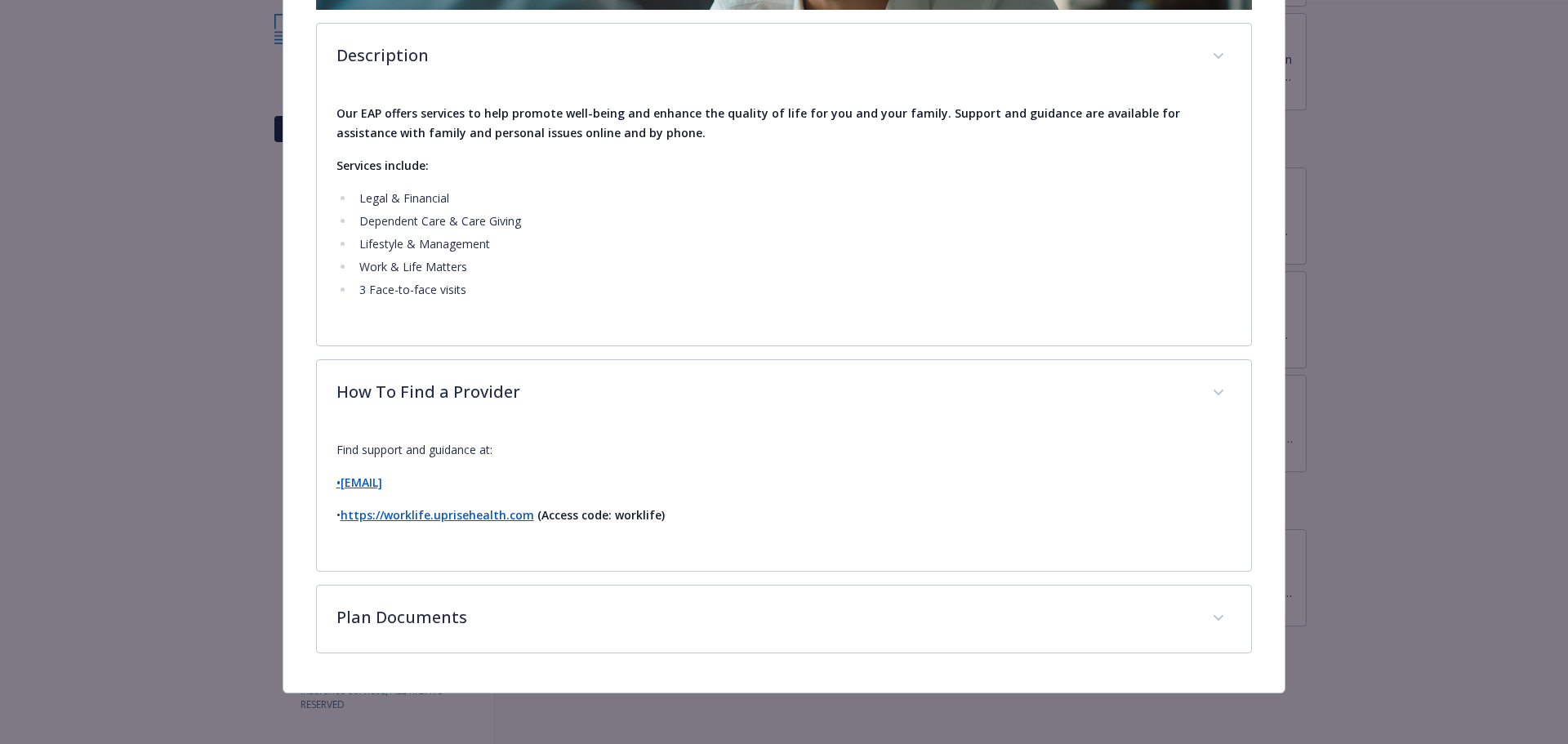 click on "• https://worklife.uprisehealth.com
(Access code: worklife)" at bounding box center (784, 515) 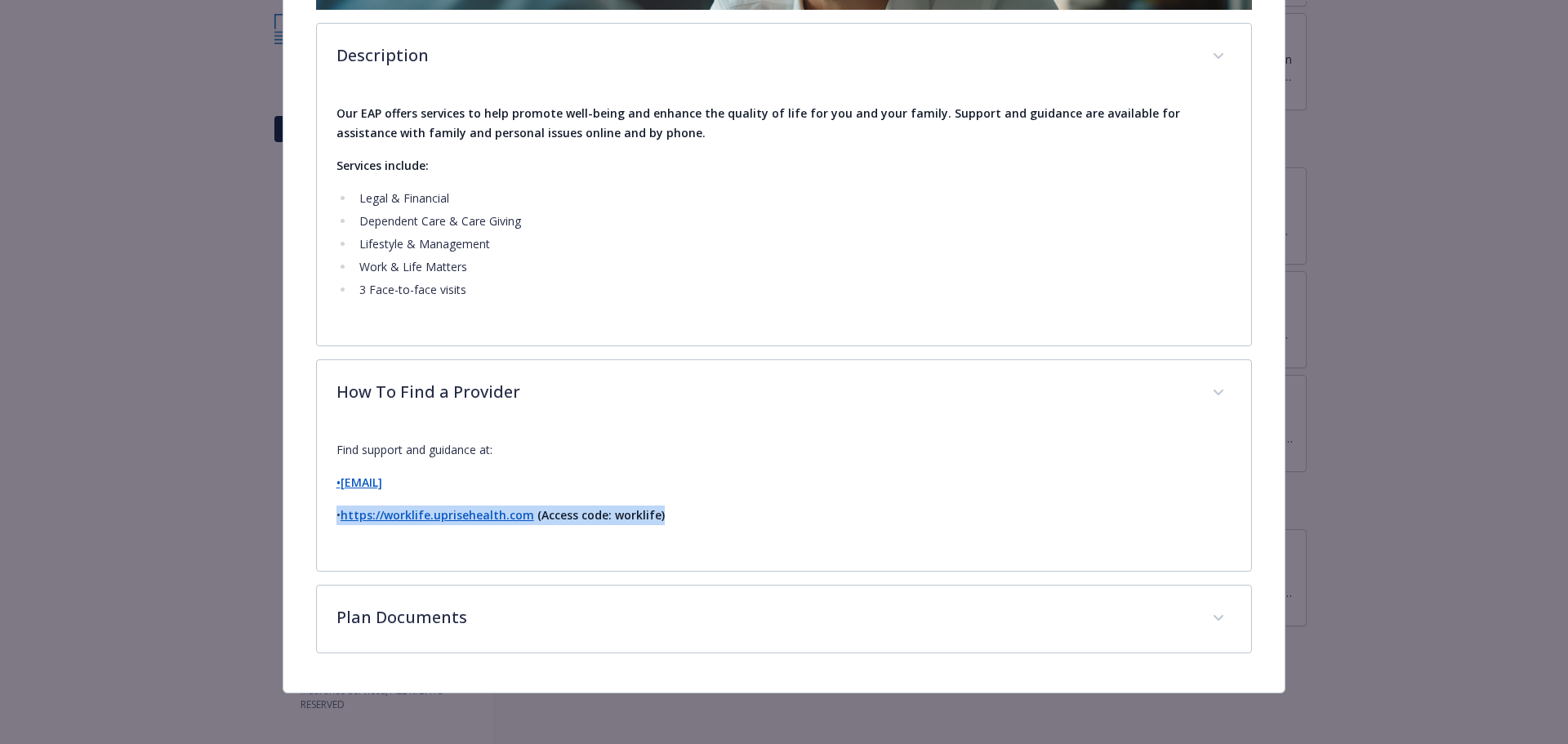 drag, startPoint x: 679, startPoint y: 517, endPoint x: 313, endPoint y: 516, distance: 366.0014 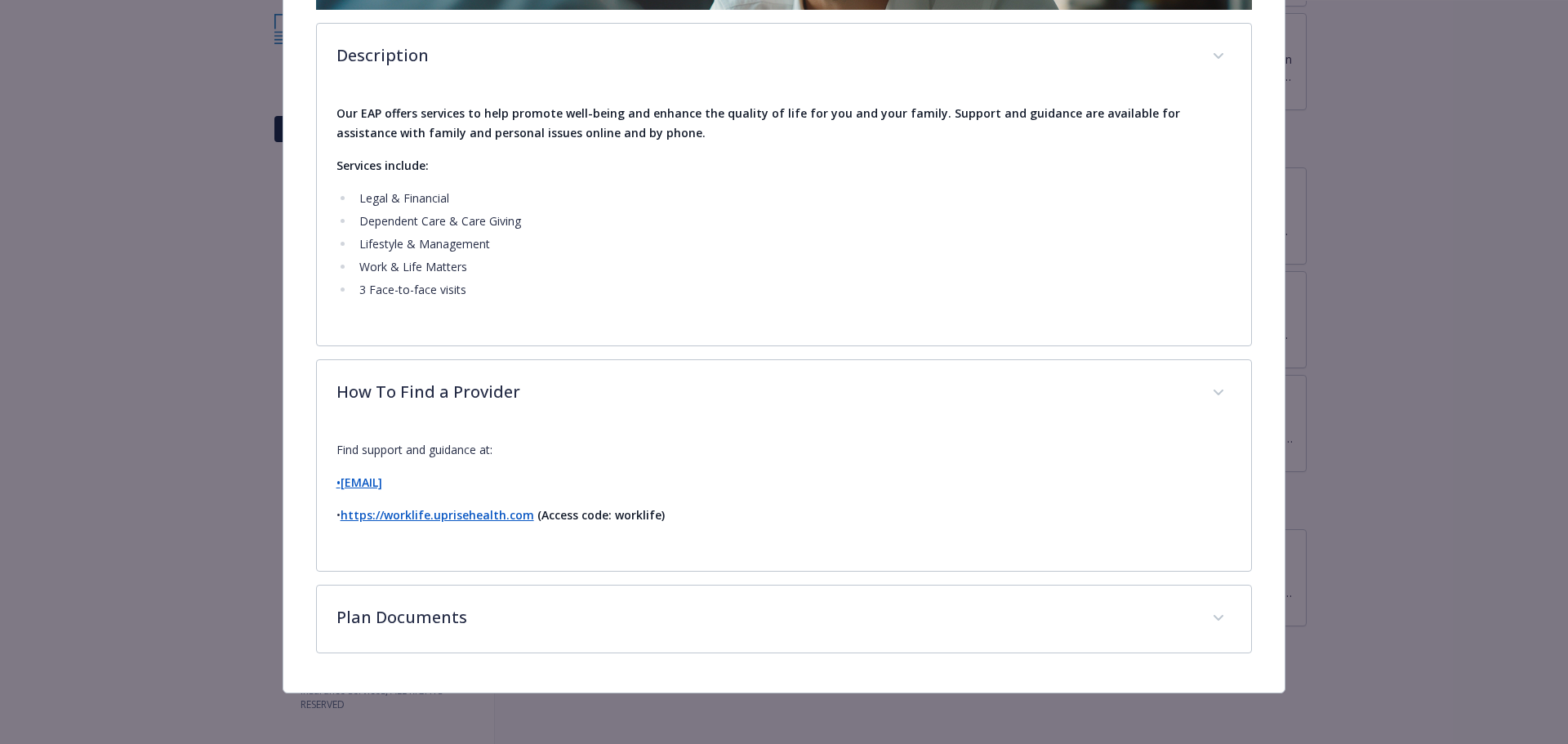 click on "Find support and guidance at:" at bounding box center [784, 450] 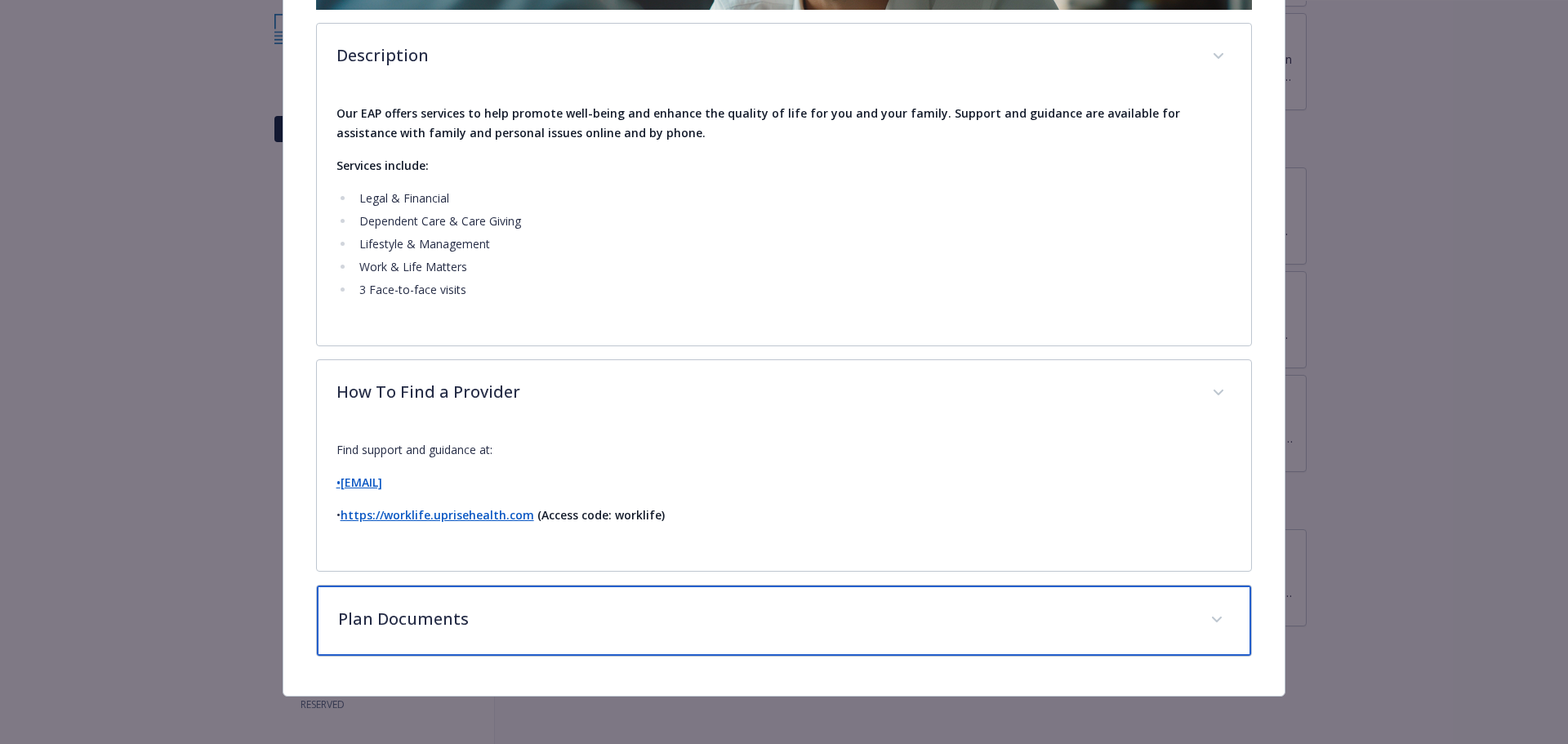 click on "Plan Documents" at bounding box center [784, 621] 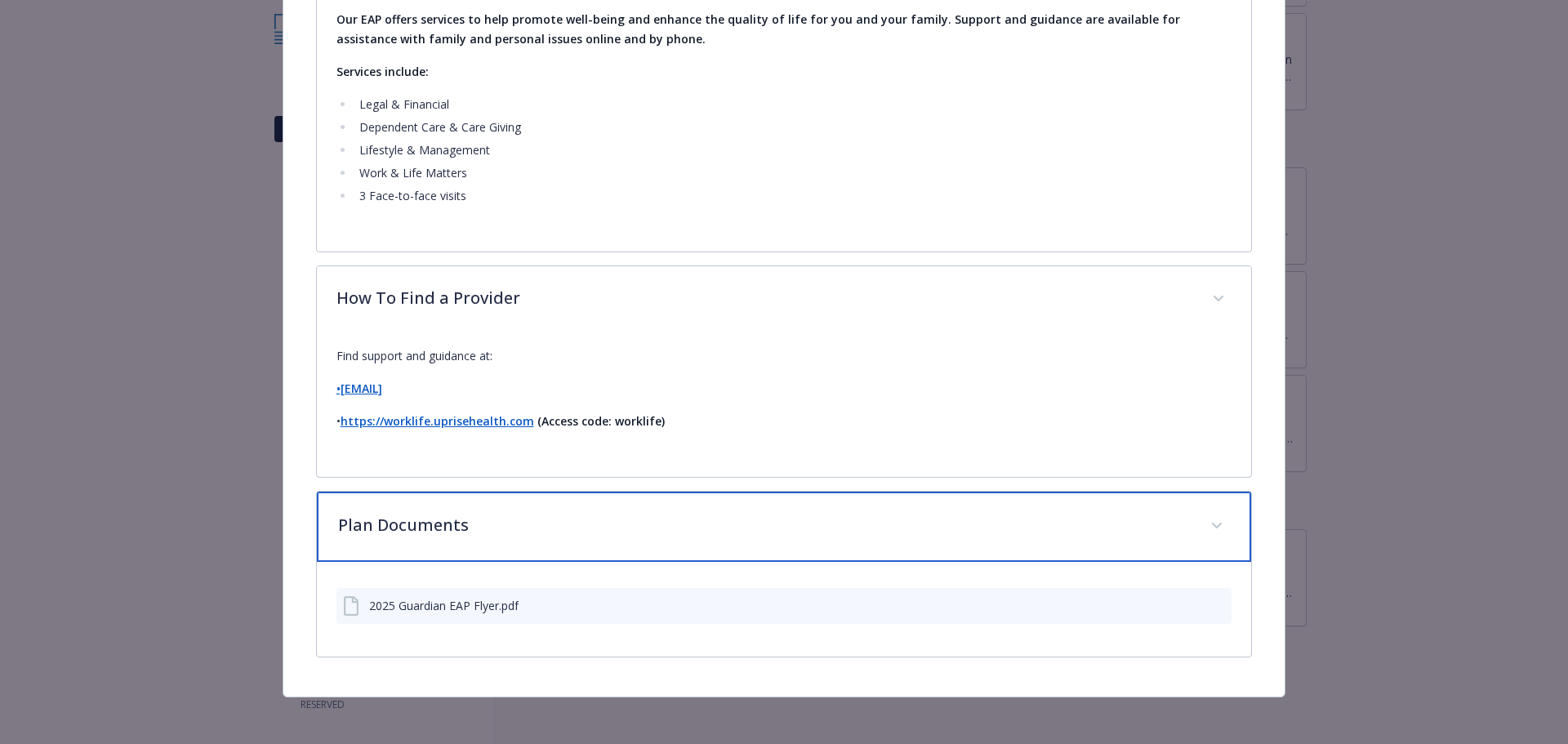 scroll, scrollTop: 559, scrollLeft: 0, axis: vertical 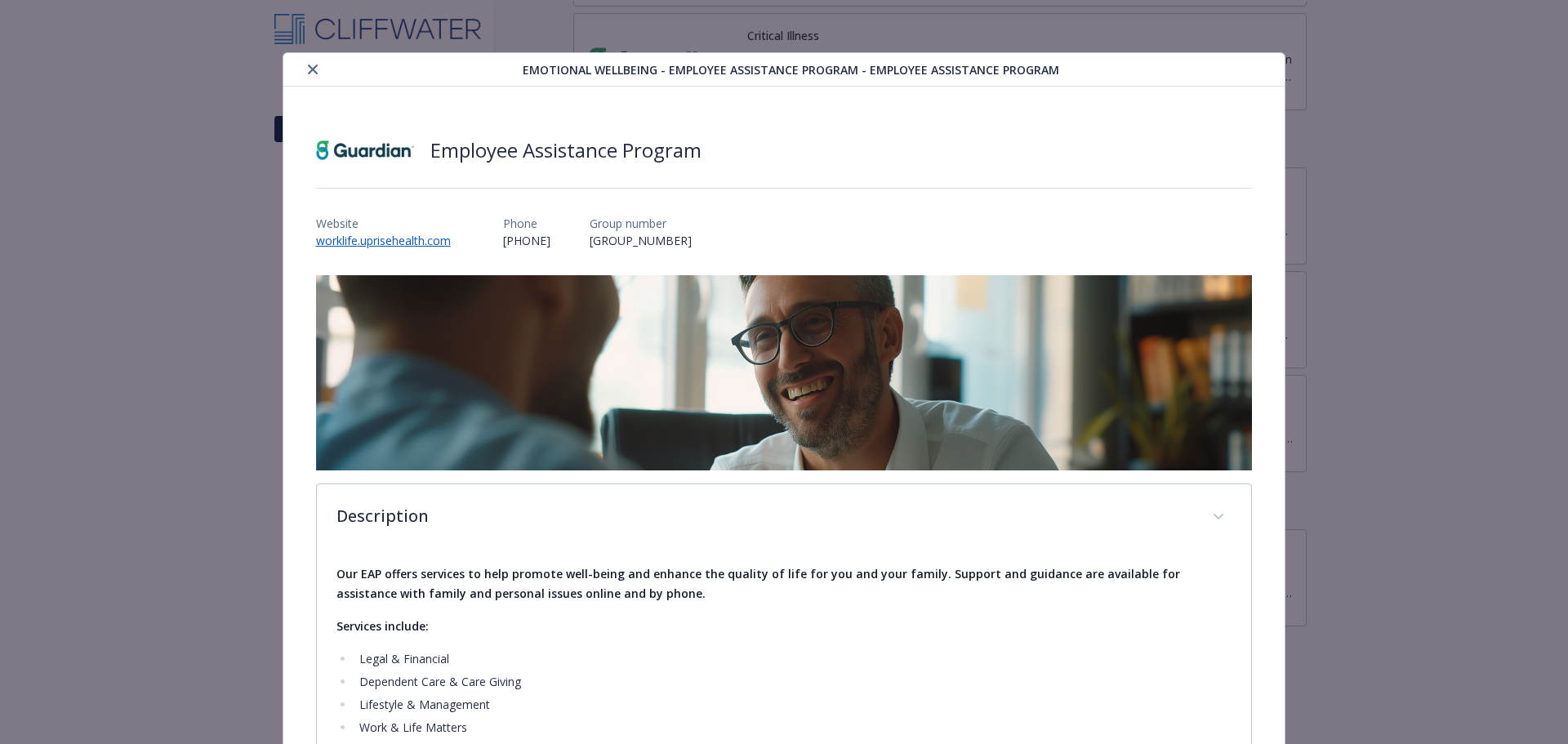 click 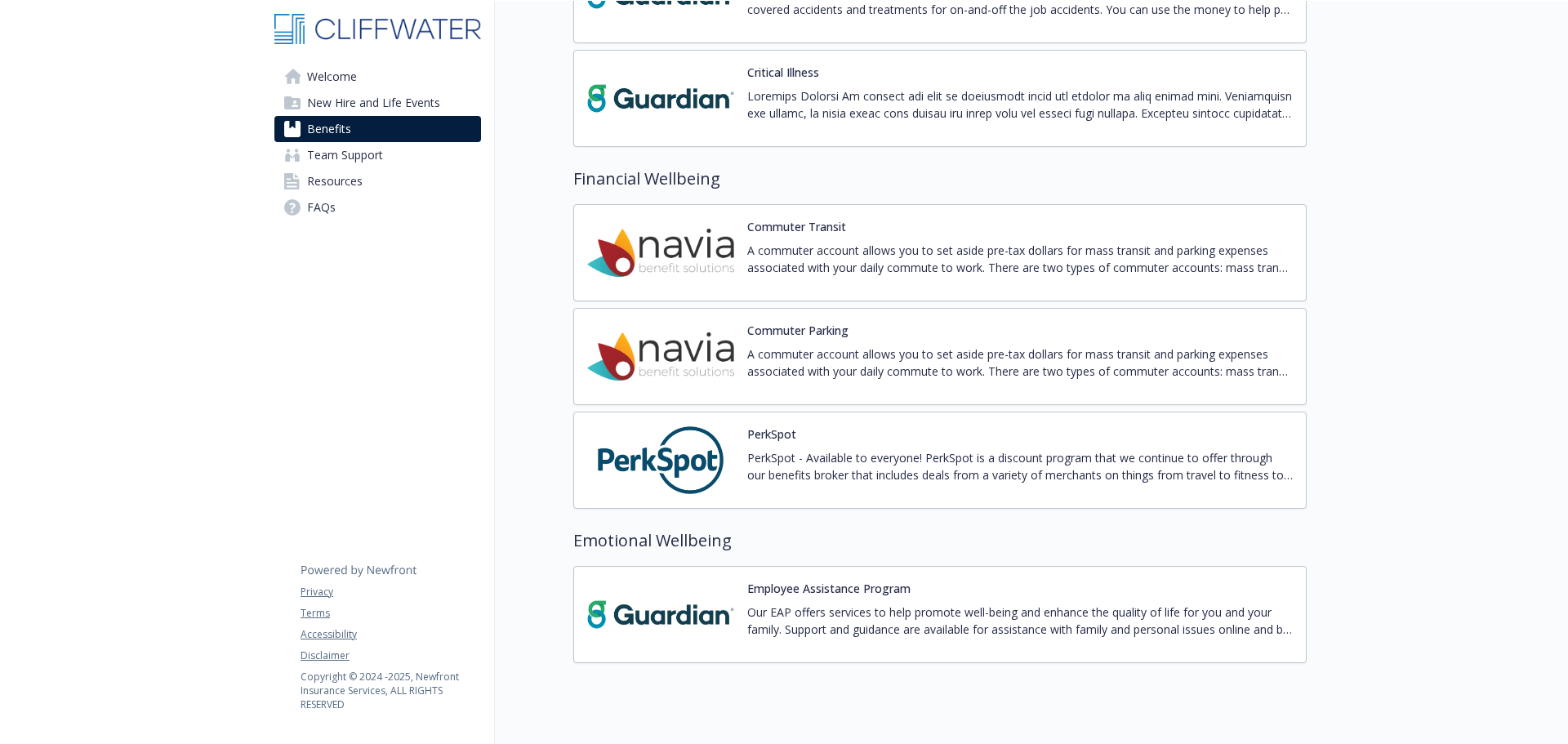 scroll, scrollTop: 1575, scrollLeft: 0, axis: vertical 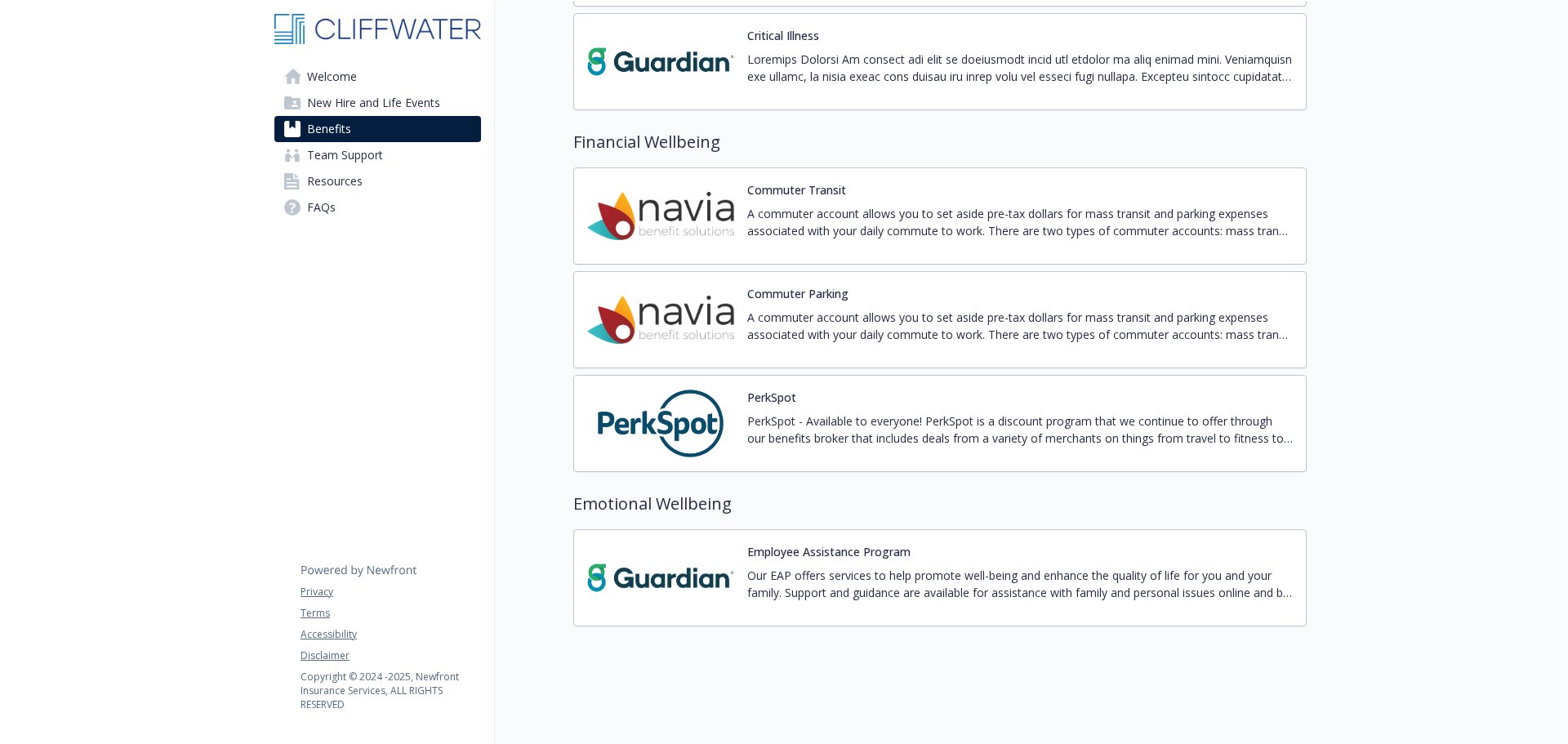click on "Our EAP offers services to help promote well-being and enhance the quality of life for you and your family. Support and guidance are available for assistance with family and personal issues online and by phone.
Services include:
Legal & Financial
Dependent Care & Care Giving
Lifestyle & Management
Work & Life Matters
3 Face-to-face visits" at bounding box center [1020, 584] 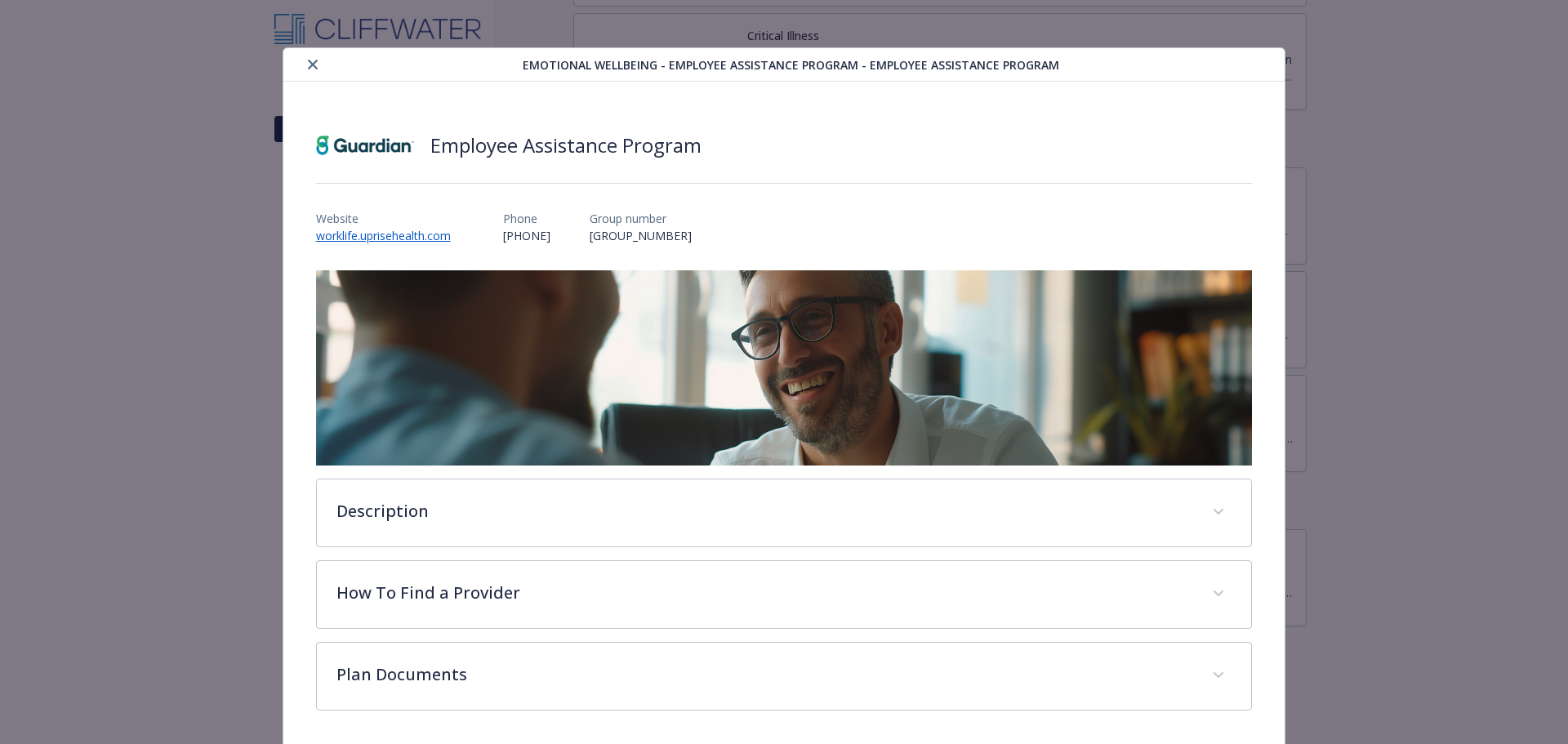 scroll, scrollTop: 62, scrollLeft: 0, axis: vertical 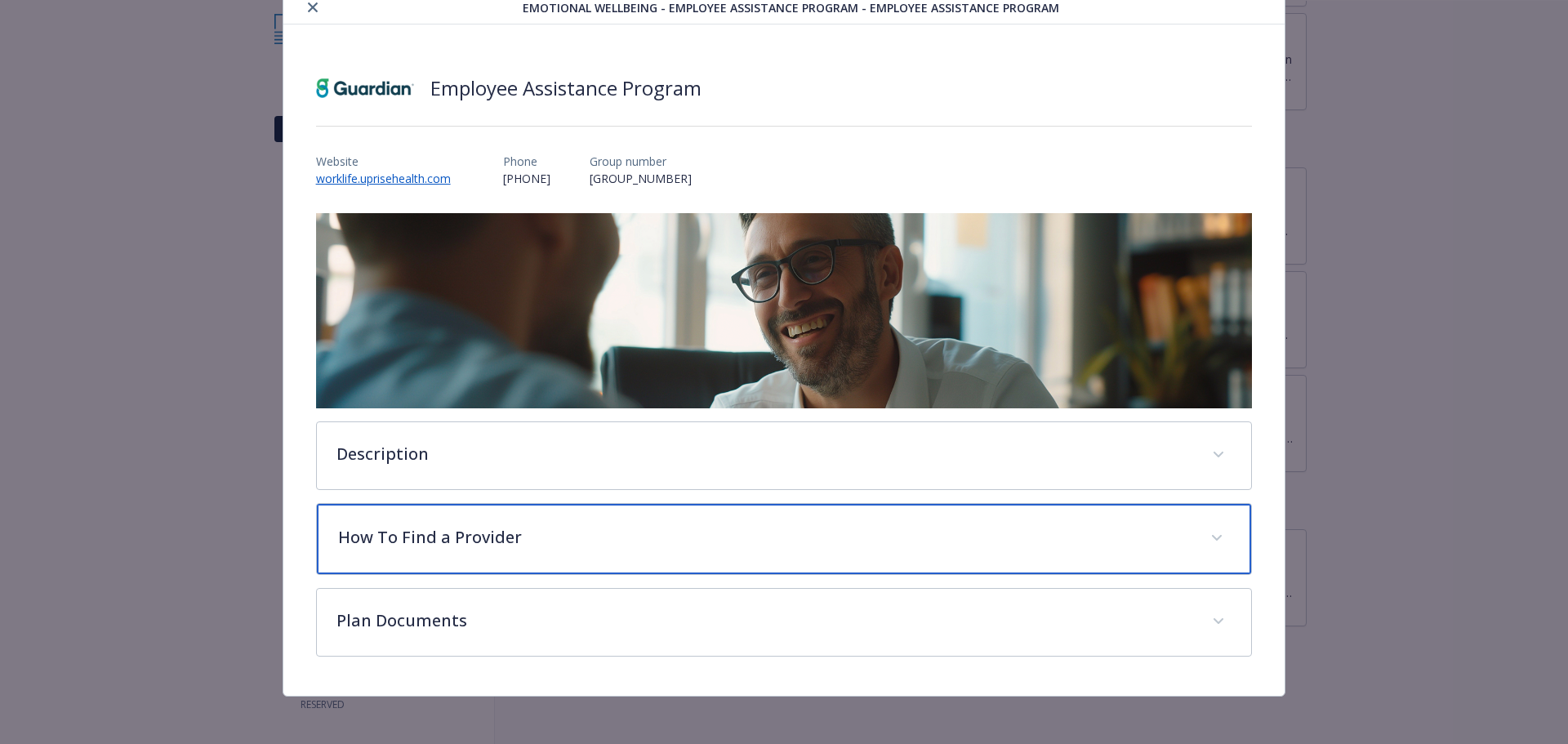 click on "How To Find a Provider" at bounding box center [784, 539] 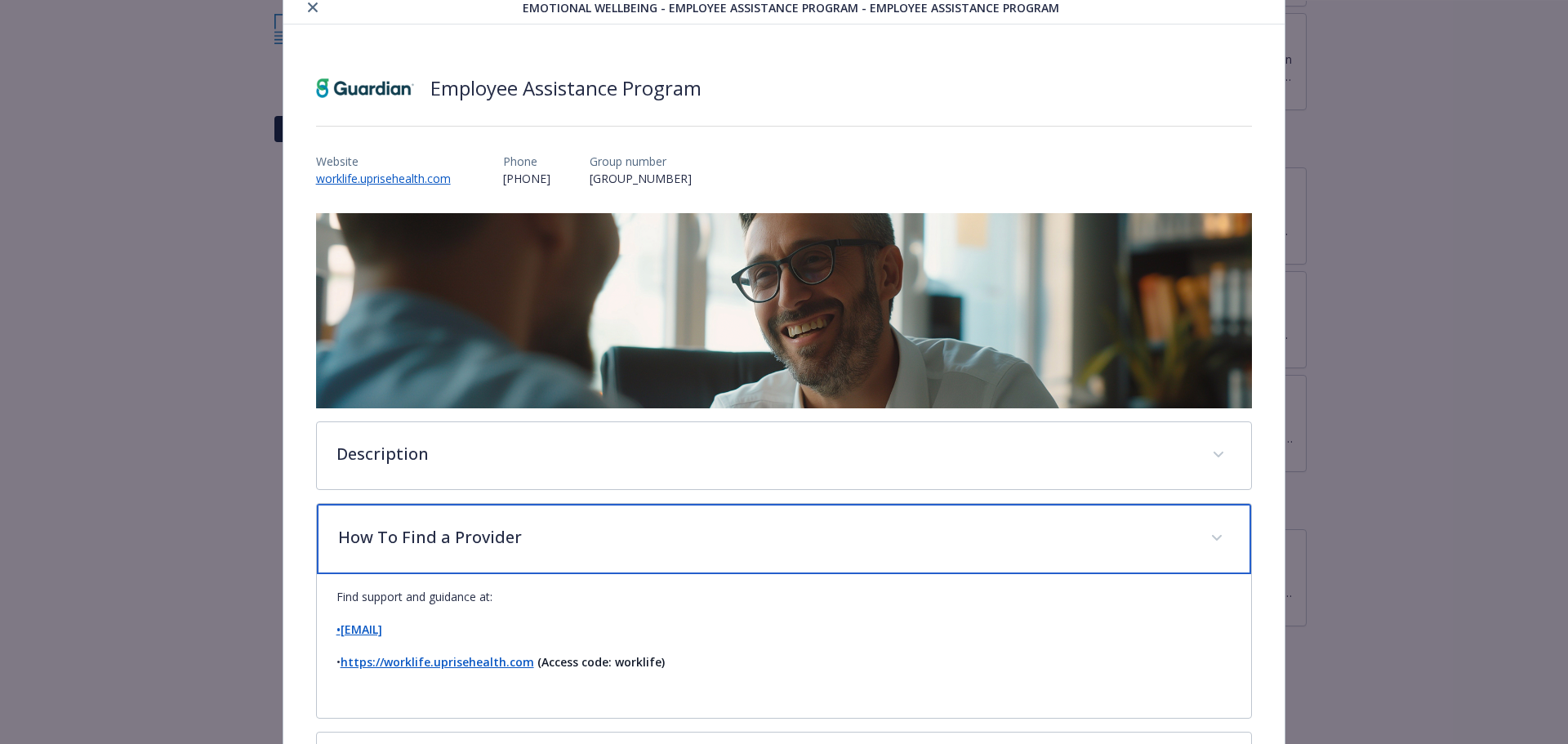 scroll, scrollTop: 144, scrollLeft: 0, axis: vertical 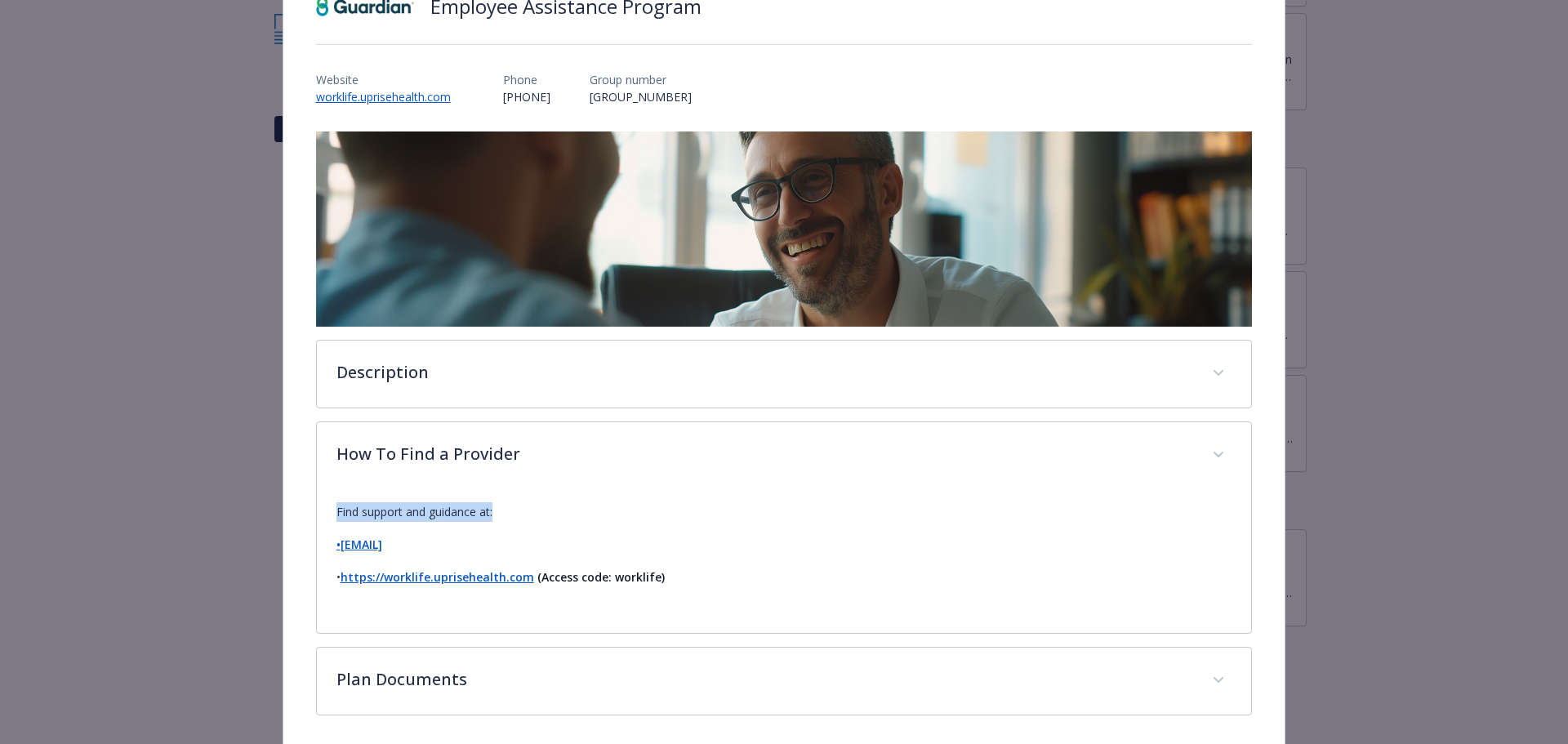 drag, startPoint x: 519, startPoint y: 513, endPoint x: 317, endPoint y: 505, distance: 202.15835 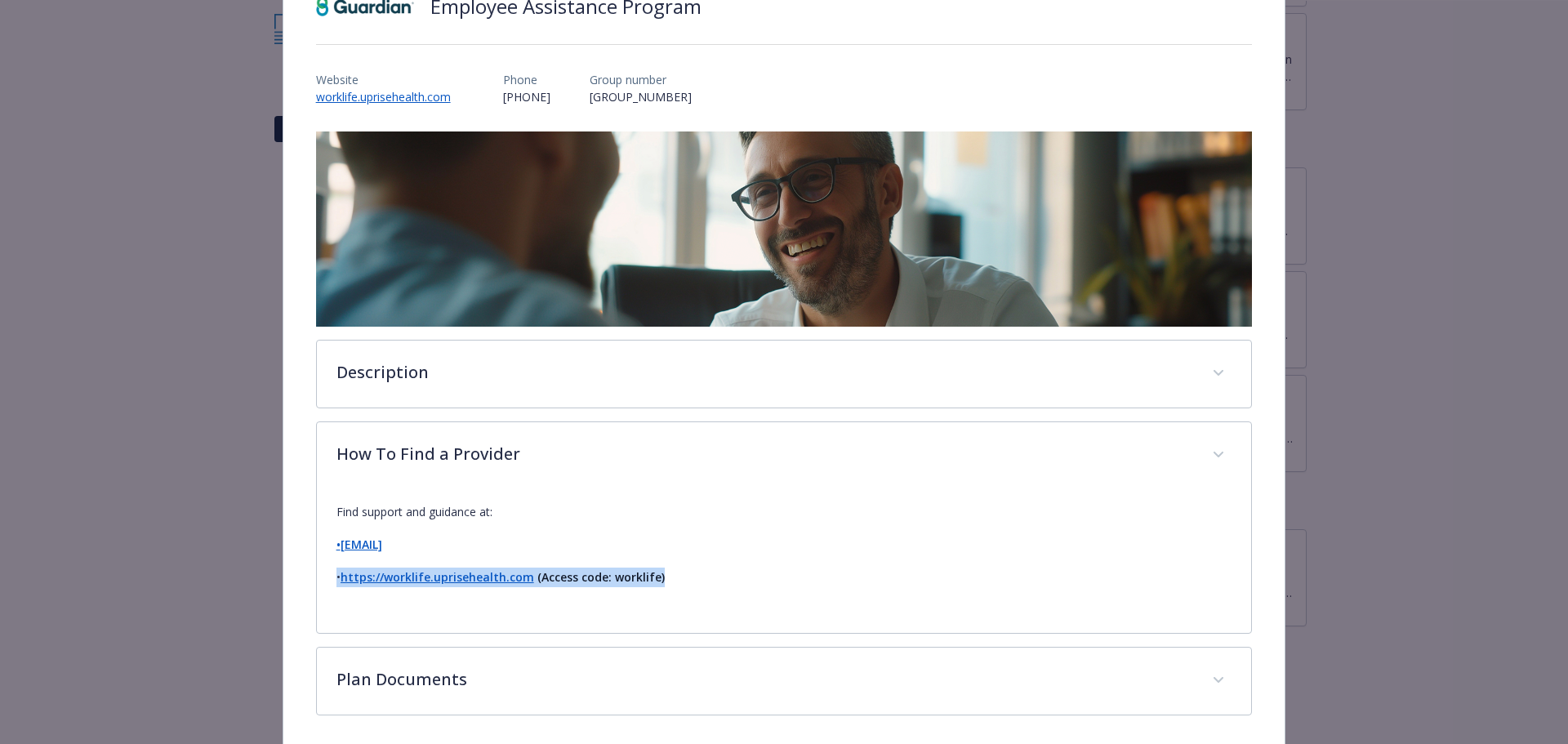 drag, startPoint x: 662, startPoint y: 580, endPoint x: 348, endPoint y: 577, distance: 314.01433 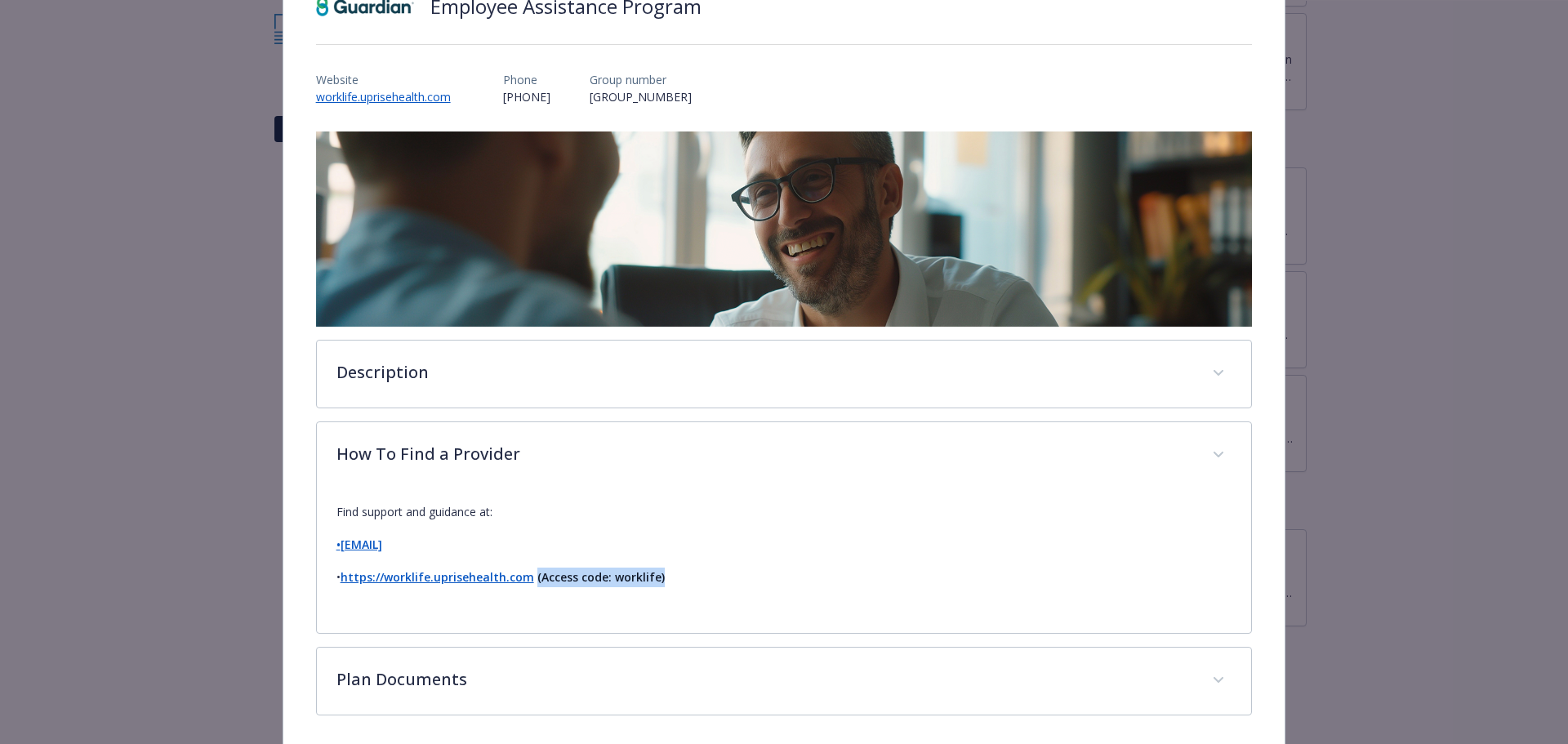 drag, startPoint x: 697, startPoint y: 577, endPoint x: 540, endPoint y: 572, distance: 157.0796 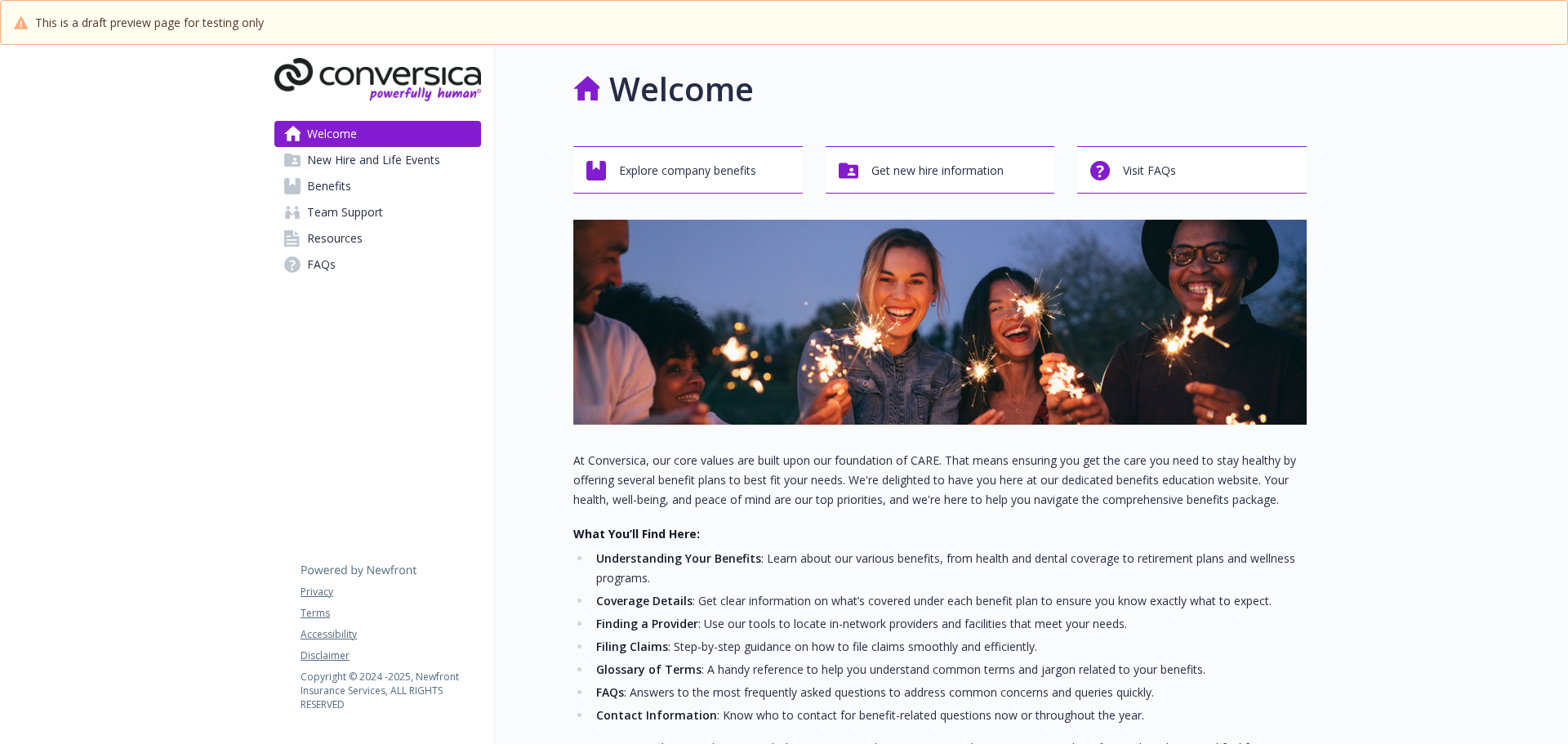 scroll, scrollTop: 0, scrollLeft: 0, axis: both 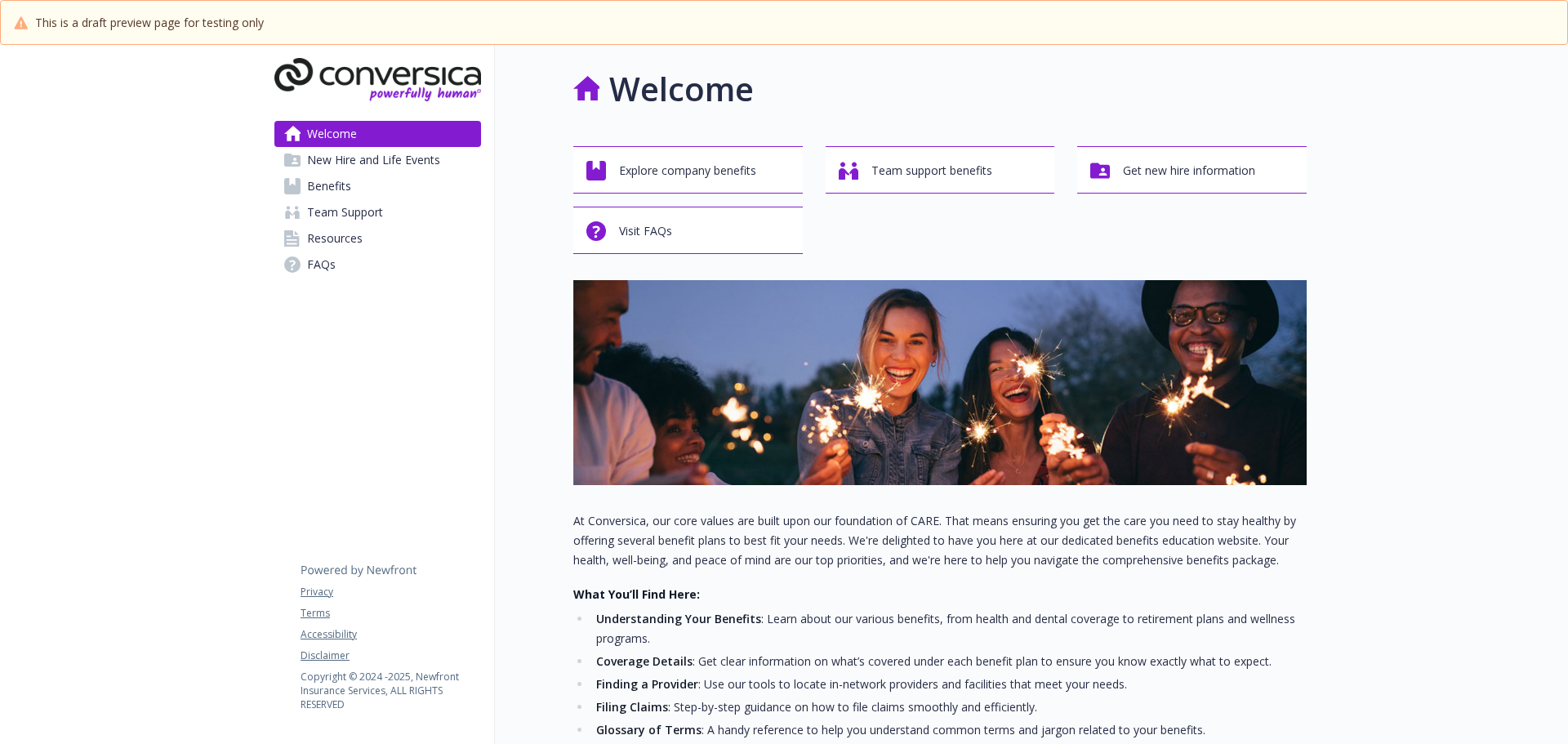 click on "Benefits" at bounding box center (329, 186) 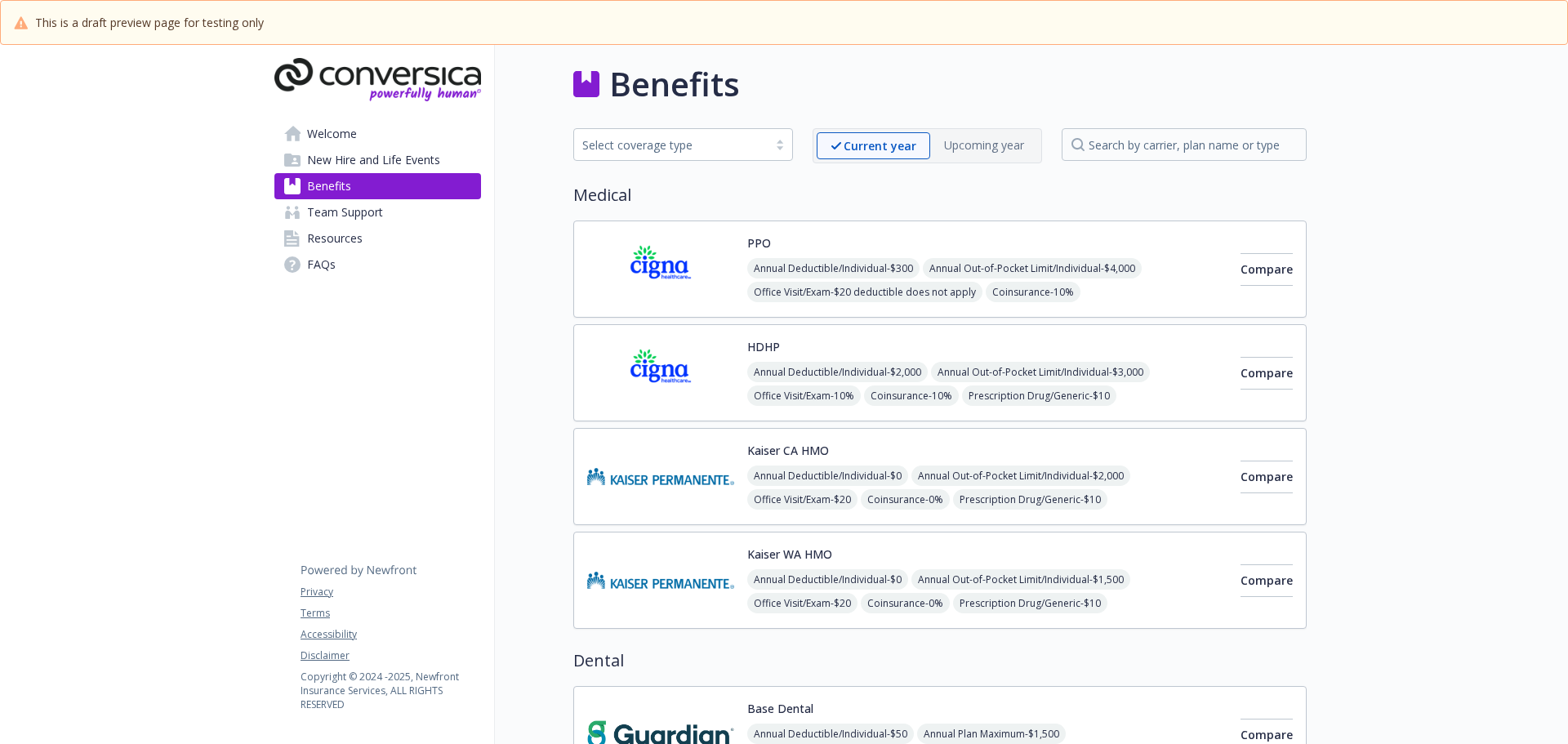 scroll, scrollTop: 0, scrollLeft: 0, axis: both 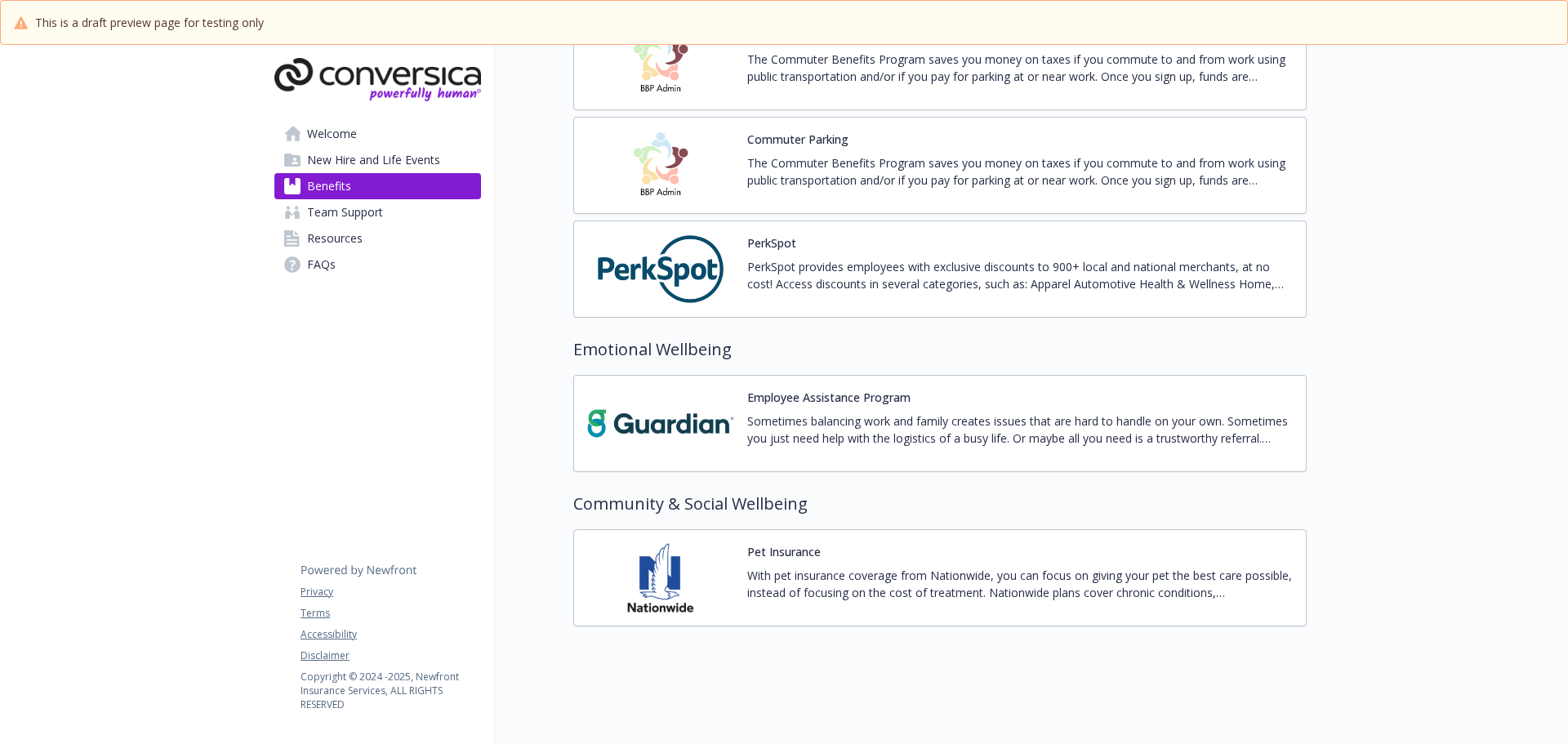 click on "Employee Assistance Program" at bounding box center (829, 397) 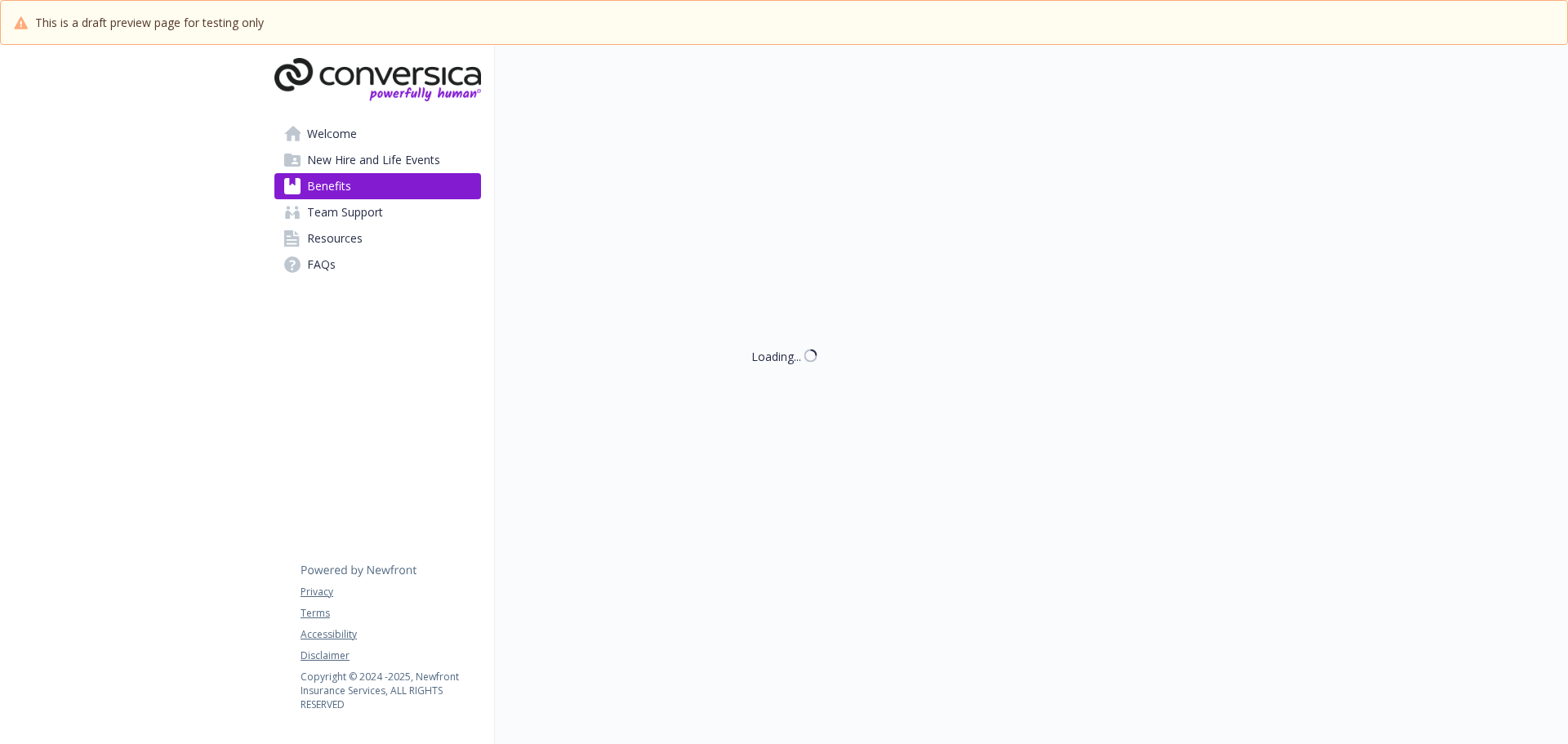 scroll, scrollTop: 2446, scrollLeft: 0, axis: vertical 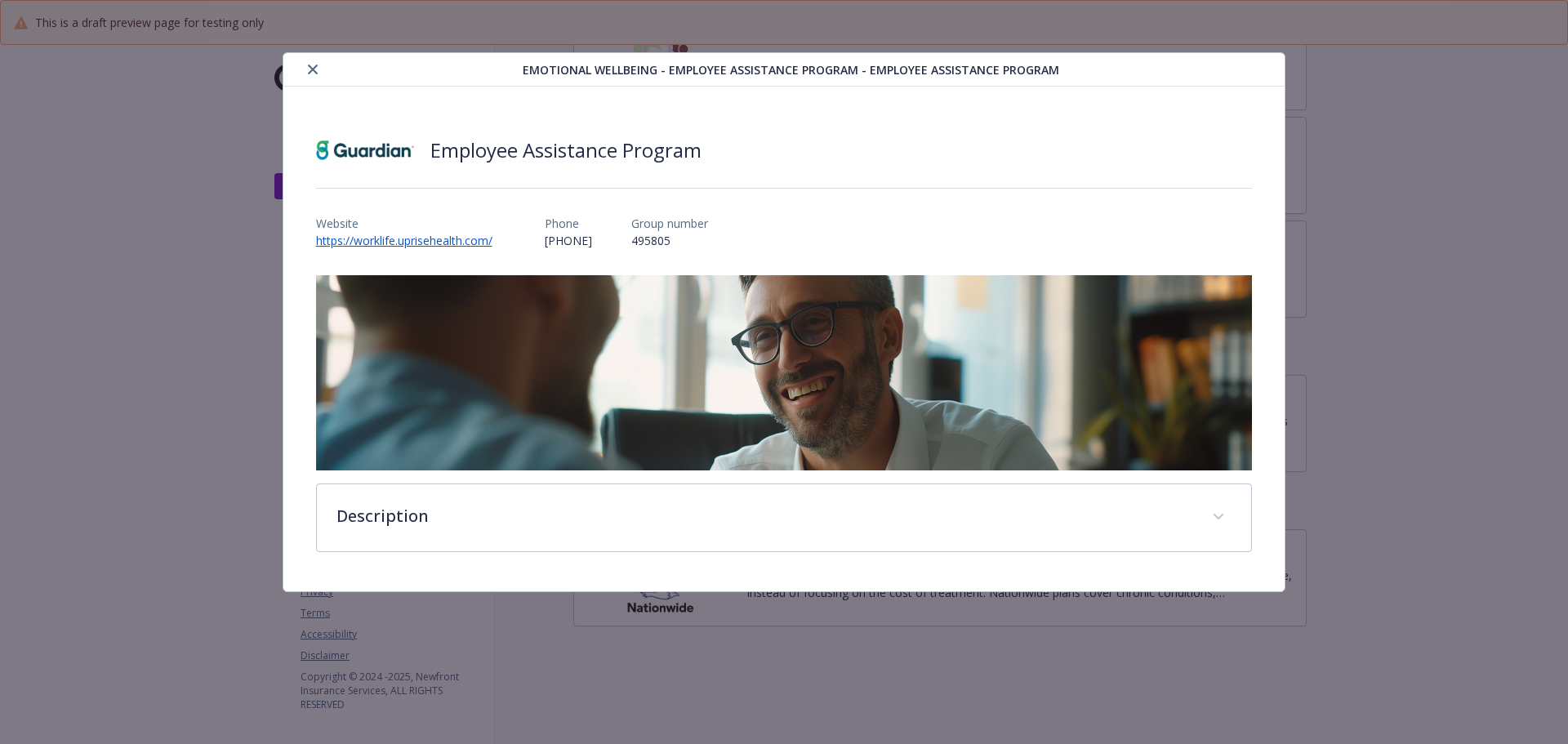 click at bounding box center [313, 69] 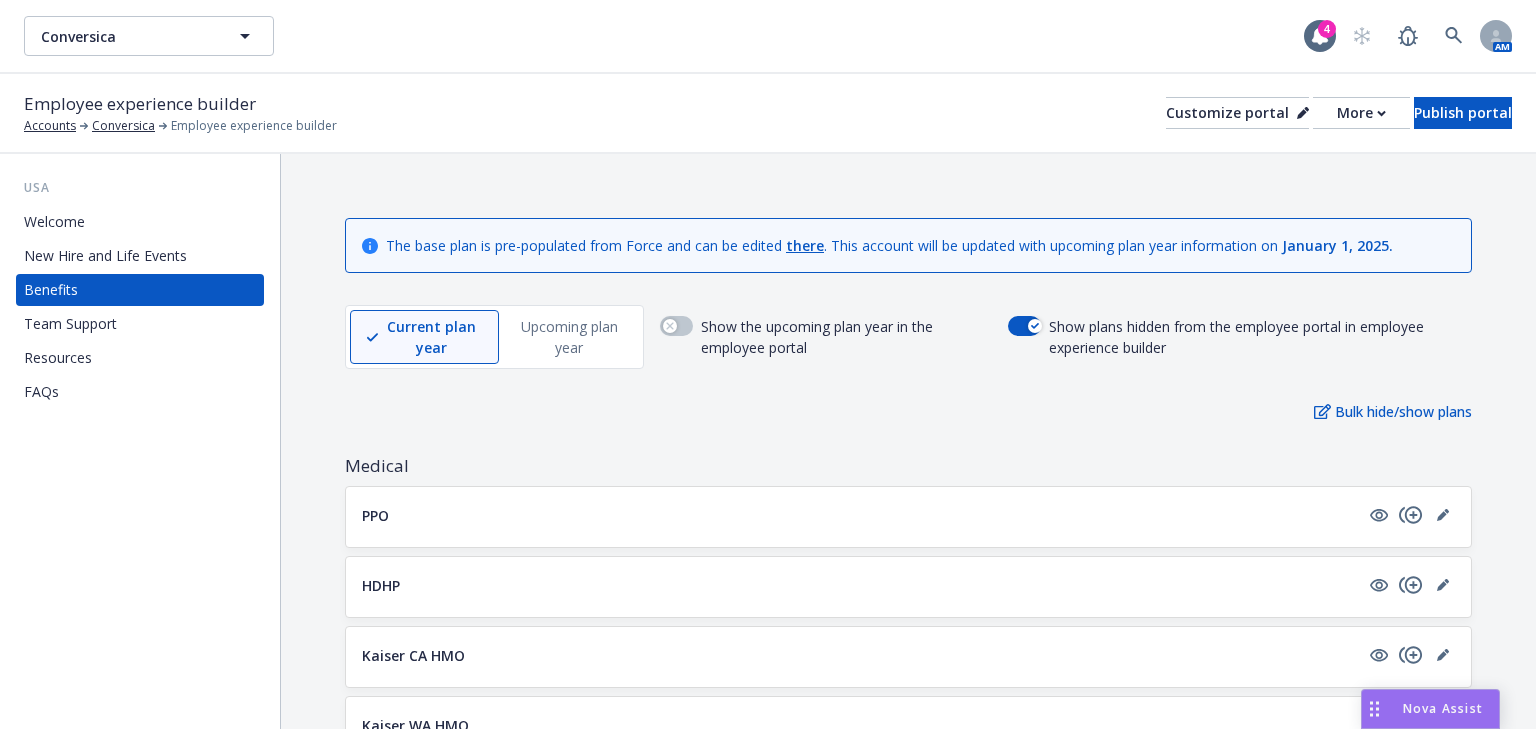 scroll, scrollTop: 0, scrollLeft: 0, axis: both 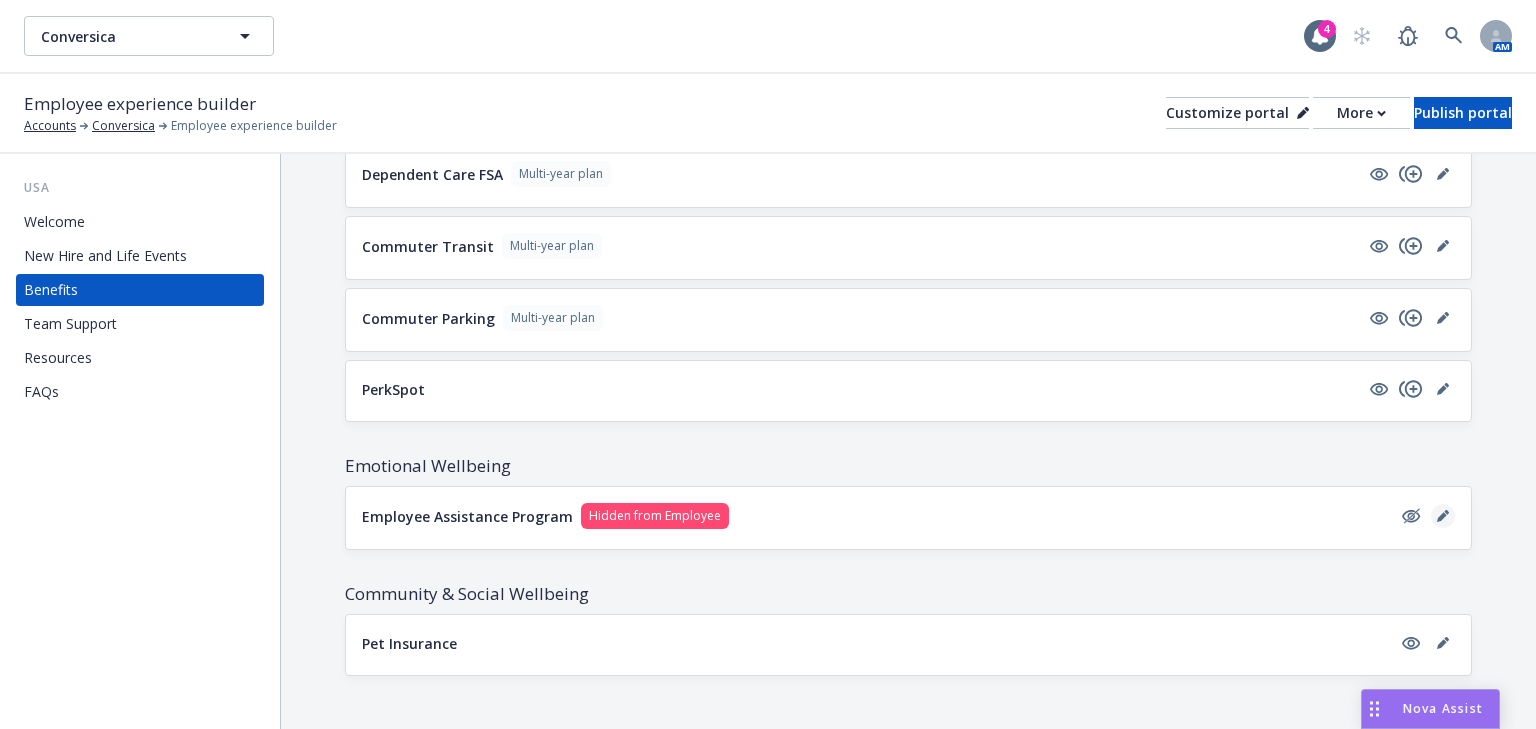 click 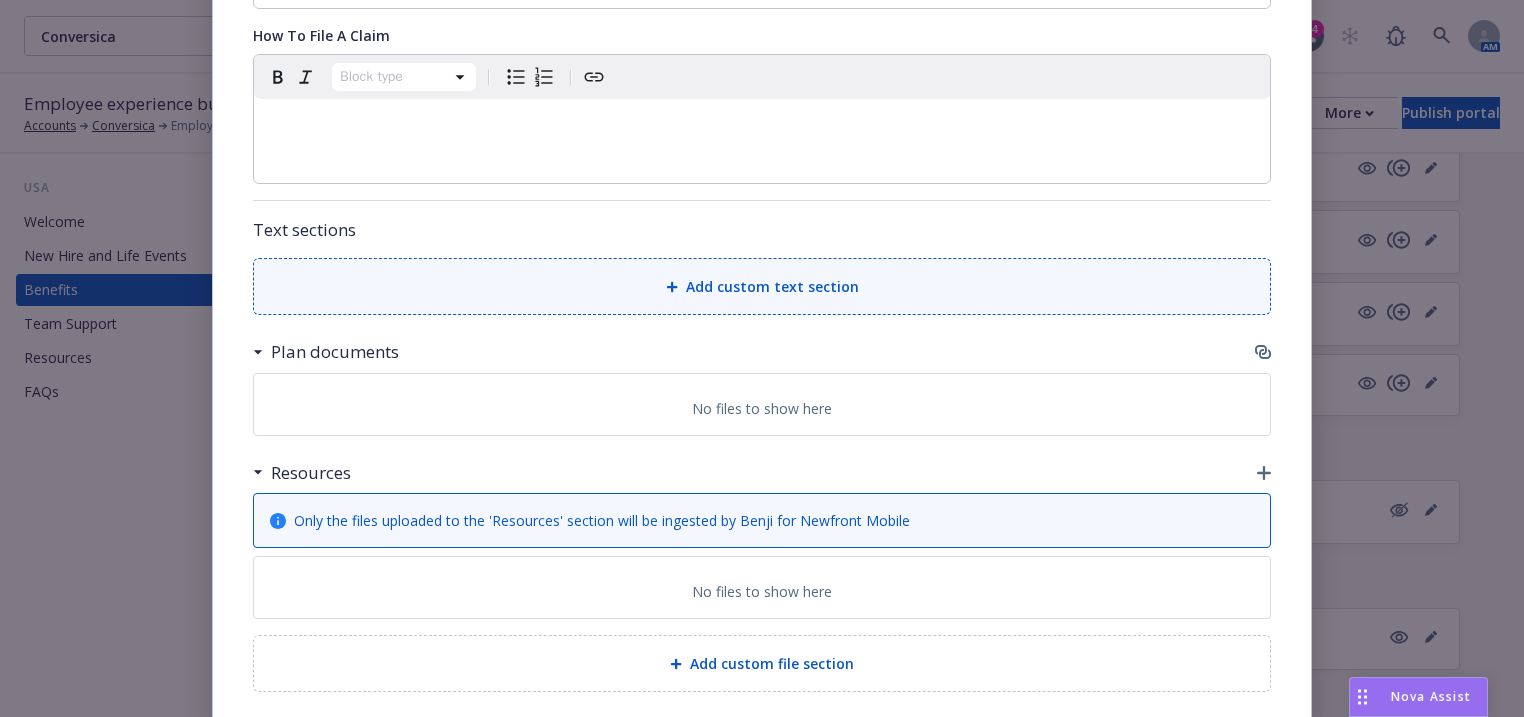 scroll, scrollTop: 1117, scrollLeft: 0, axis: vertical 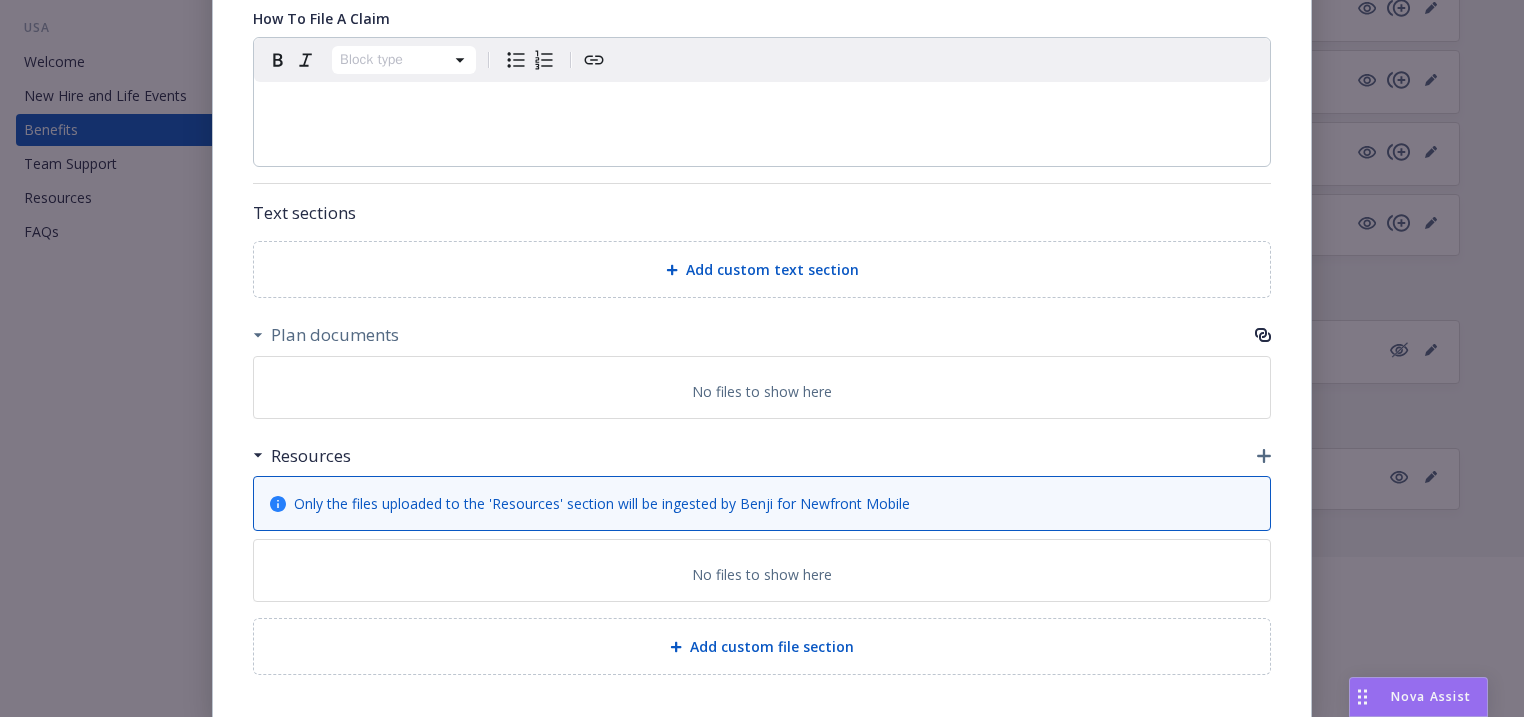 click 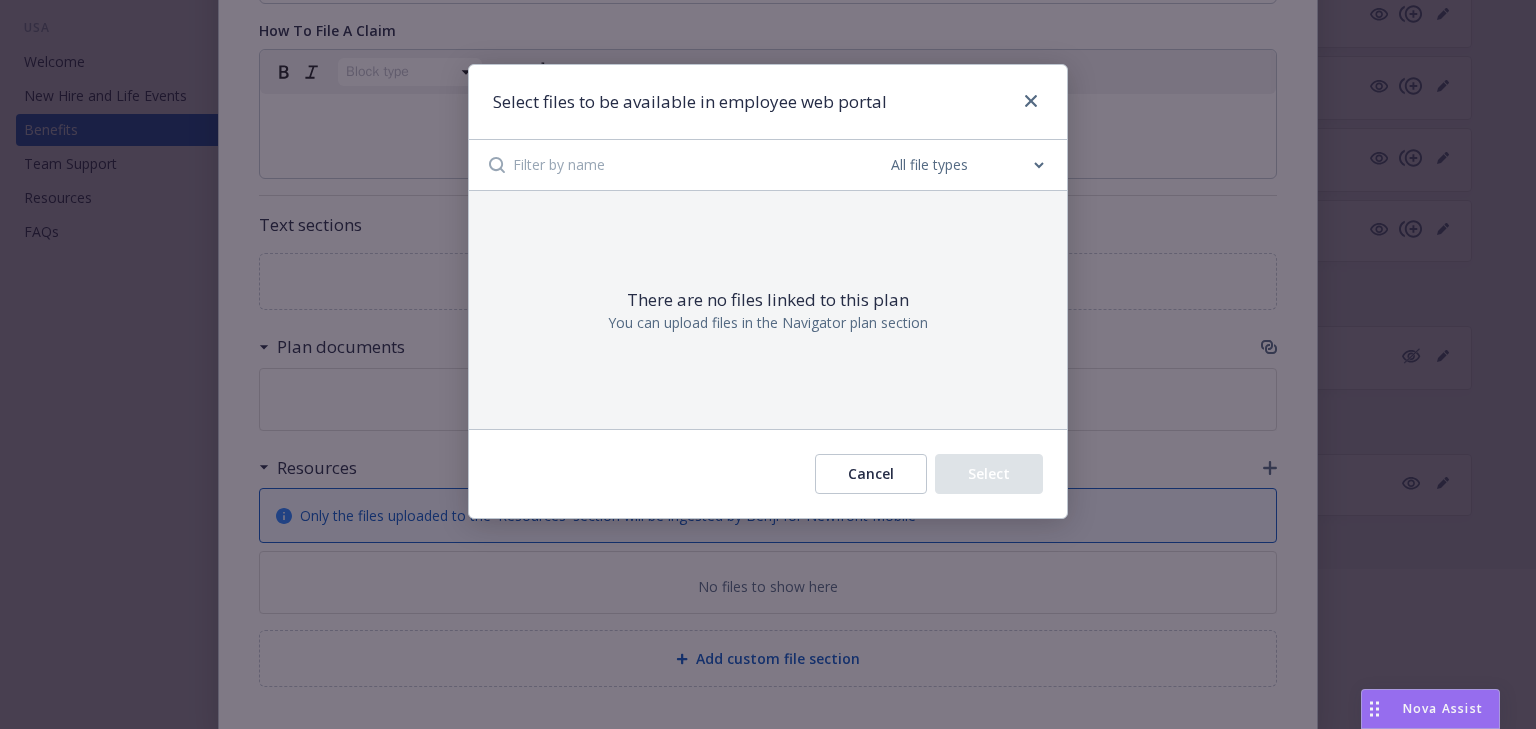 click on "All file types Agreements Allocations Annual Service Cycle - Financial snapshot Annual Service Cycle - Open enrollment Annual Service Cycle - Renewal Annual Service Cycle - Strategy Application Application - prior term Application - signed Application - unsigned Audit Request Form Audit Statement Audits Auto ID card BOR Confirmation BOR Letter - signed BOR Letter - unsigned Benchmarking report Benefits Summary/SBC Bid review Billing correspondence Bind Order Bind confirmation Binder Binder not-published Blanket BOR & Loss Runs Letter - signed Blanket BOR Letter - signed Blanket Loss Runs Letter - signed Board Meeting Agenda Brochure/Pamphlet Broker of Record Building questionnaire Cancellation Confirmation Cap Table Census Certificate Control (CCD) Certificate Delivery Certificate Holder List Certificate Requirements Certificate of insurance Certificate request Change request Claim Client ID Commissions statement Communication Company License Compliance Conditional Renewal Notice Contract Cover letter D-2" at bounding box center (967, 165) 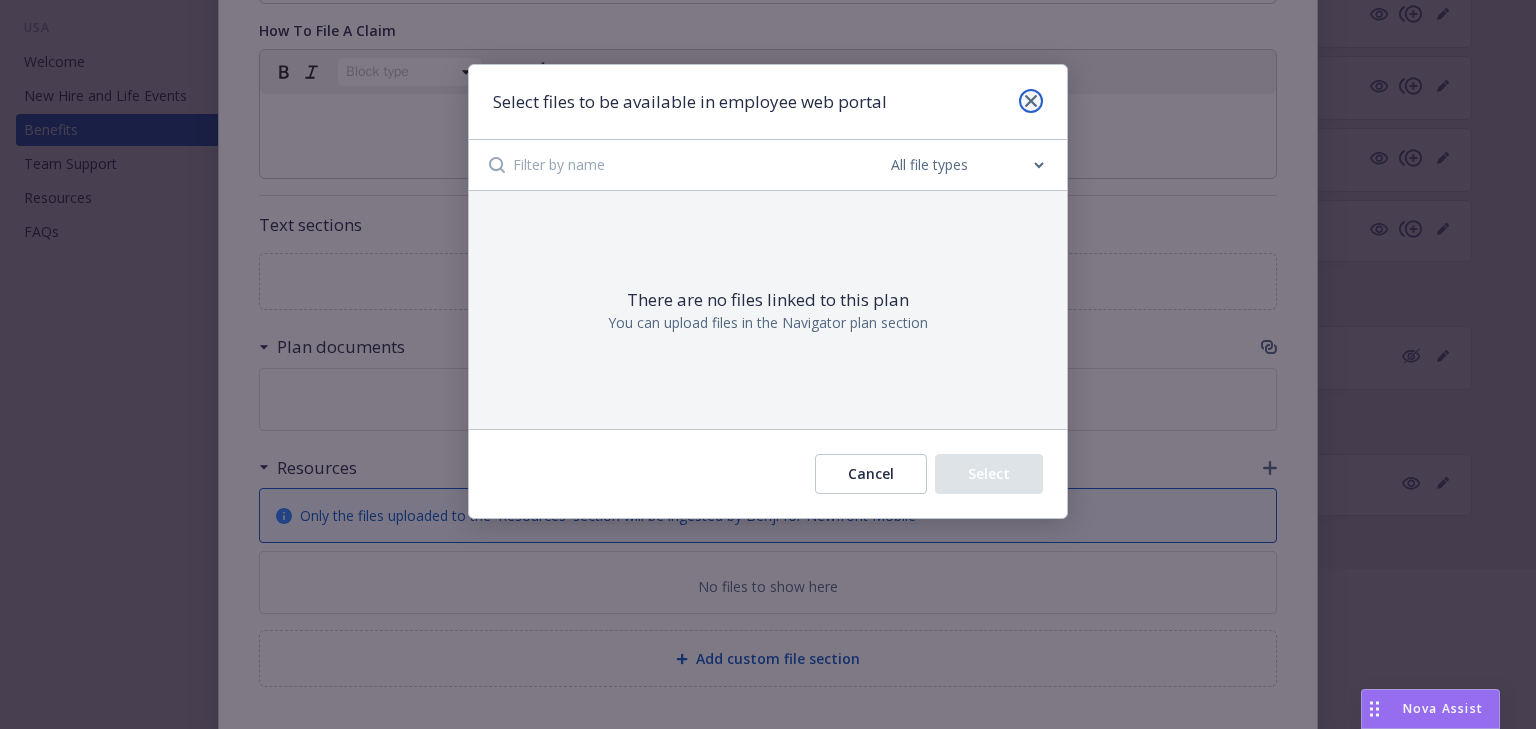 click 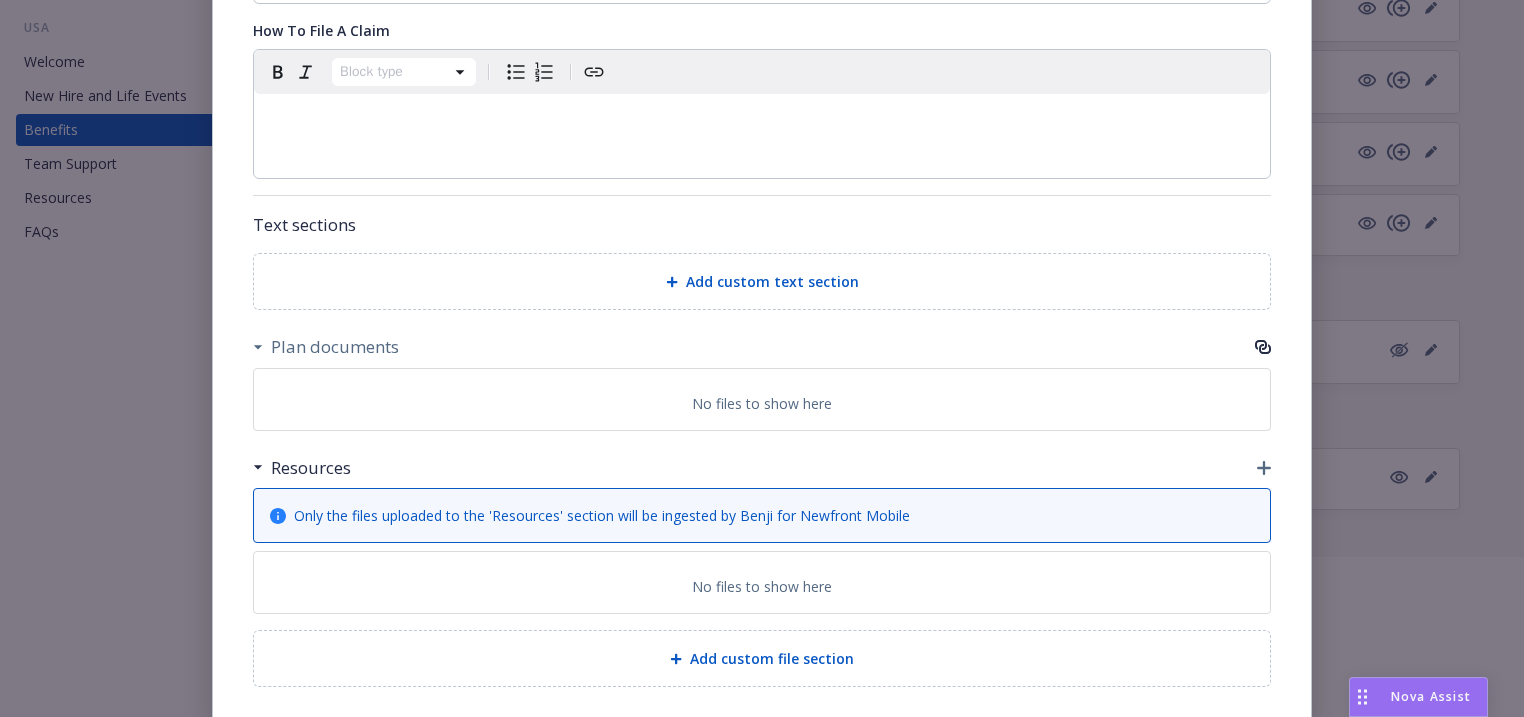 click 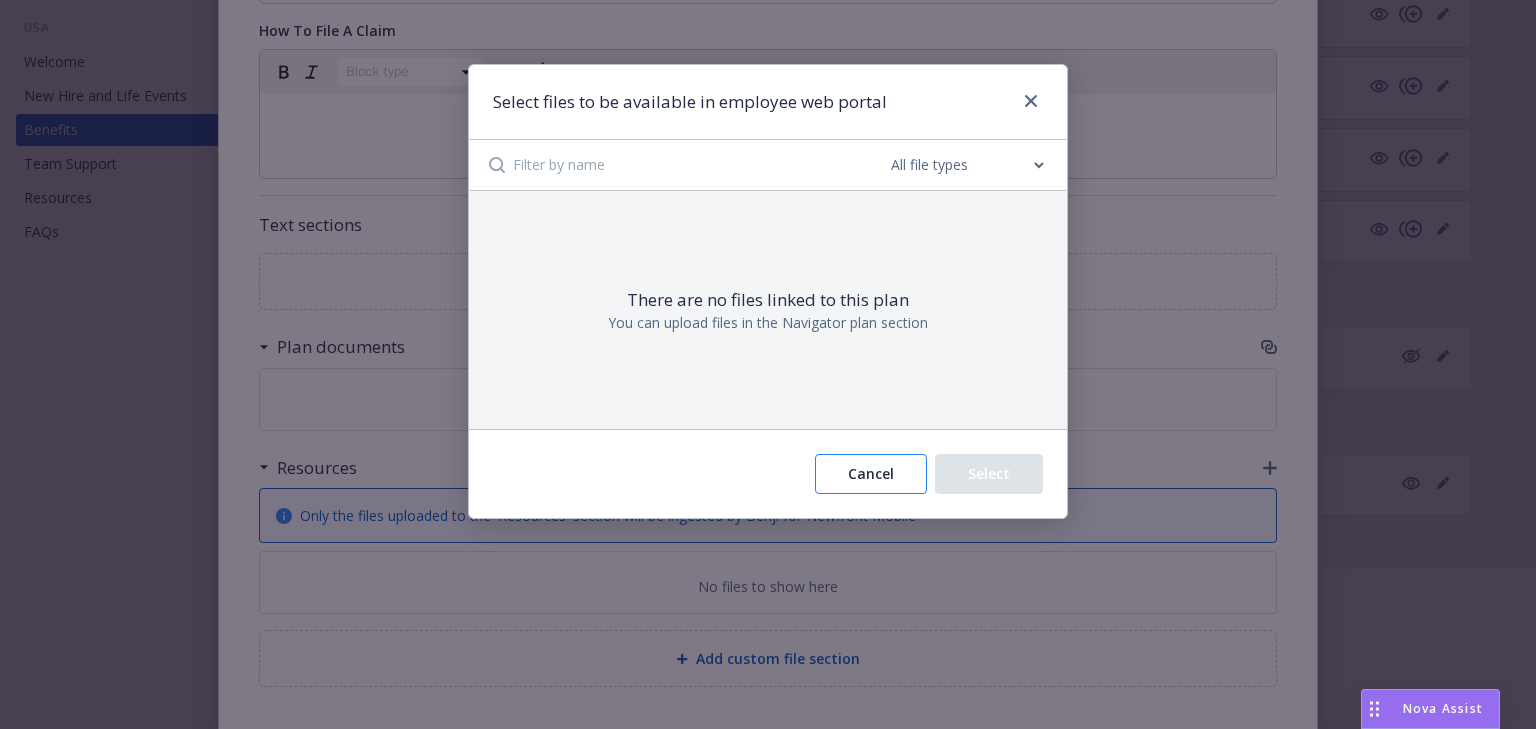 click on "Cancel" at bounding box center (871, 474) 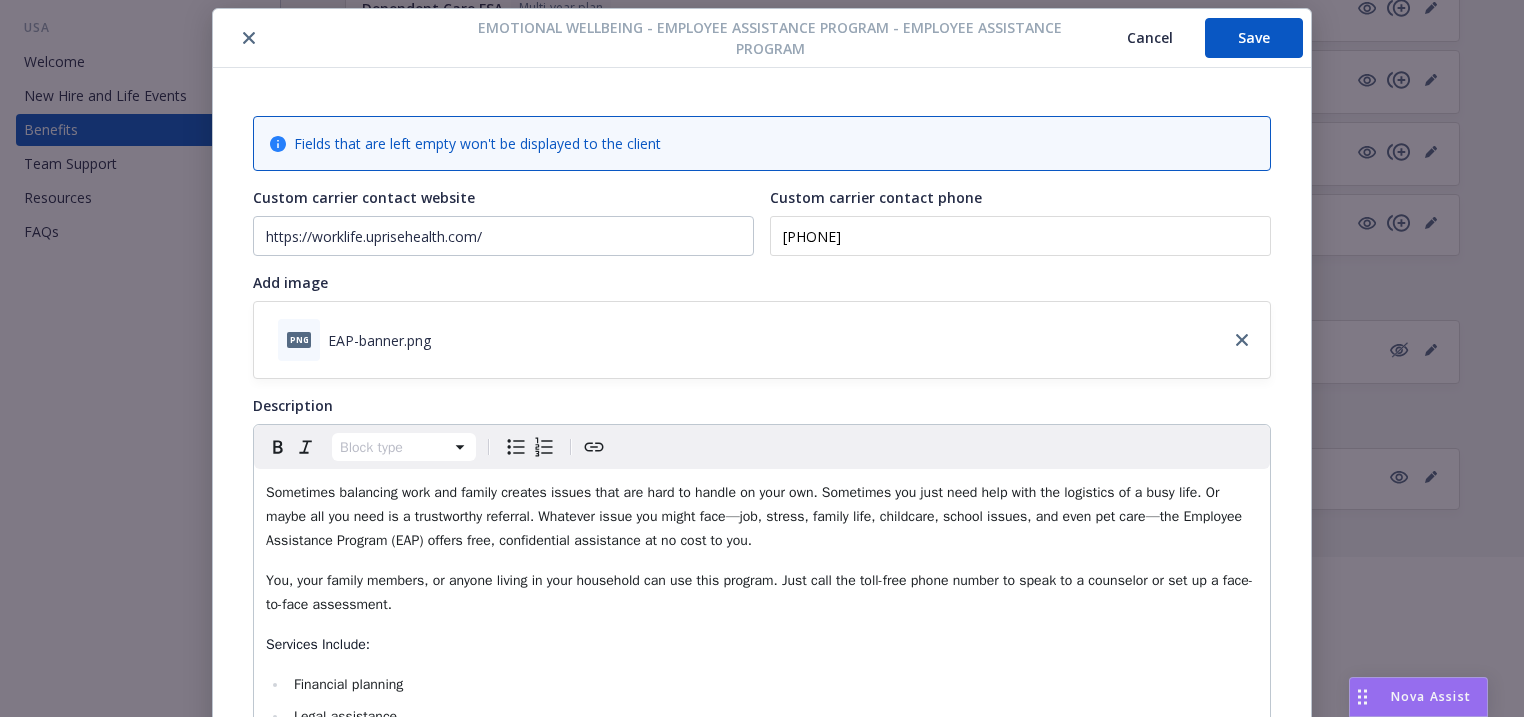 scroll, scrollTop: 0, scrollLeft: 0, axis: both 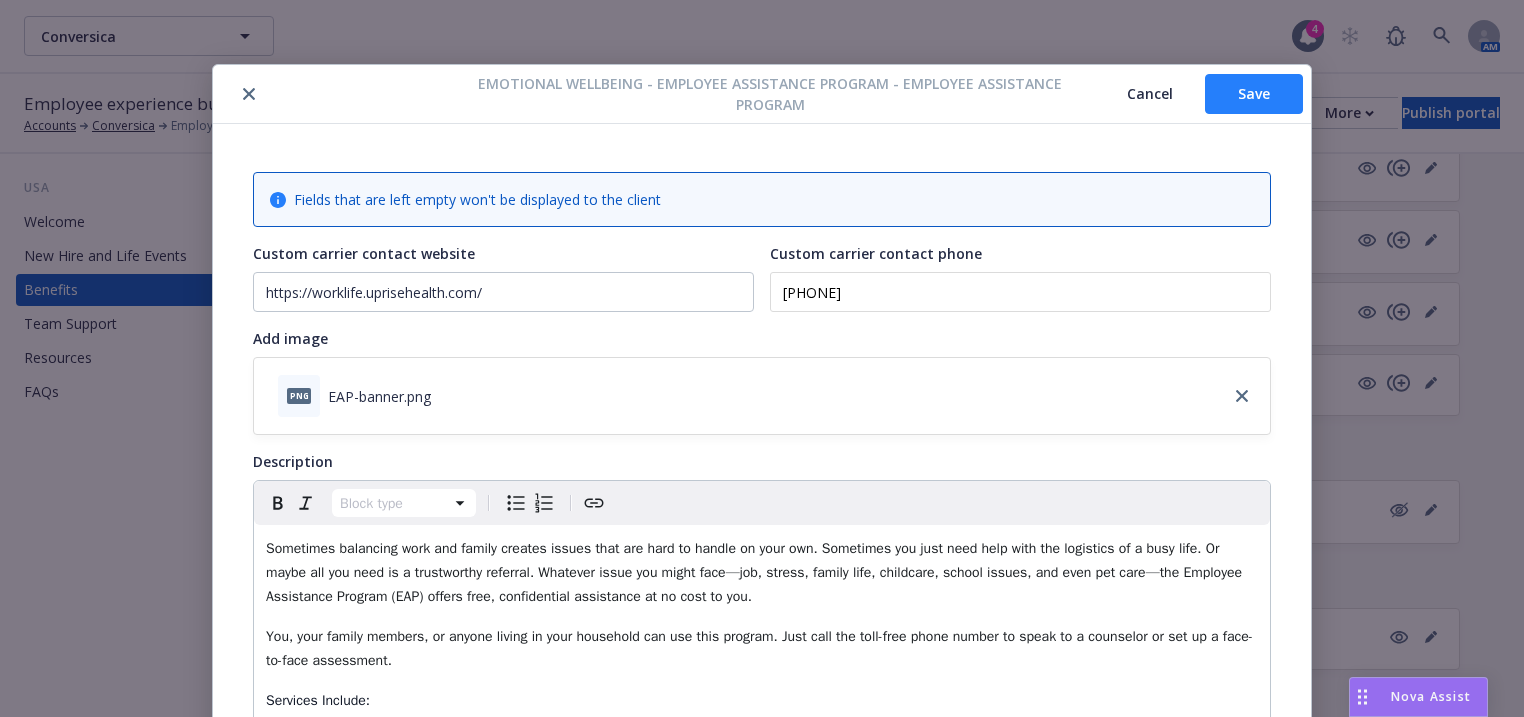 click on "Save" at bounding box center [1254, 94] 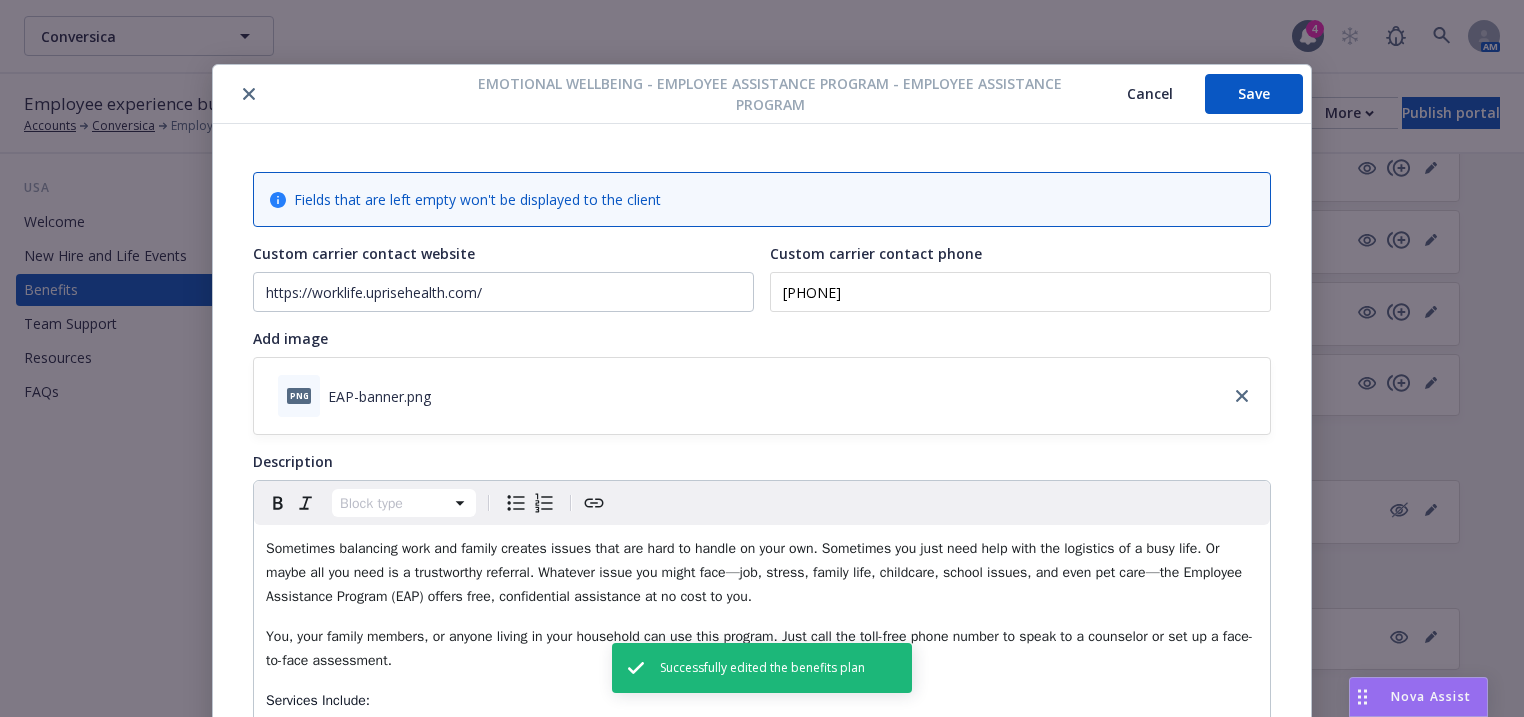 drag, startPoint x: 244, startPoint y: 95, endPoint x: 249, endPoint y: 105, distance: 11.18034 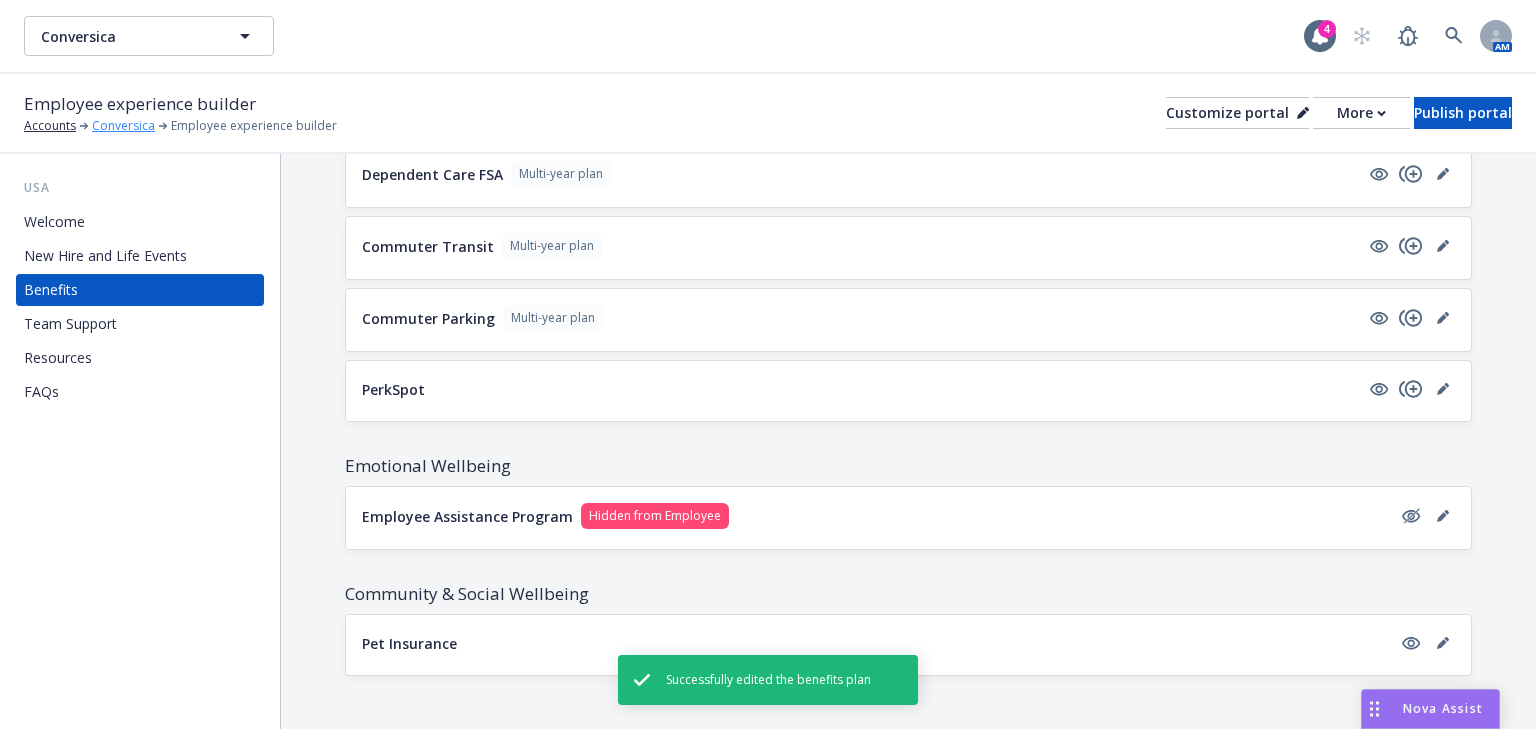 click on "Conversica" at bounding box center (123, 126) 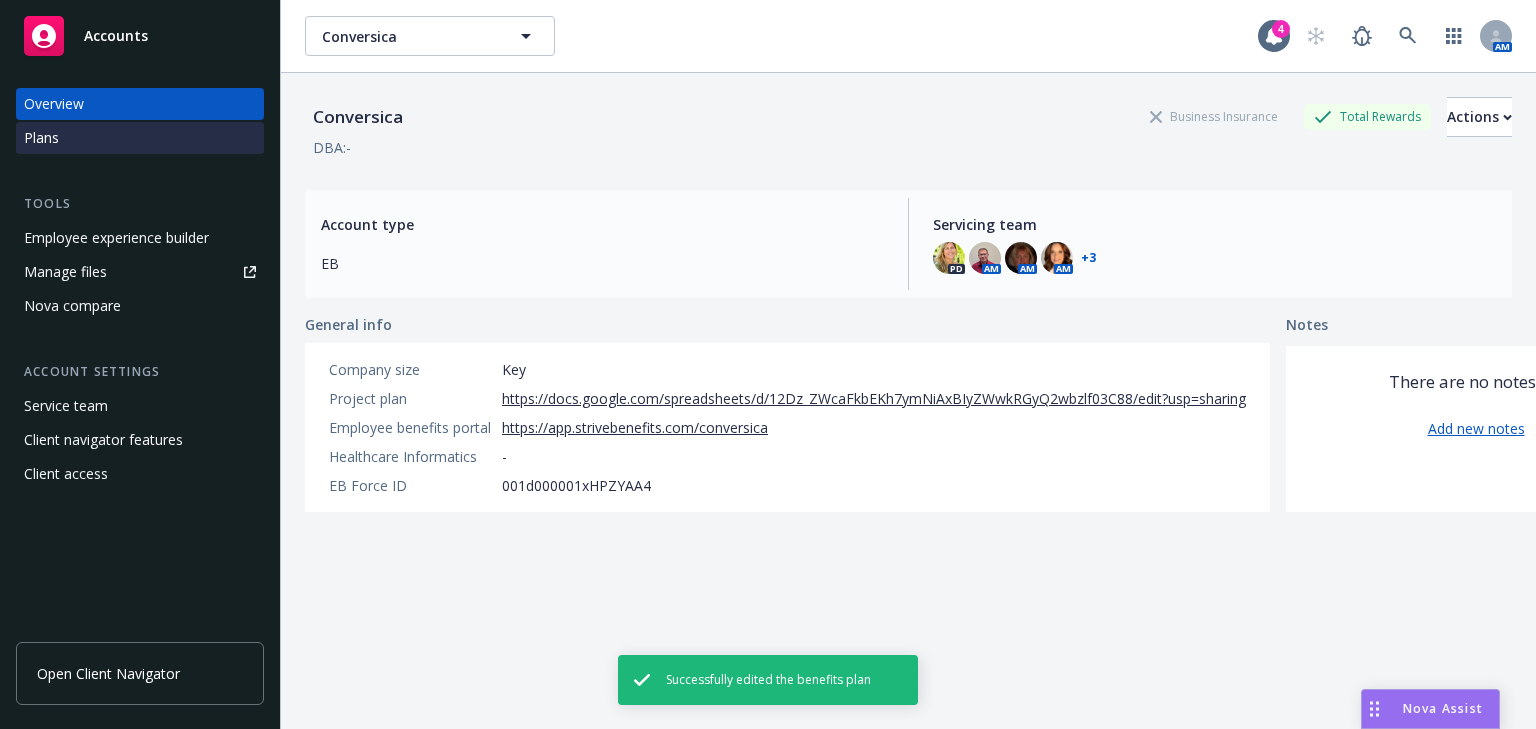 click on "Plans" at bounding box center (41, 138) 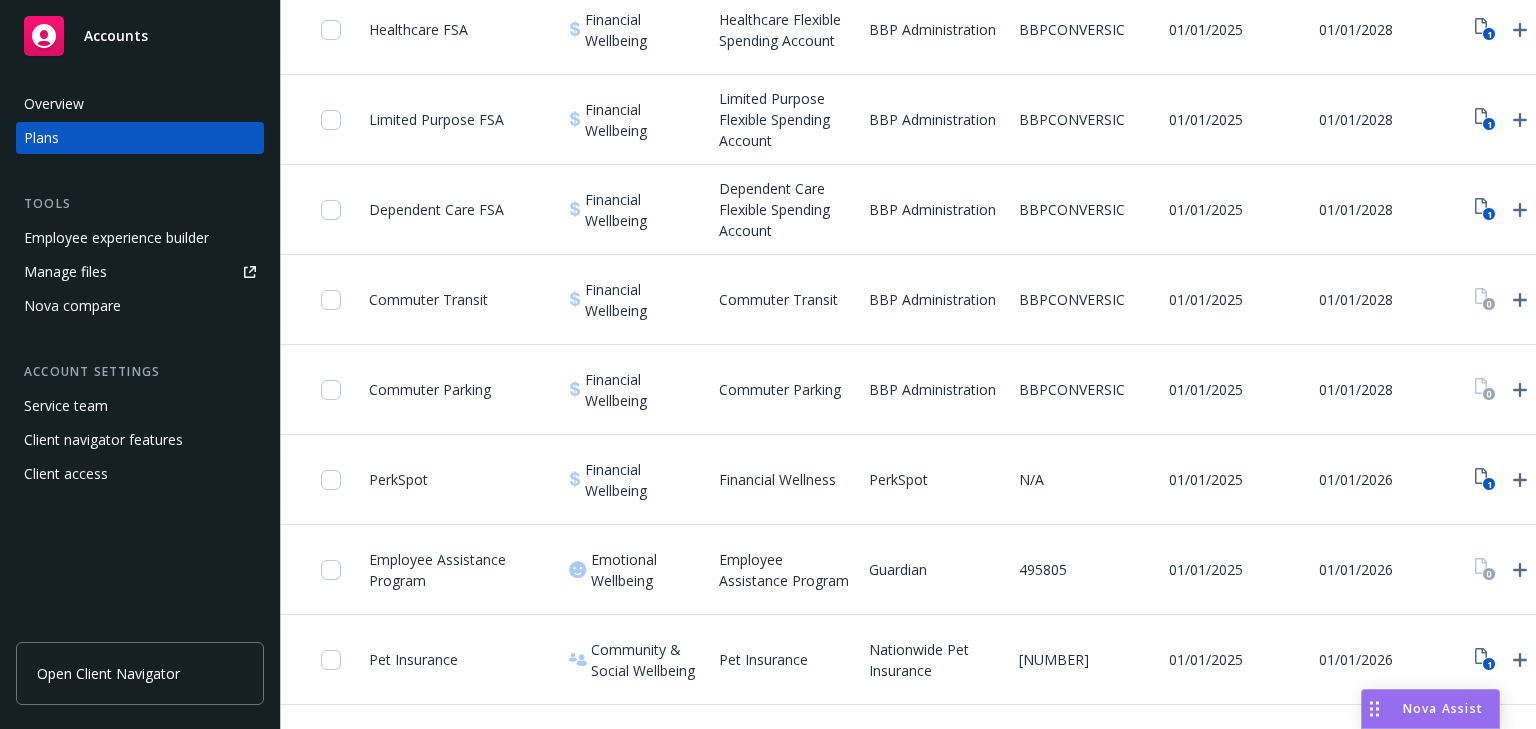 scroll, scrollTop: 1728, scrollLeft: 0, axis: vertical 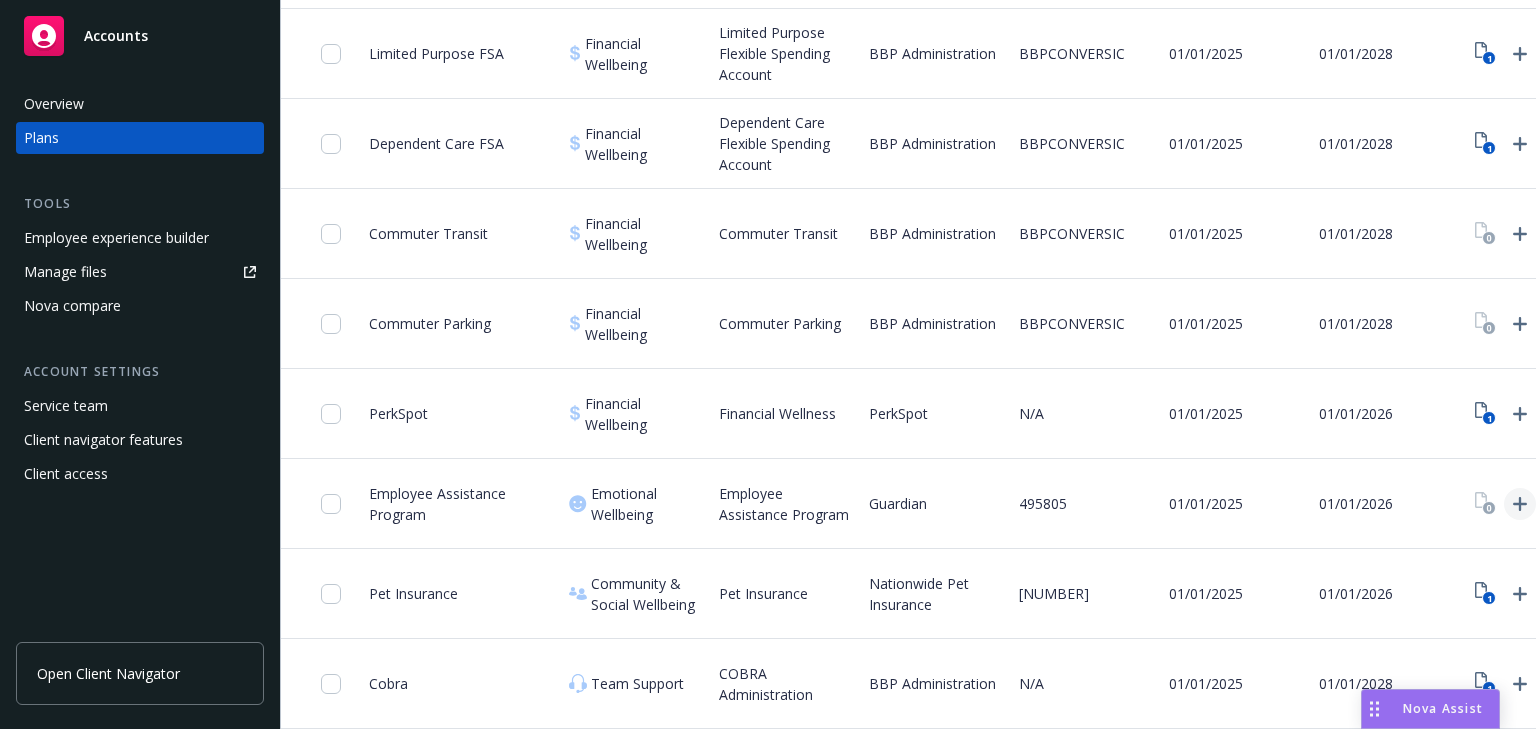 click at bounding box center [1520, 504] 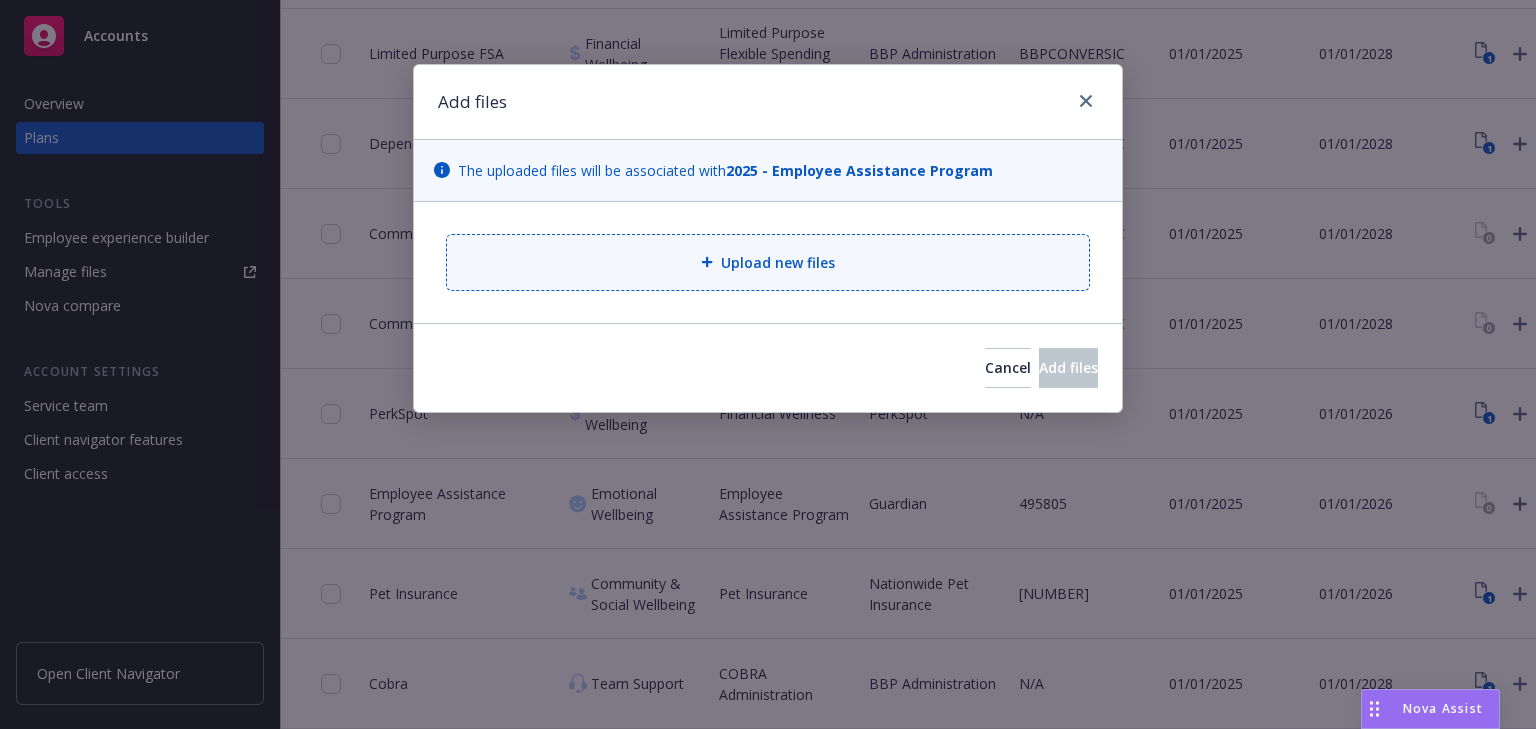 click on "Upload new files" at bounding box center (768, 262) 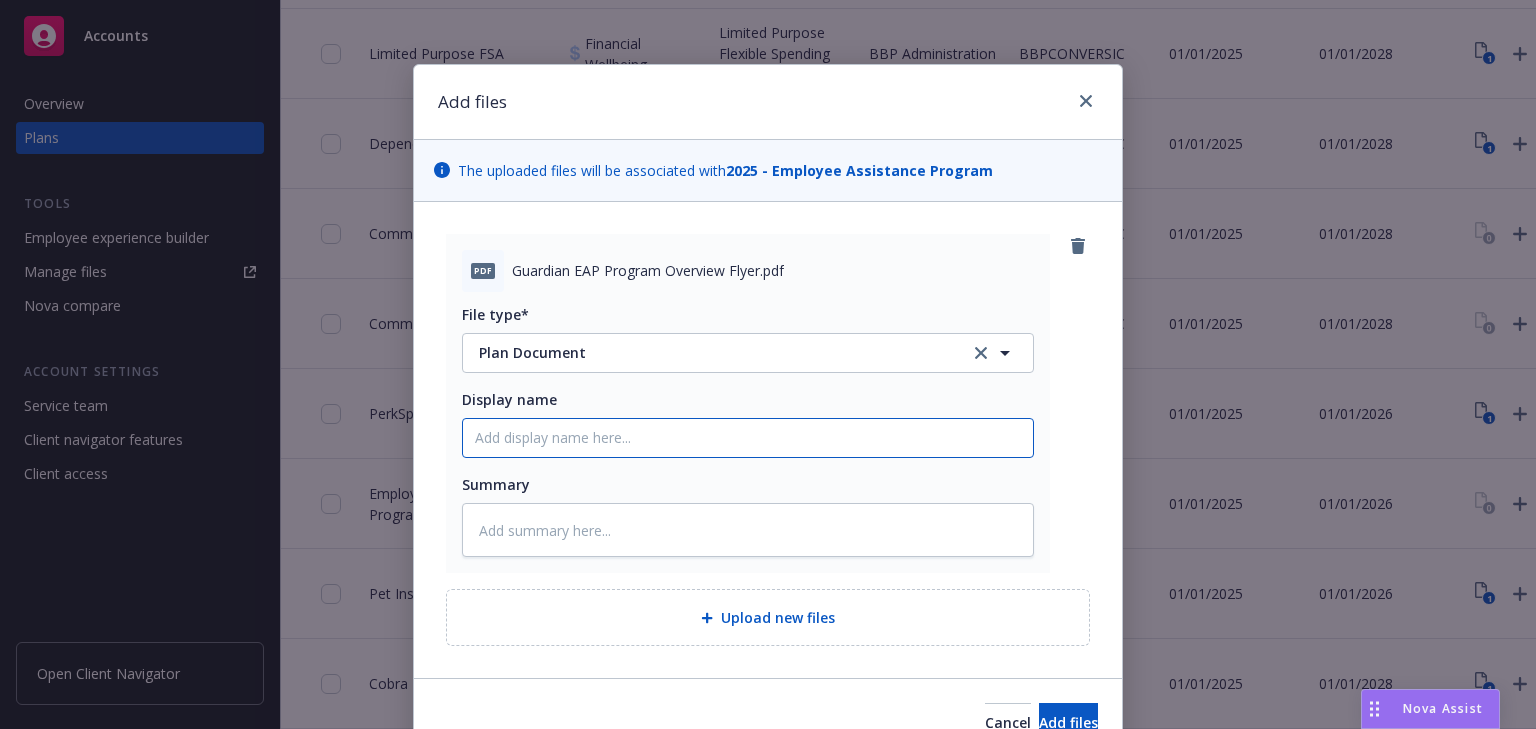 click on "Display name" at bounding box center [748, 438] 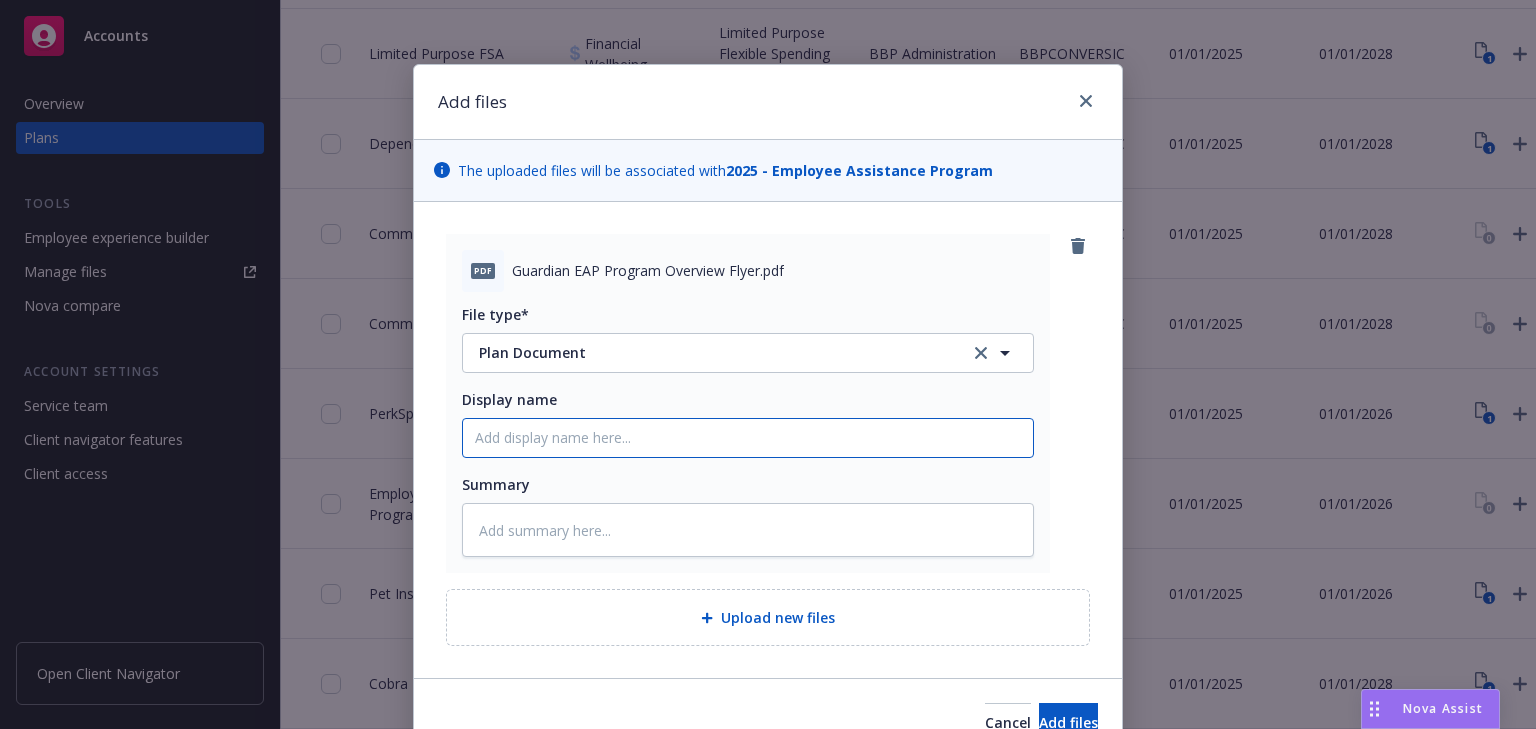 drag, startPoint x: 472, startPoint y: 441, endPoint x: 584, endPoint y: 448, distance: 112.21854 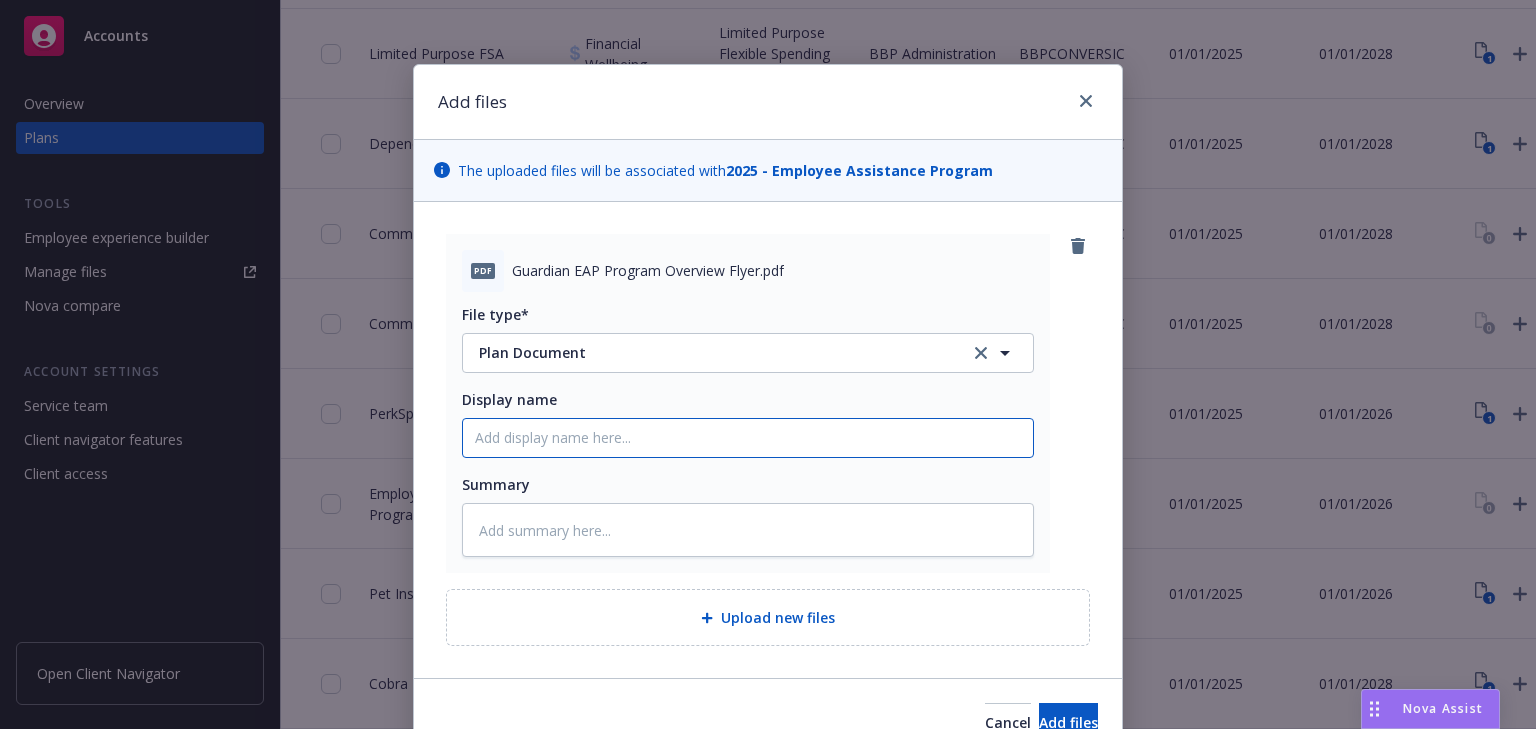 type on "x" 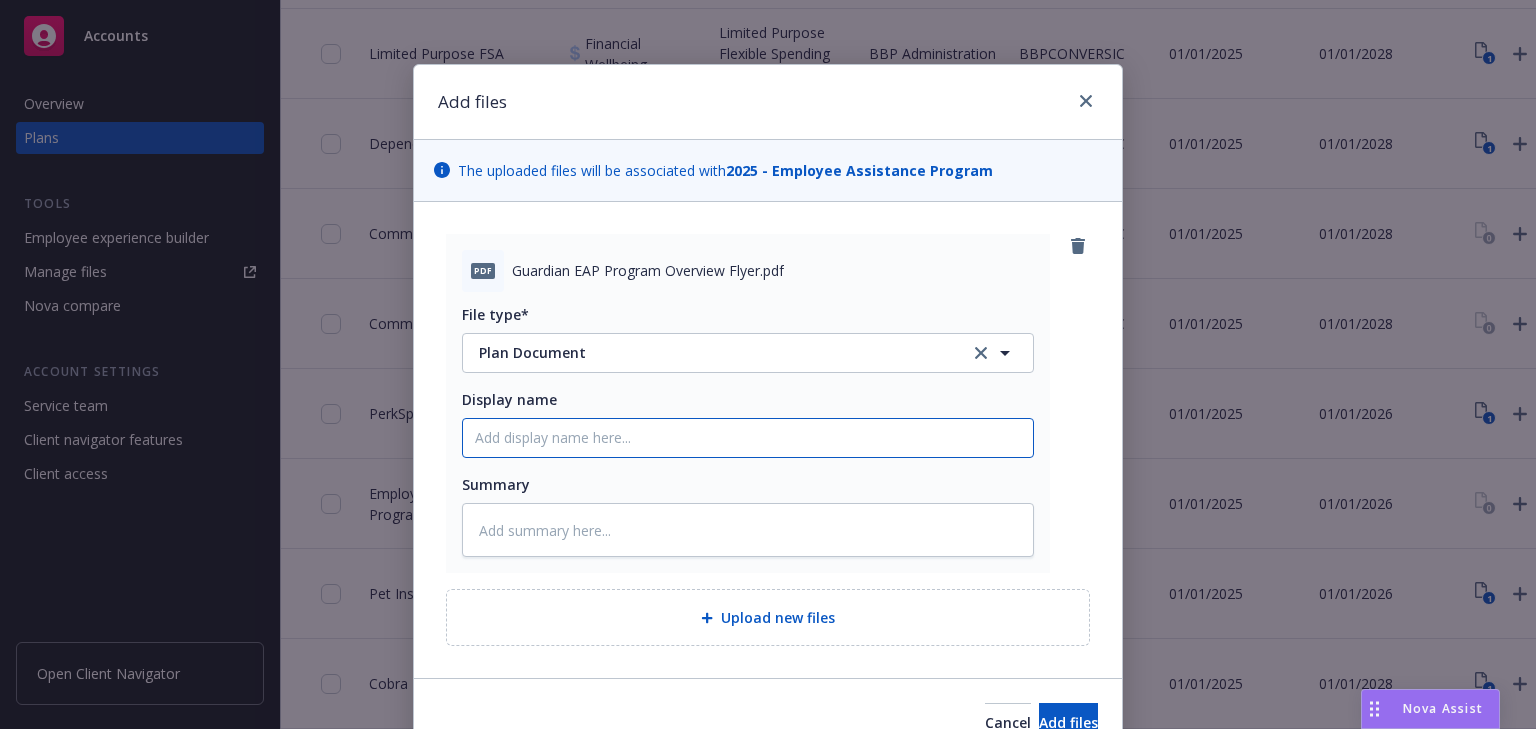 type on "2" 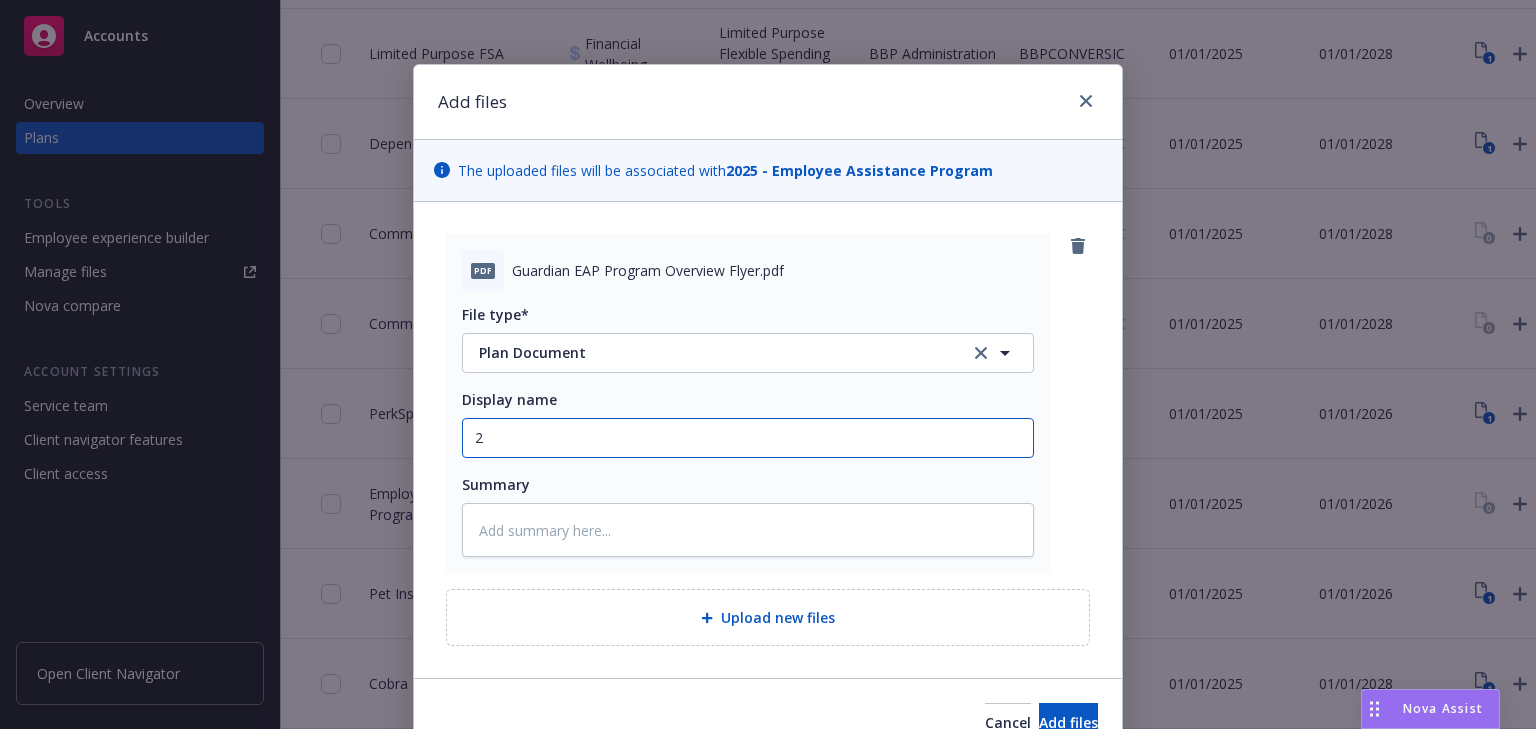 type on "x" 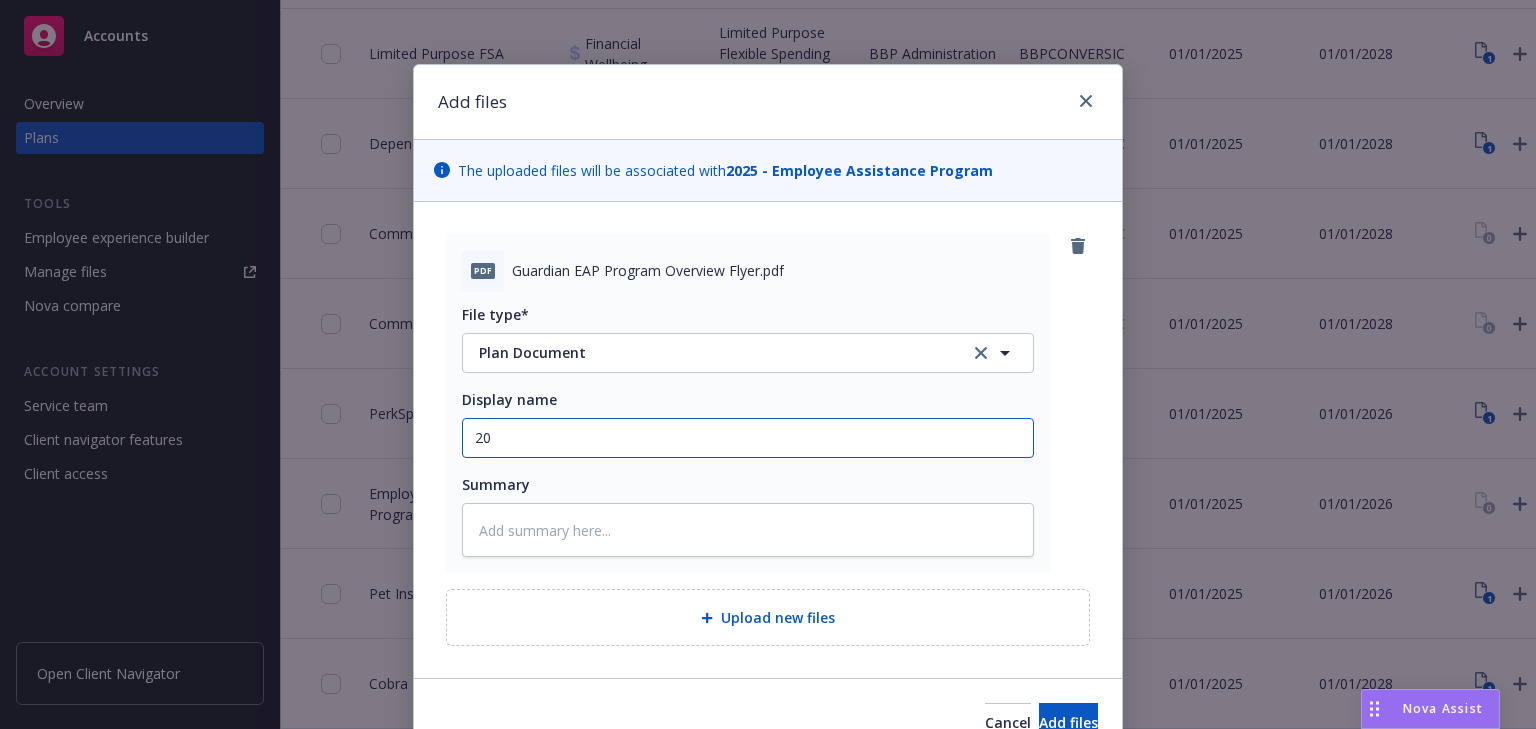 type on "x" 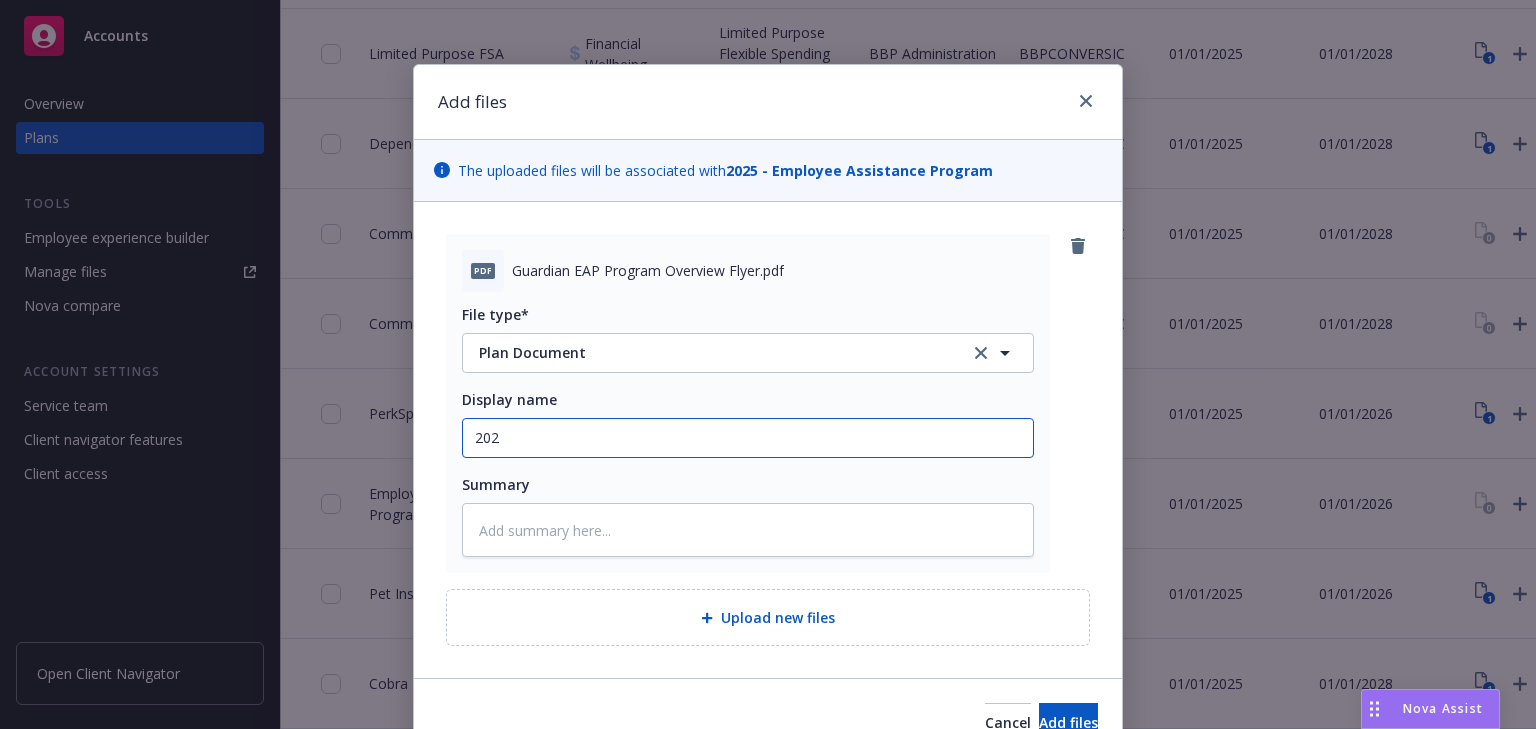 type on "x" 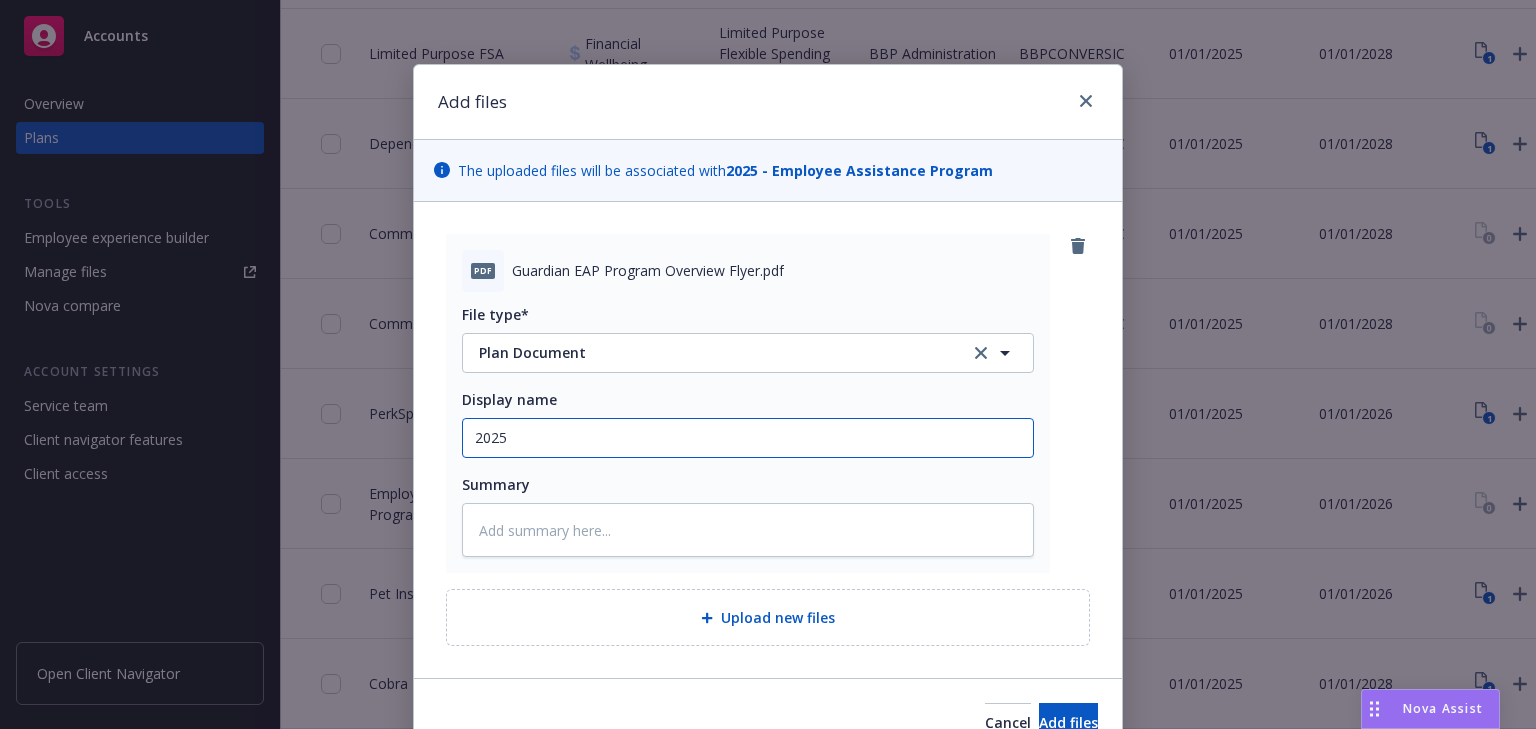 type on "x" 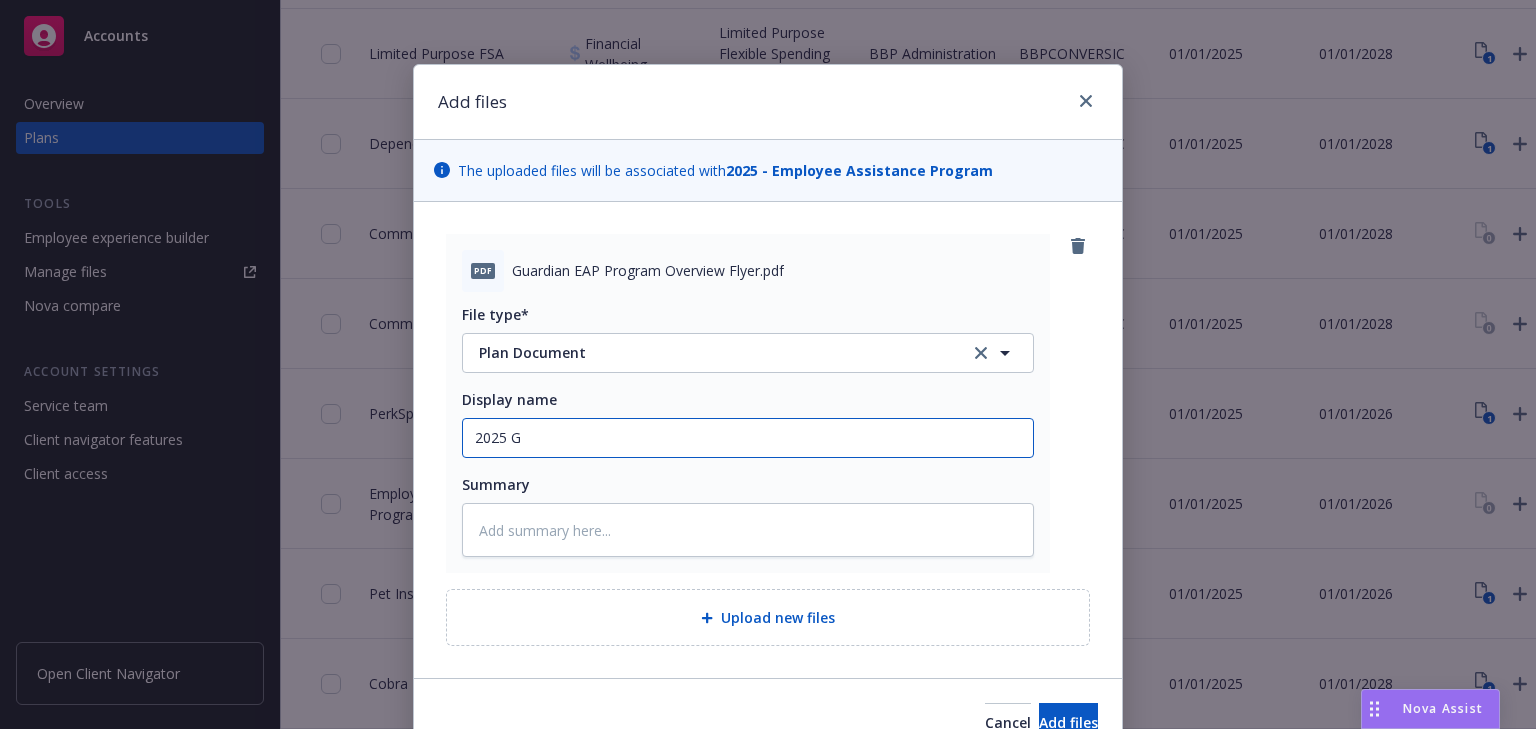 type on "x" 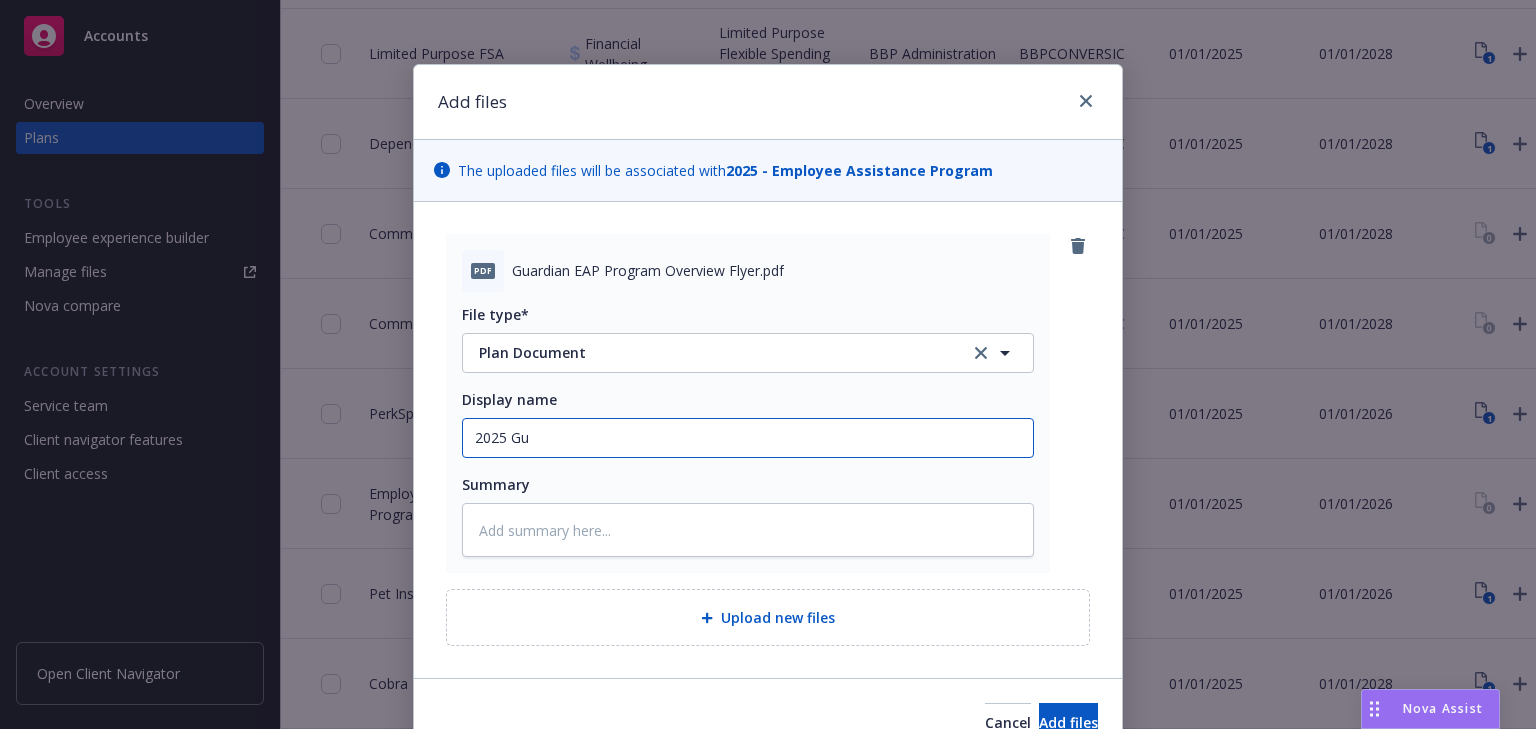 type on "x" 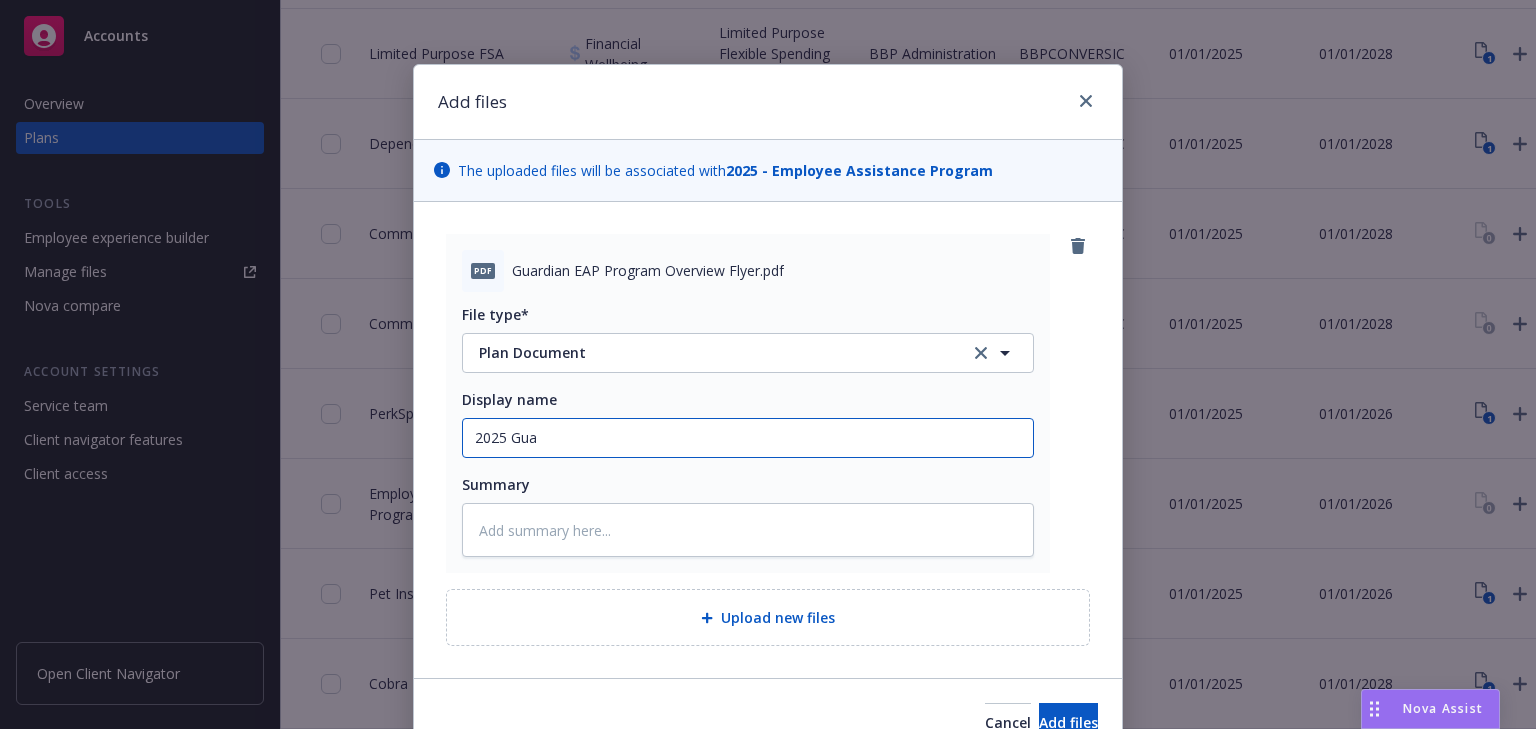 type on "x" 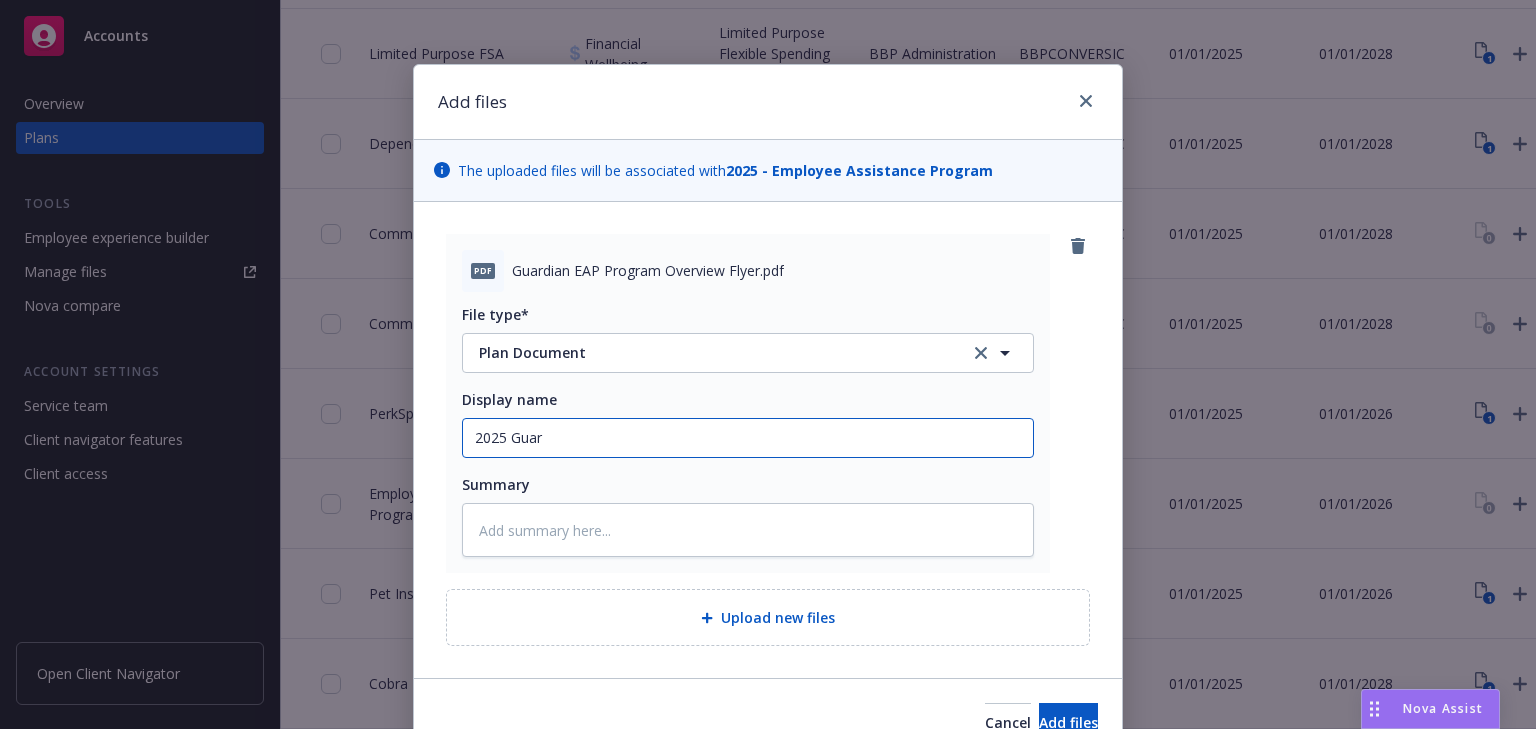type on "x" 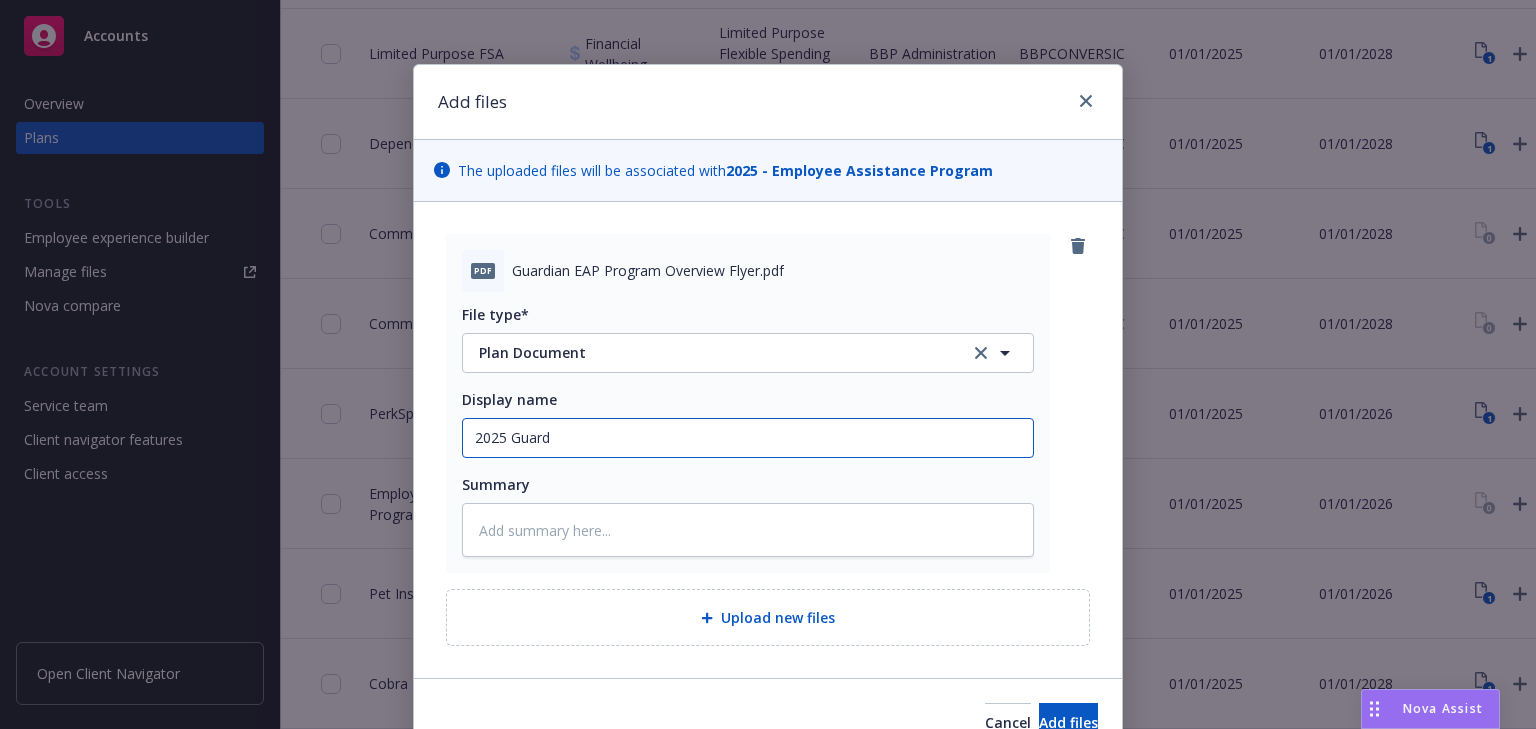 type on "x" 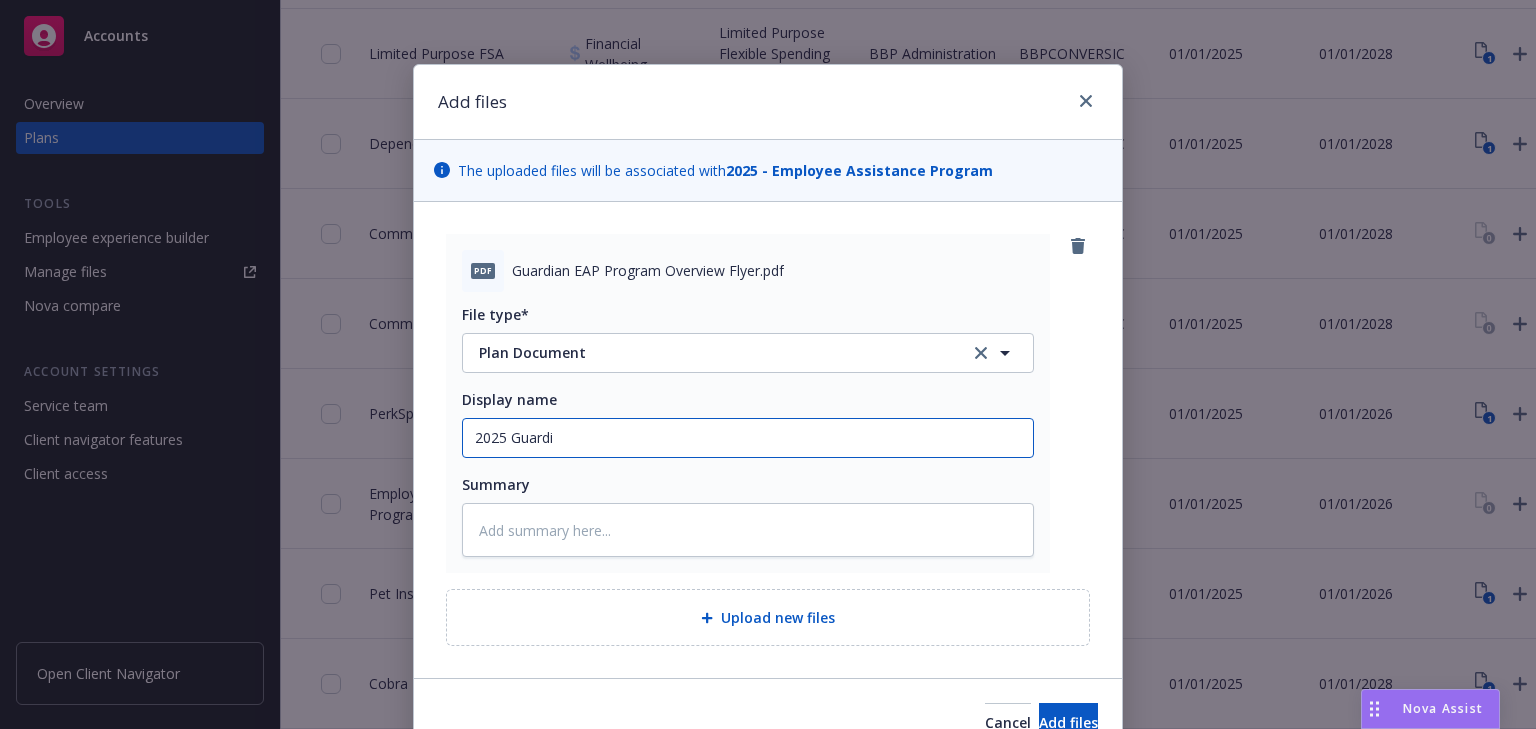 type on "x" 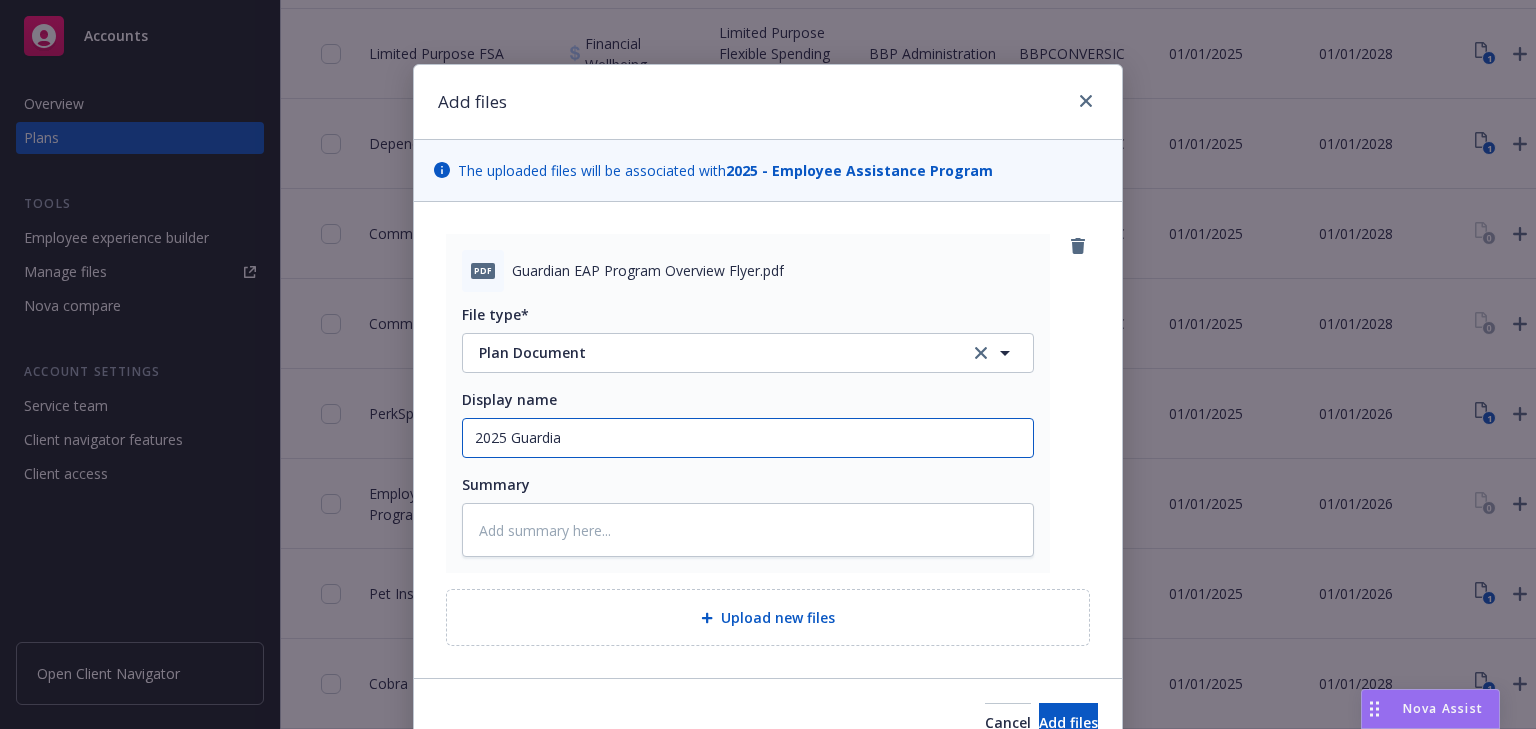 type on "x" 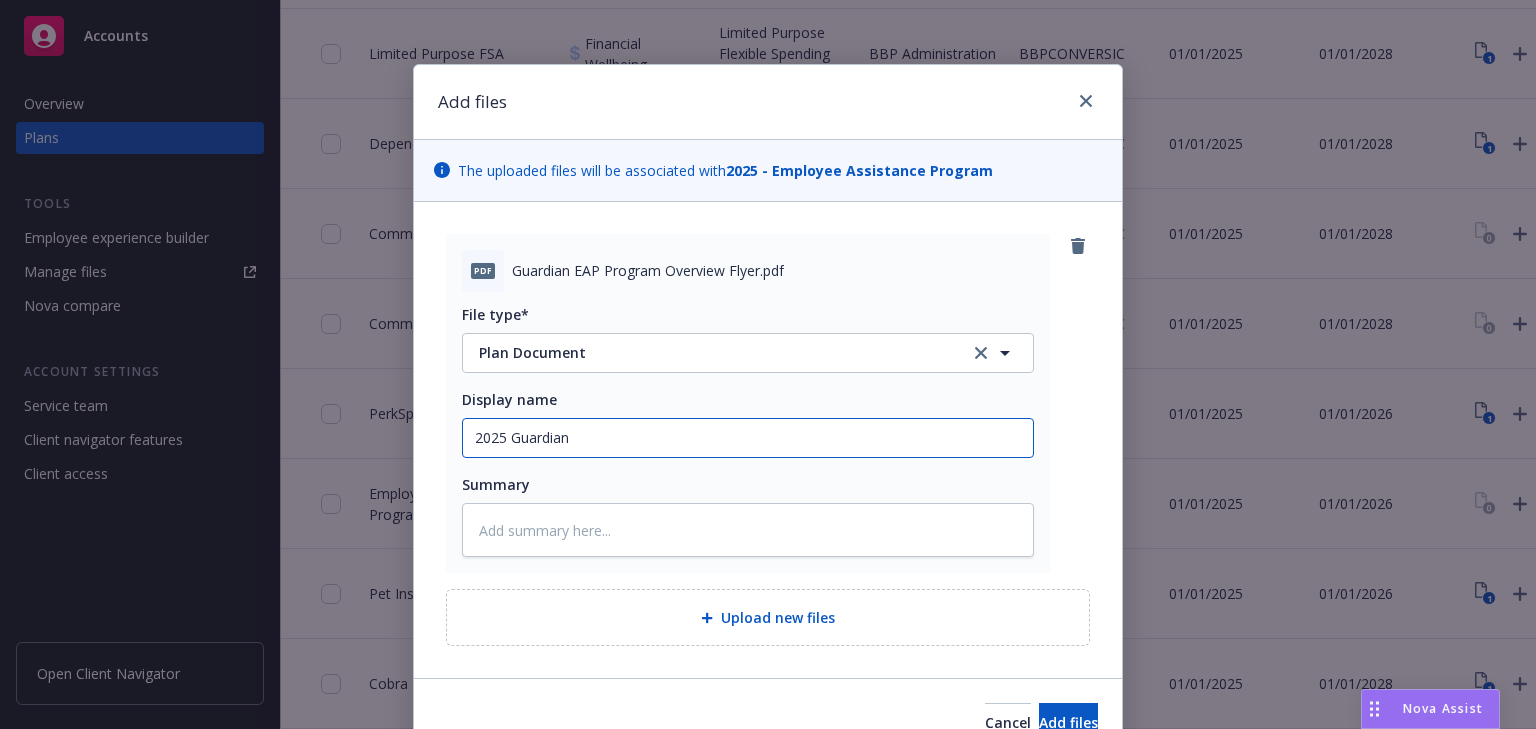type on "x" 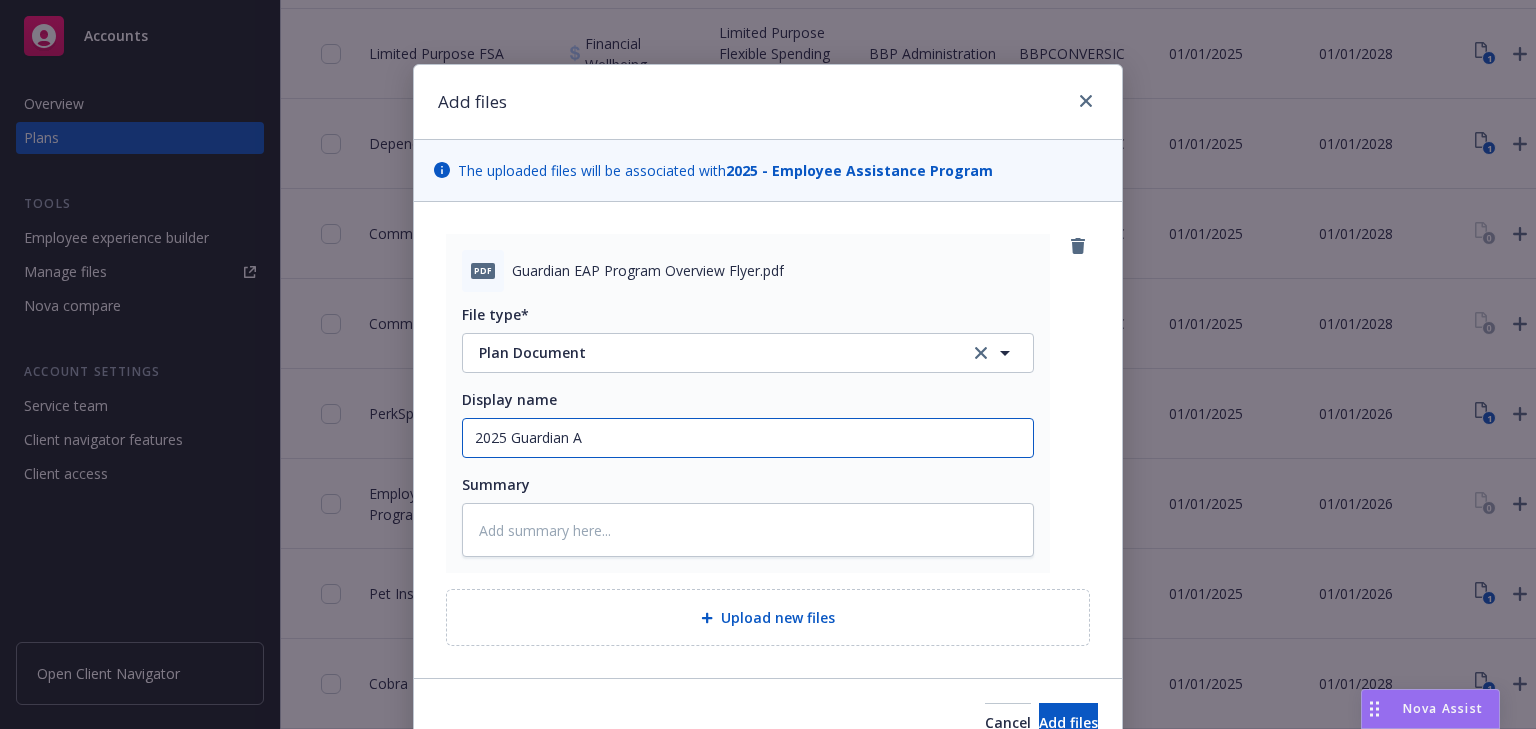 type on "x" 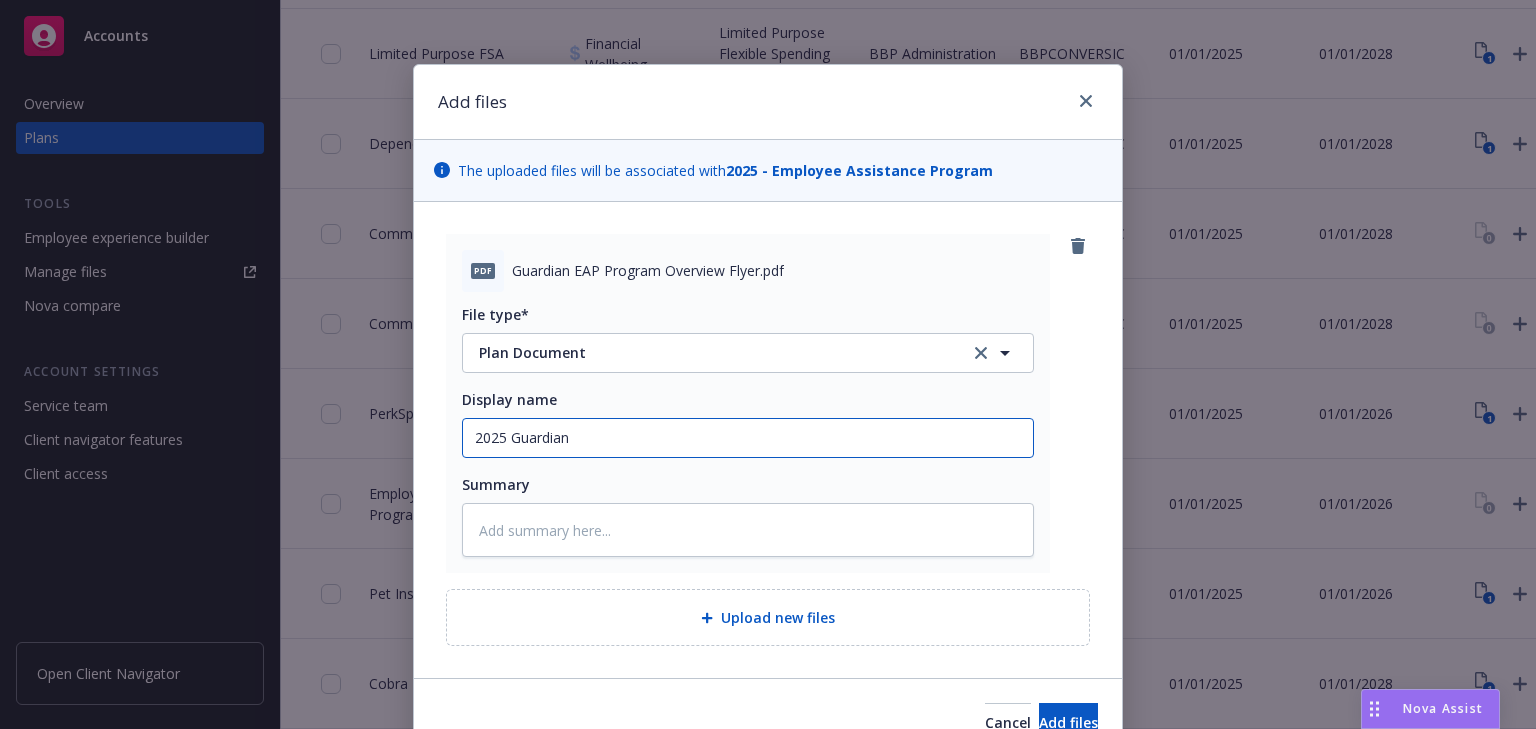 type on "x" 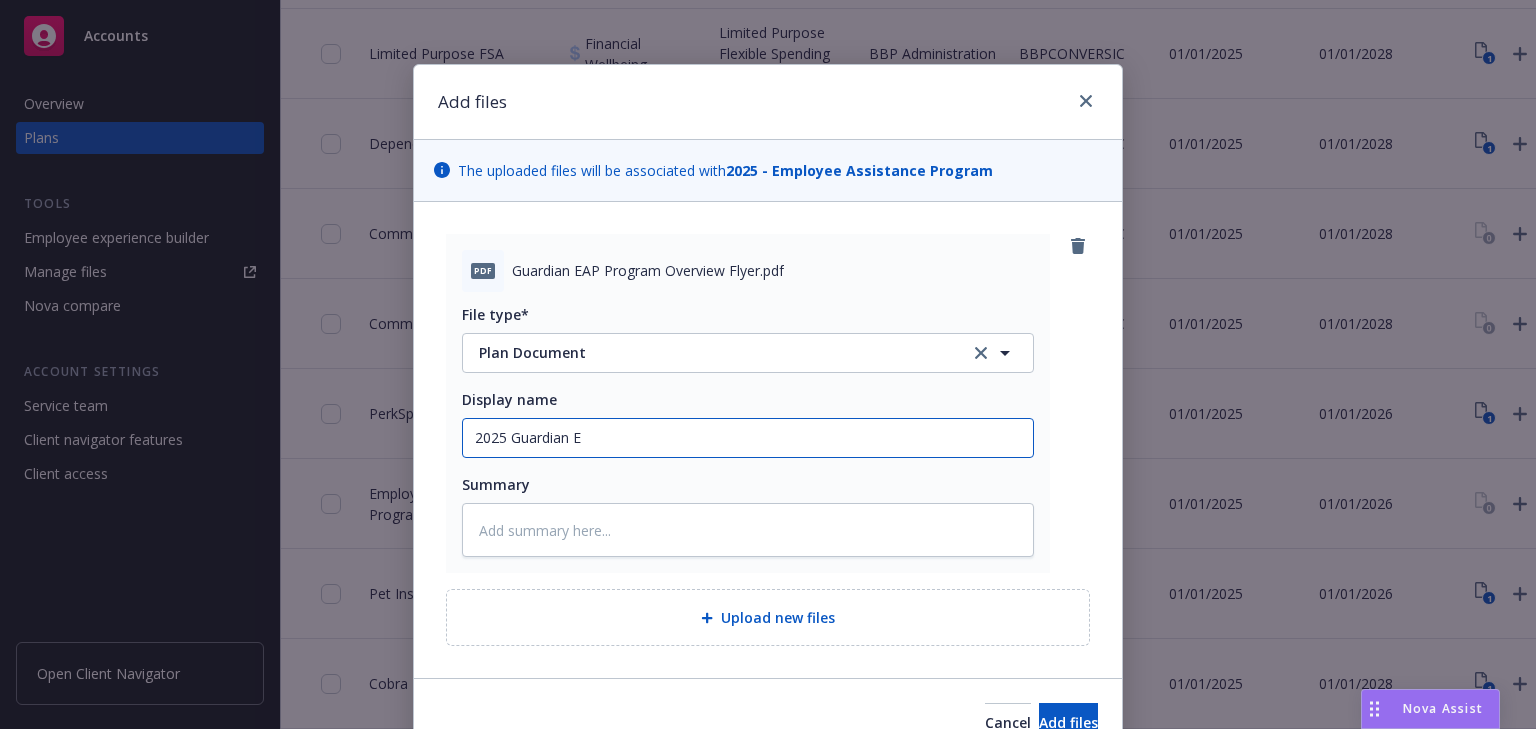 type on "x" 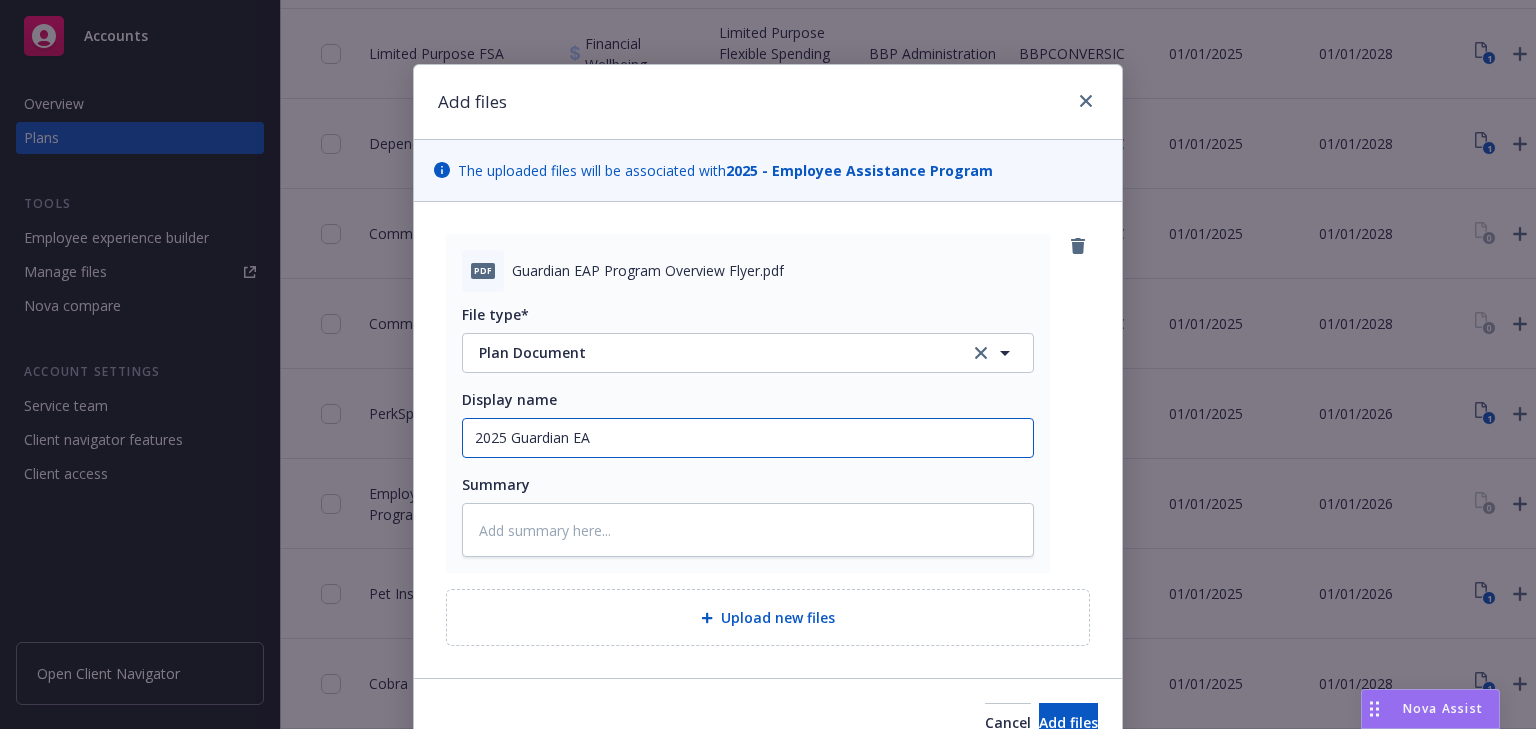 type on "x" 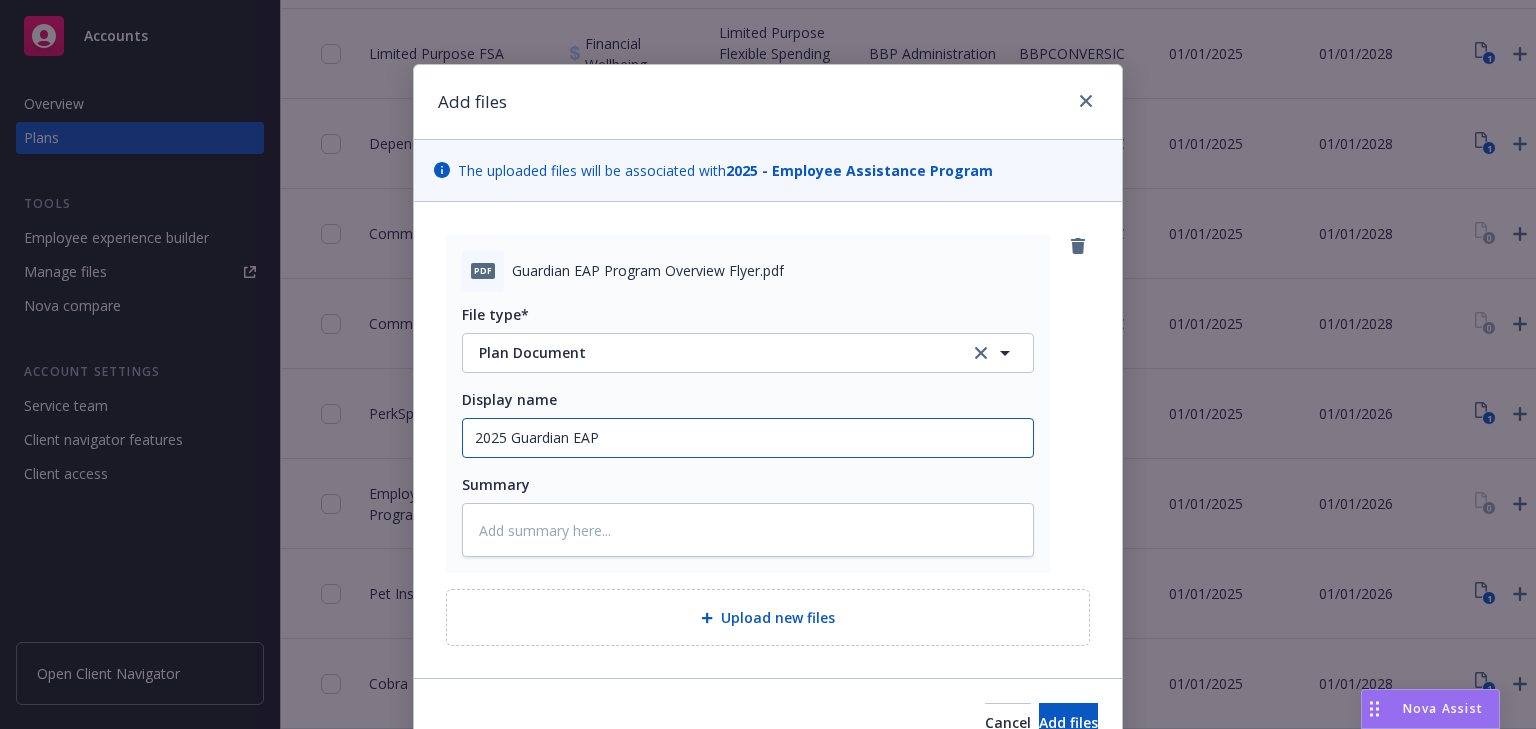 type on "x" 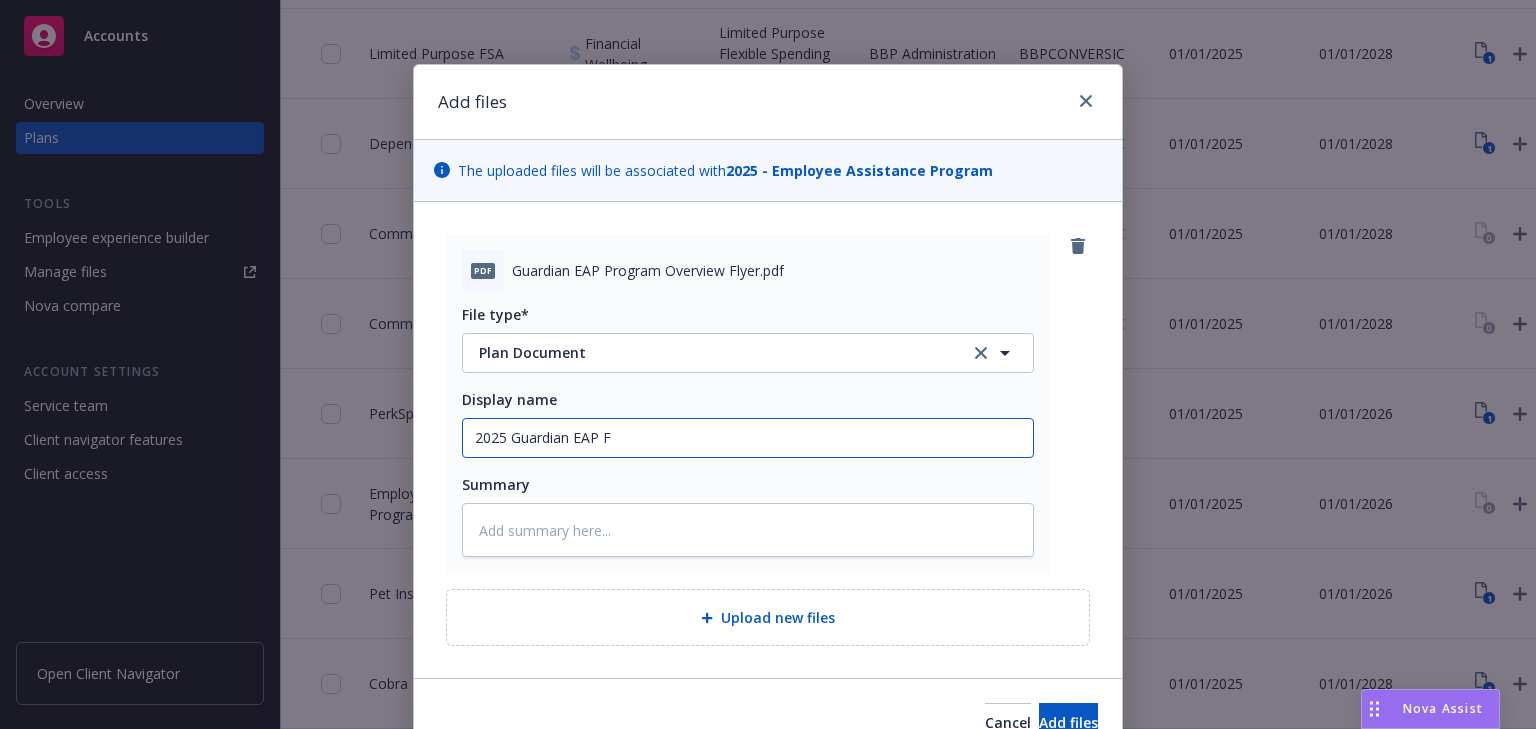 type on "x" 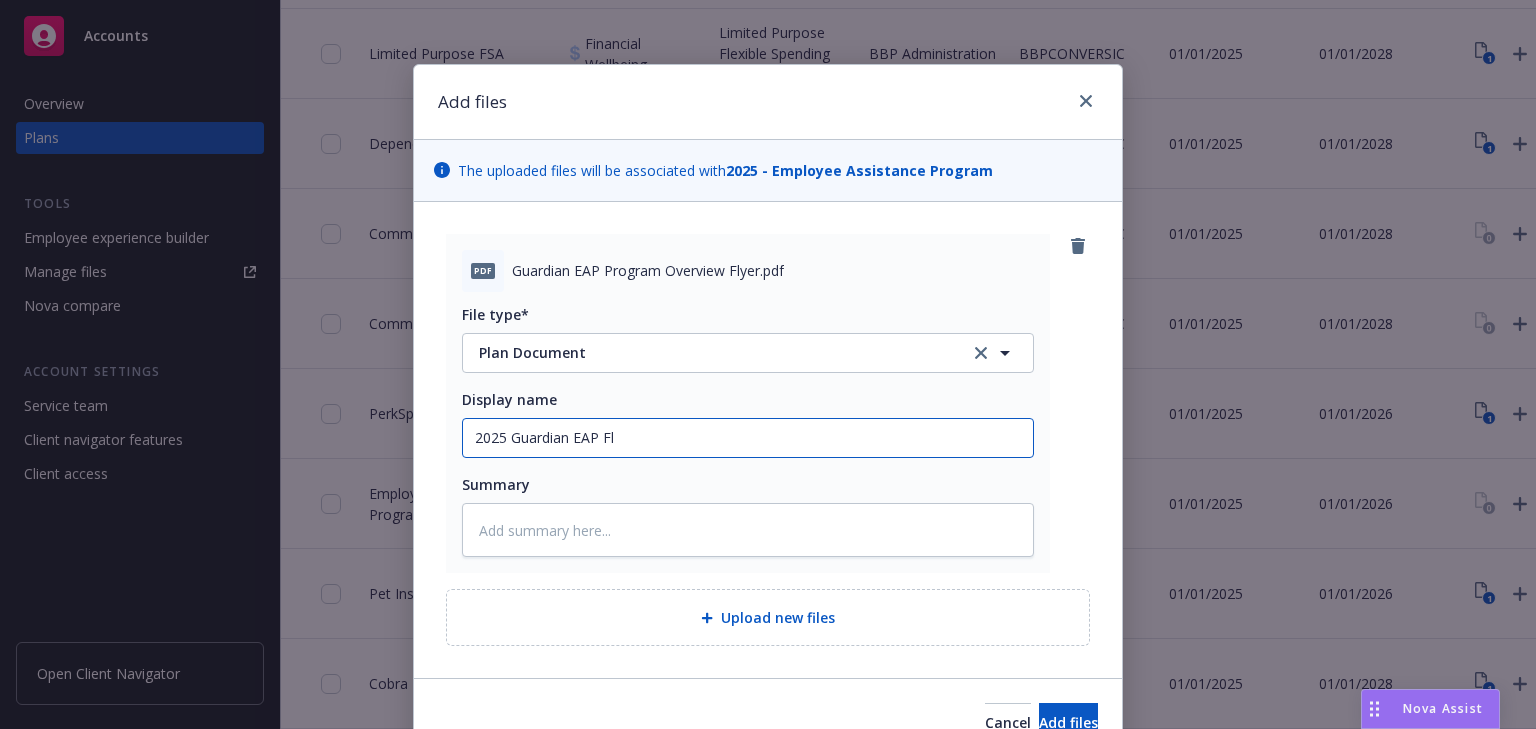 type on "x" 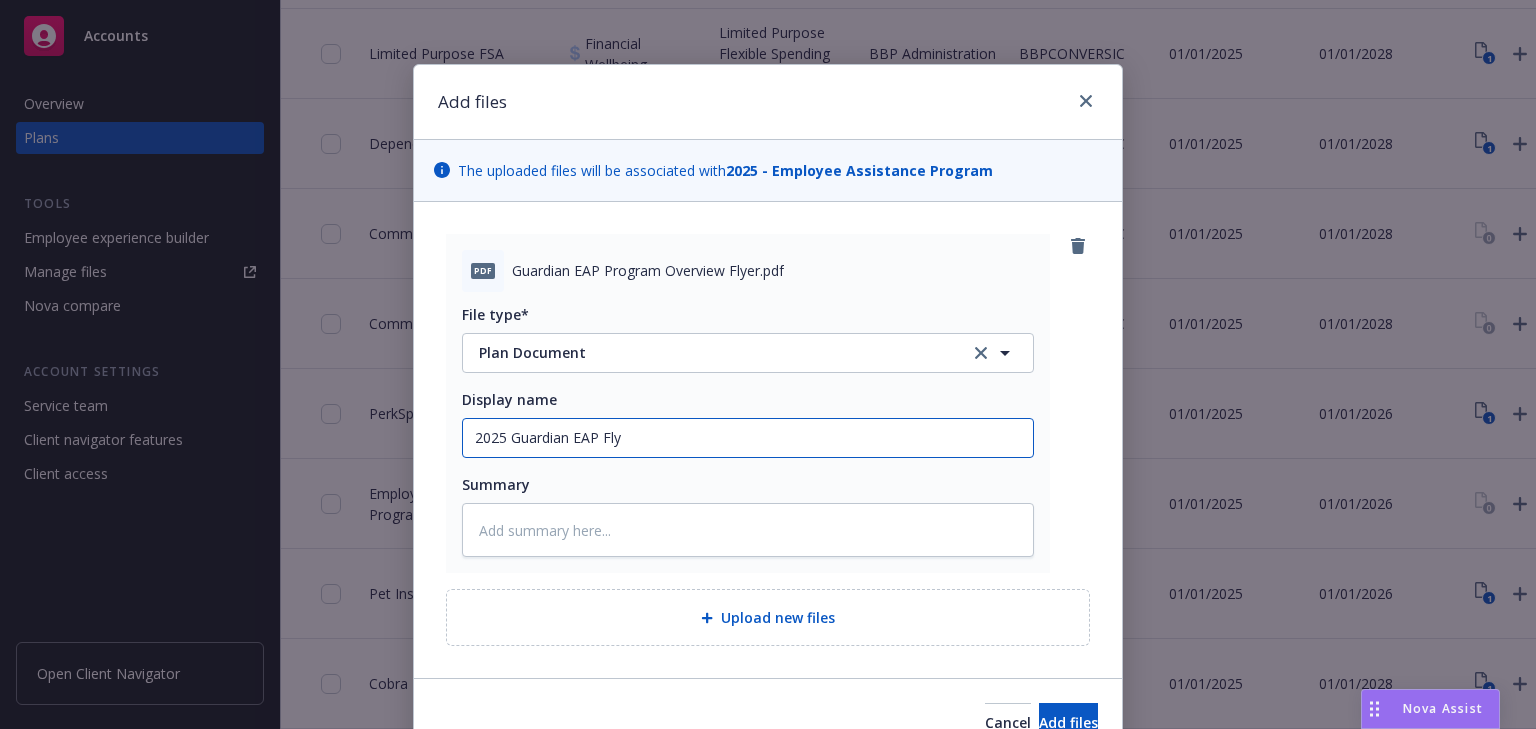 type on "x" 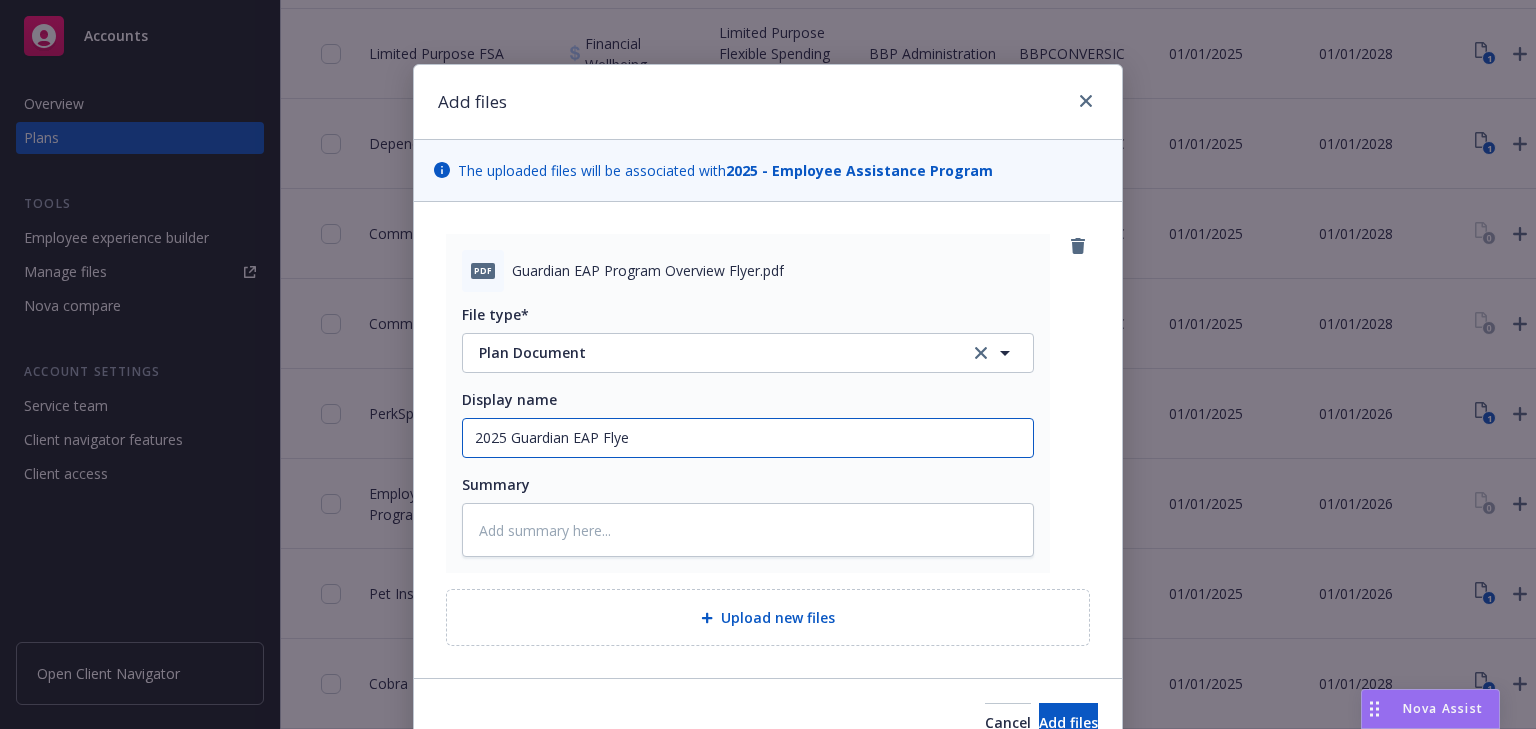 type on "x" 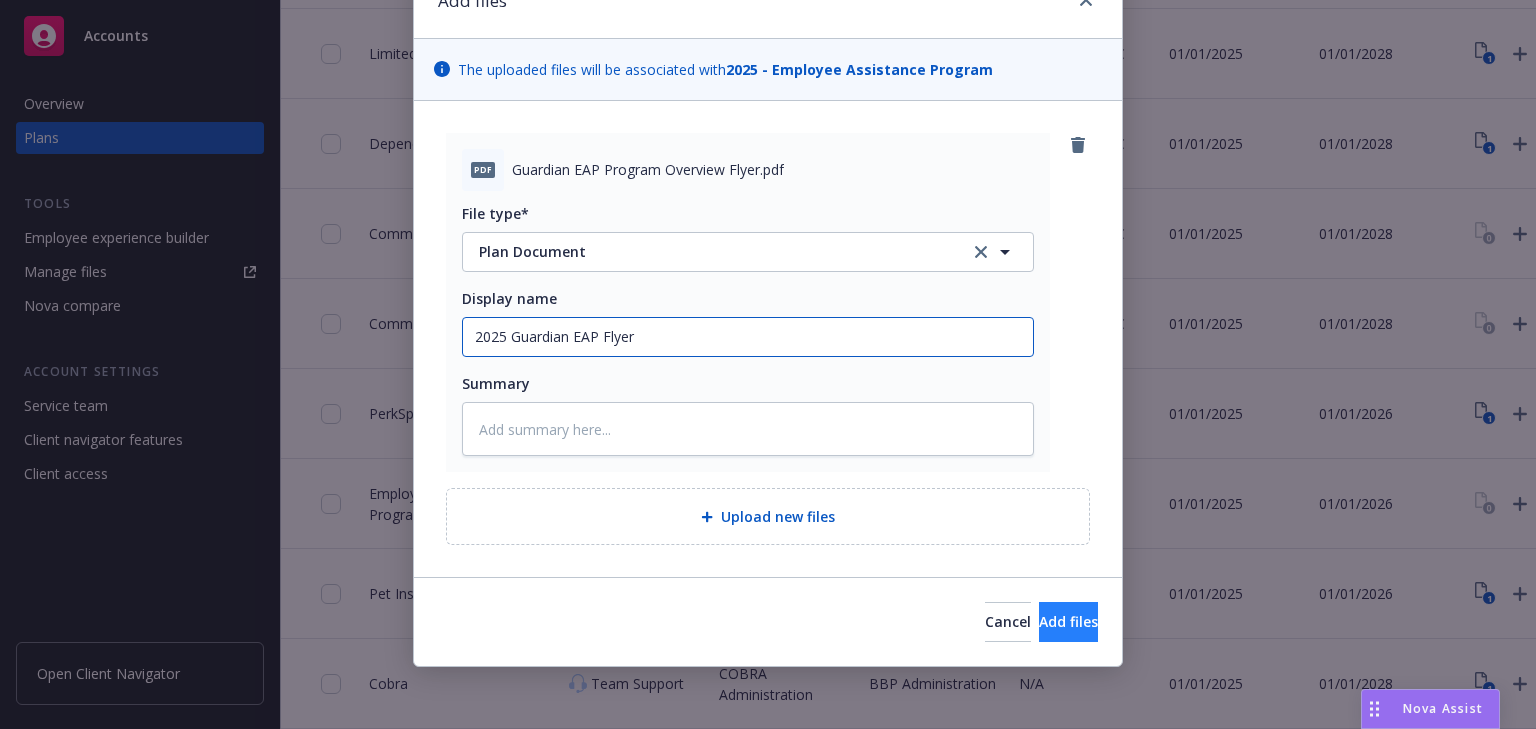 type on "2025 Guardian EAP Flyer" 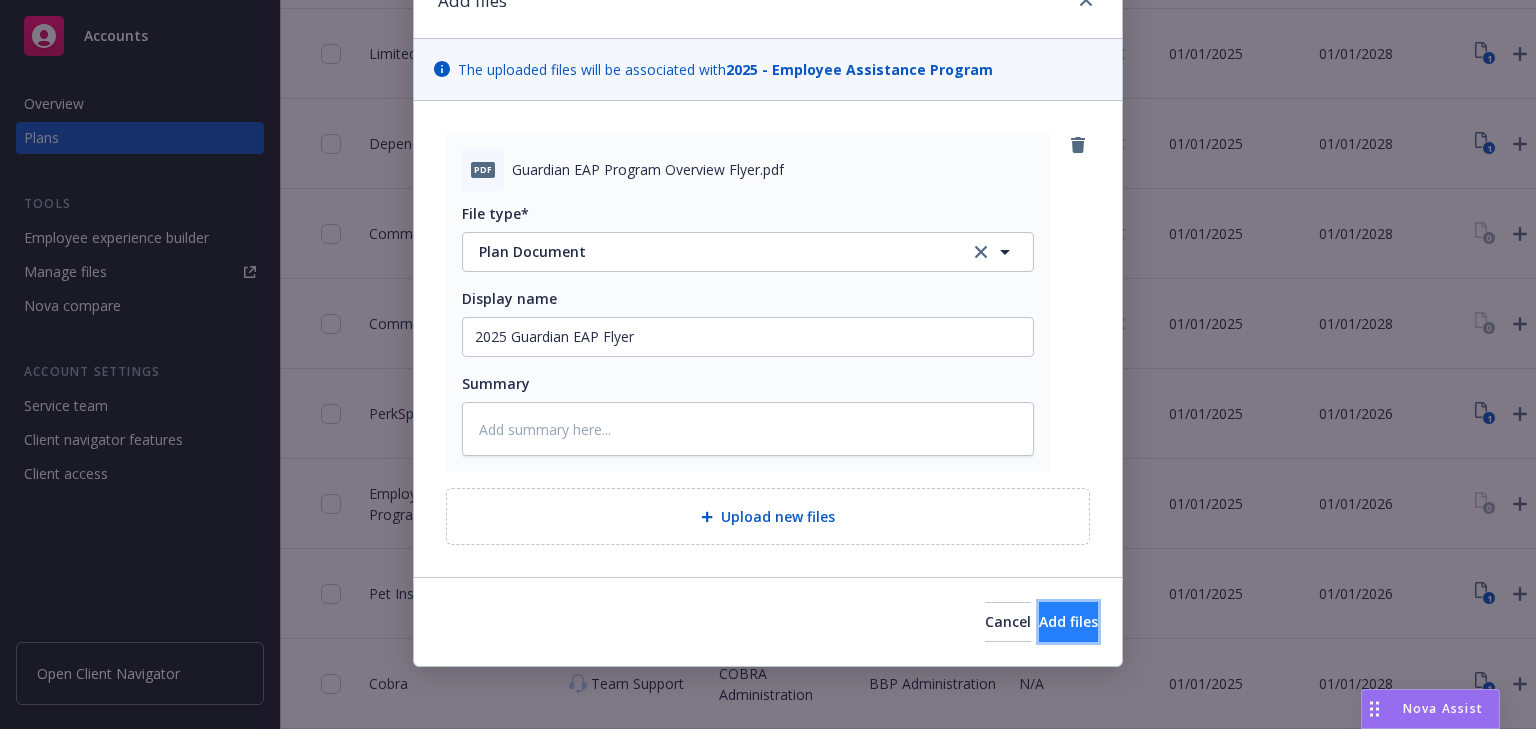 click on "Add files" at bounding box center [1068, 621] 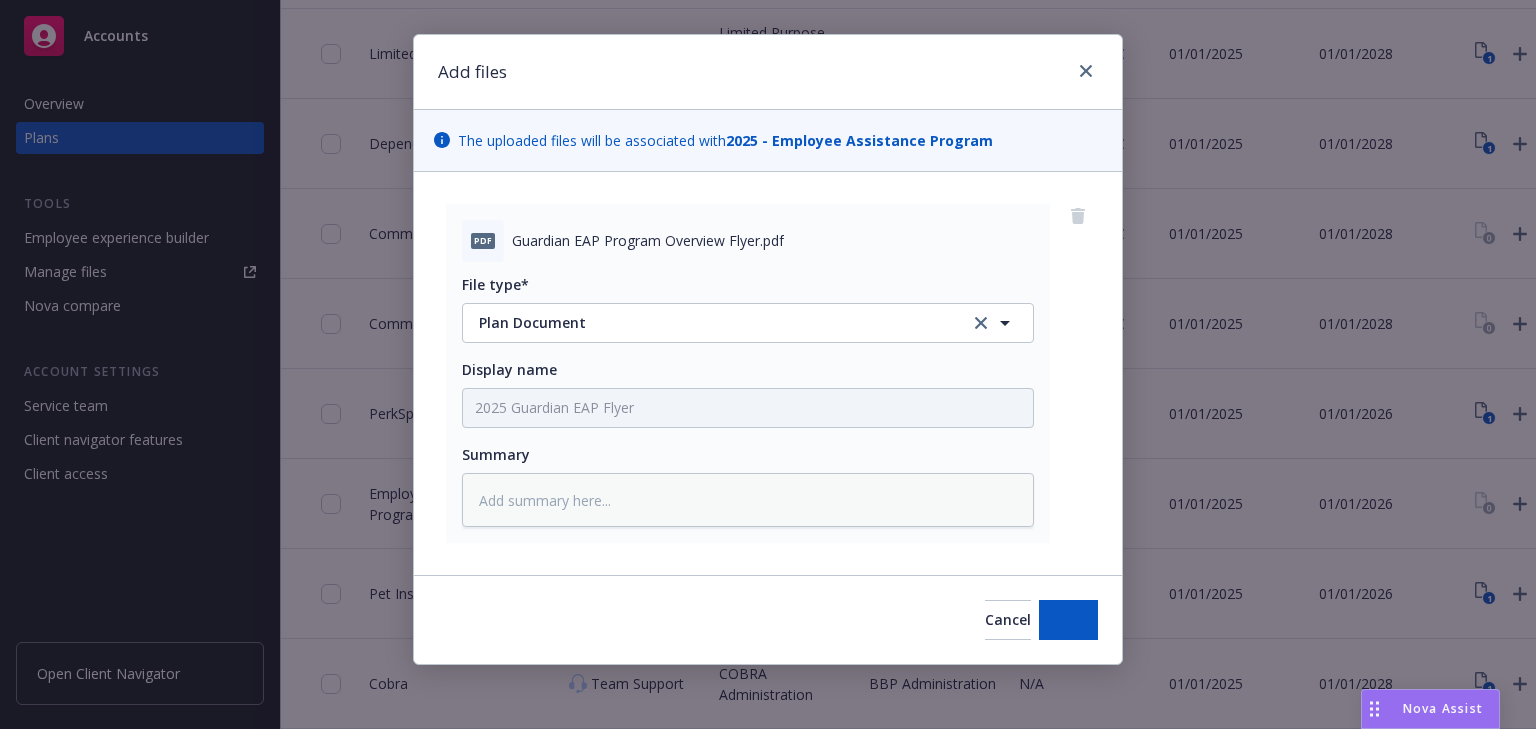 scroll, scrollTop: 29, scrollLeft: 0, axis: vertical 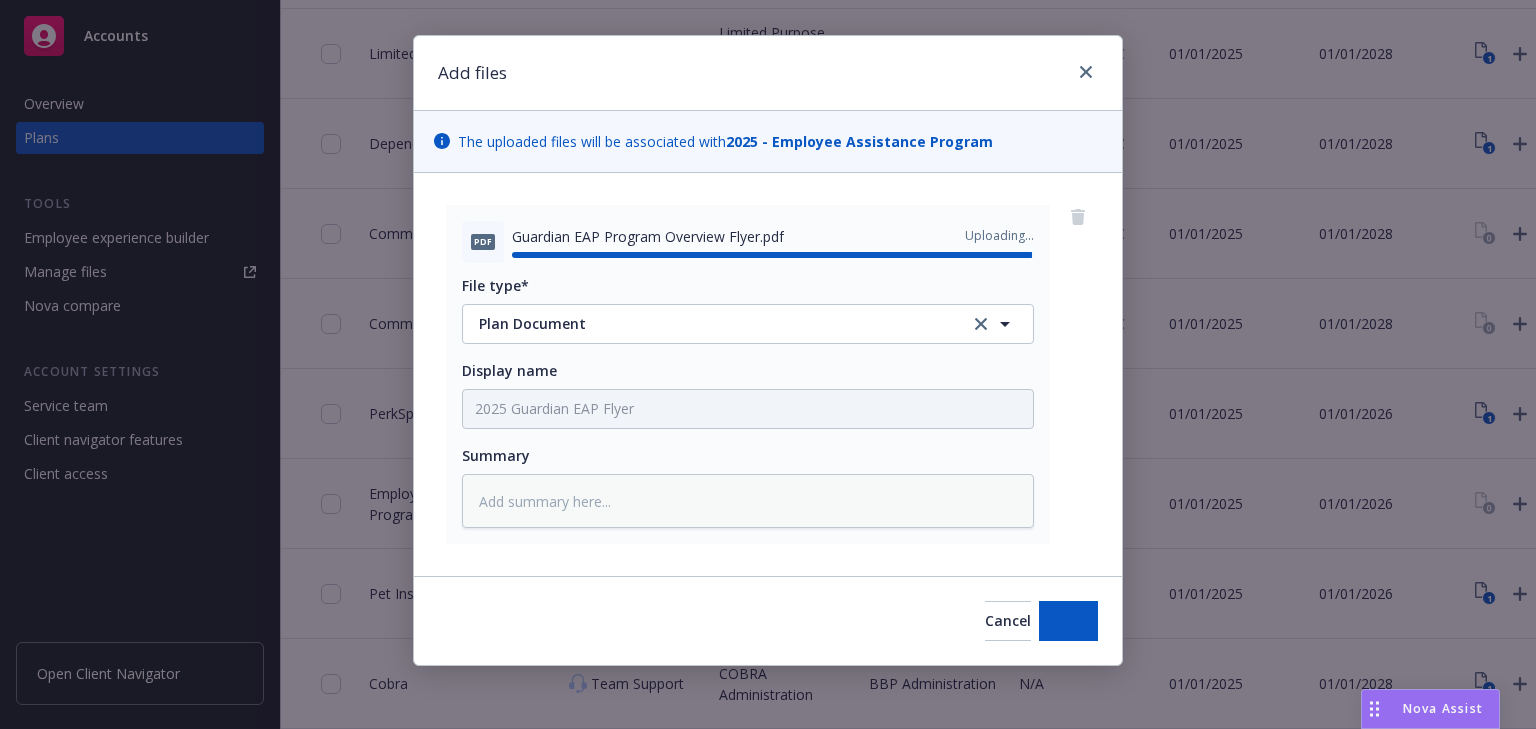 type on "x" 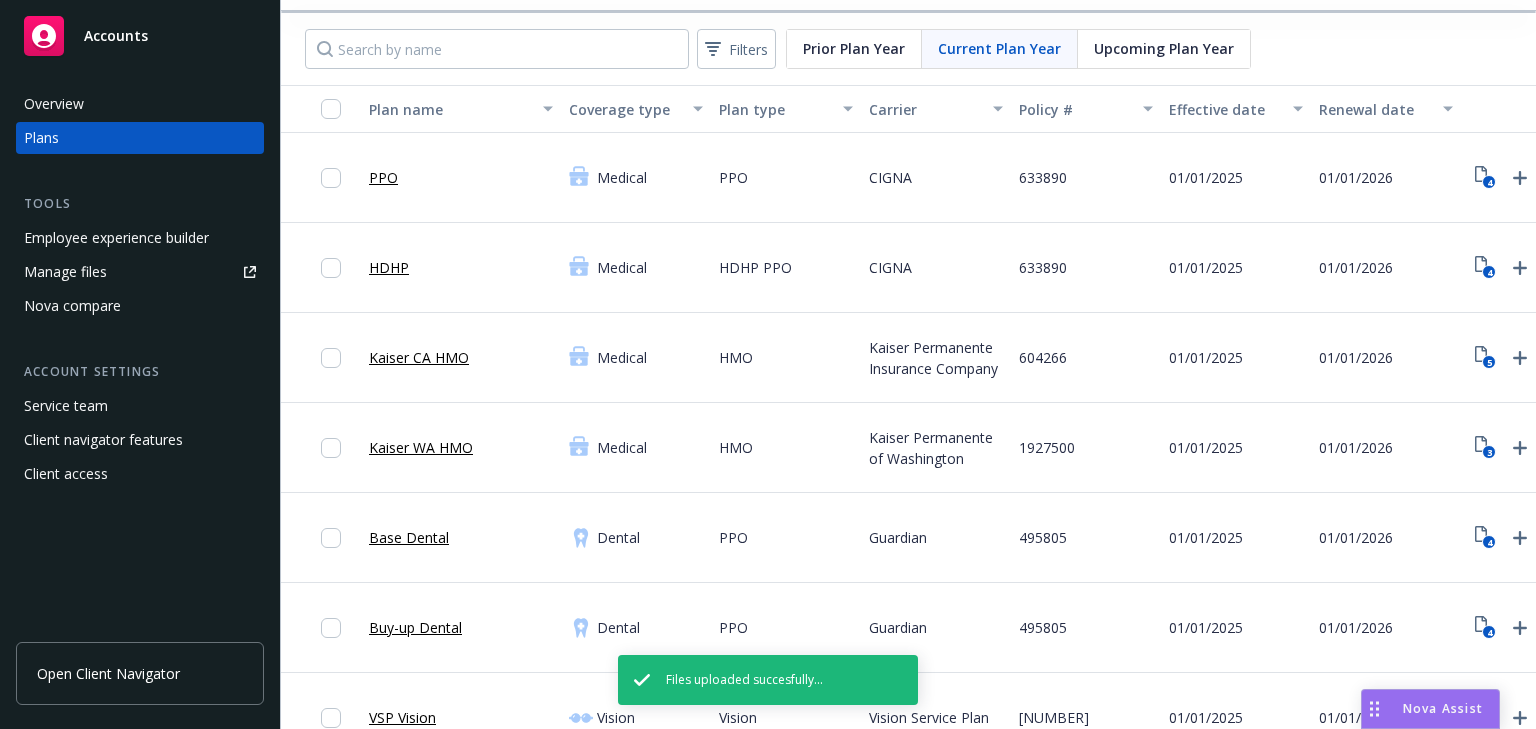 scroll, scrollTop: 0, scrollLeft: 0, axis: both 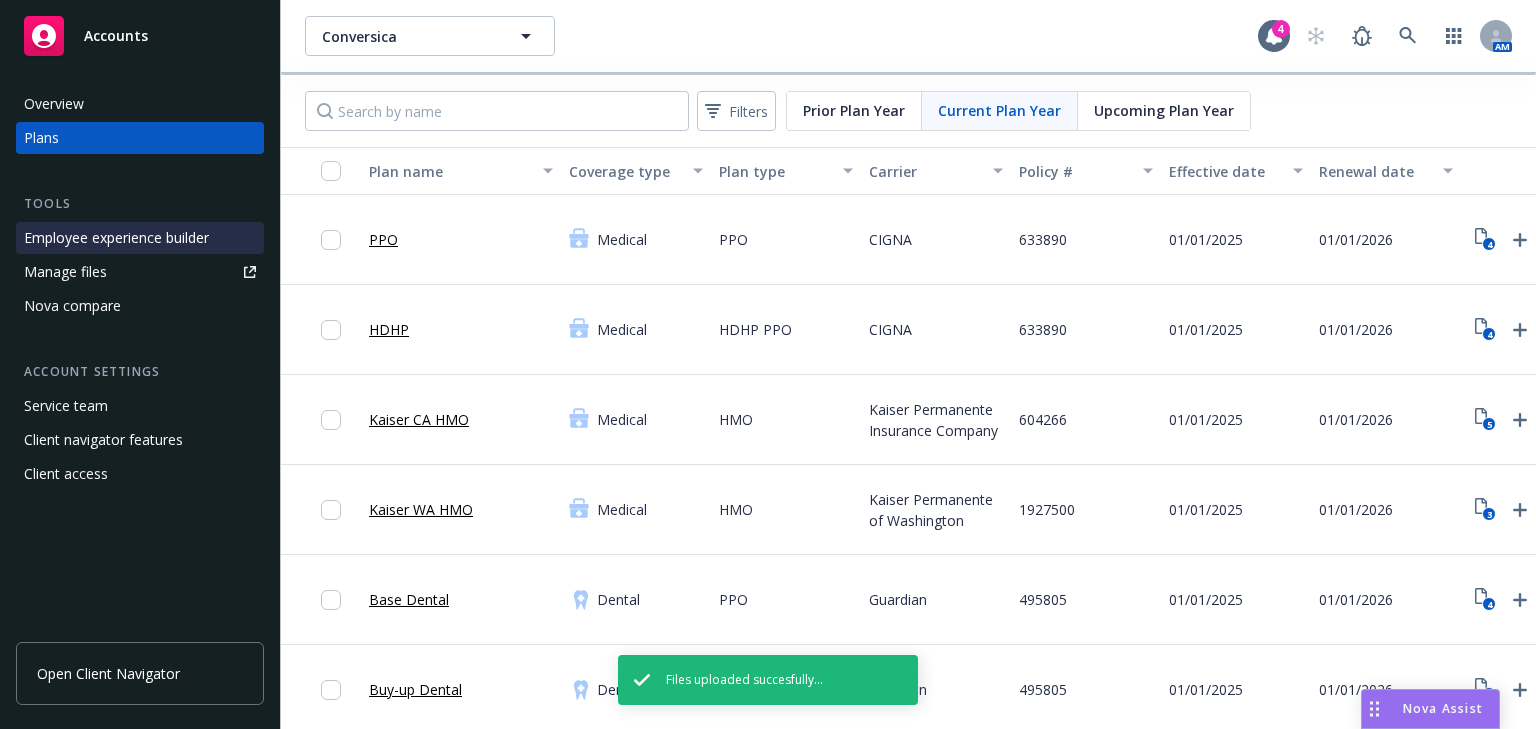 click on "Employee experience builder" at bounding box center [116, 238] 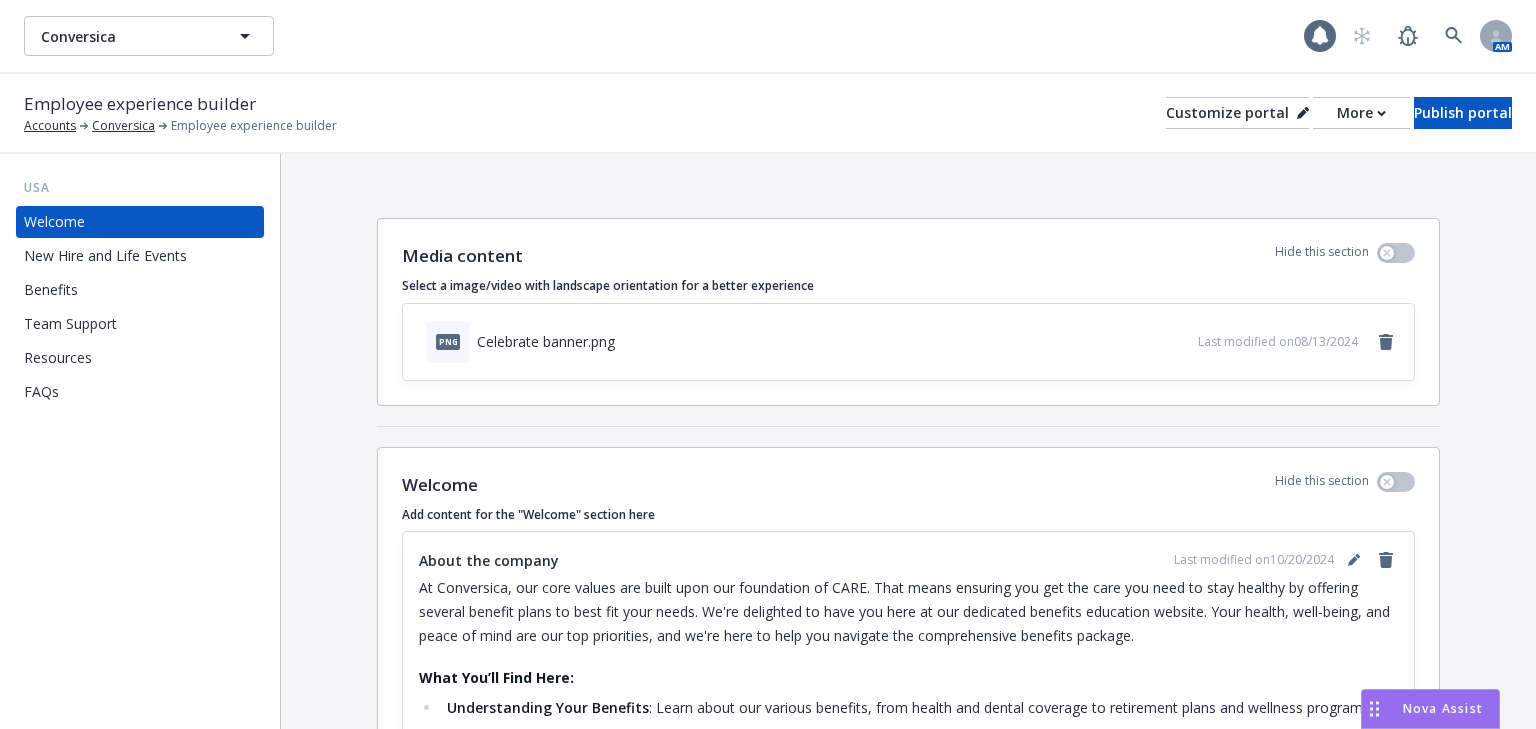 scroll, scrollTop: 0, scrollLeft: 0, axis: both 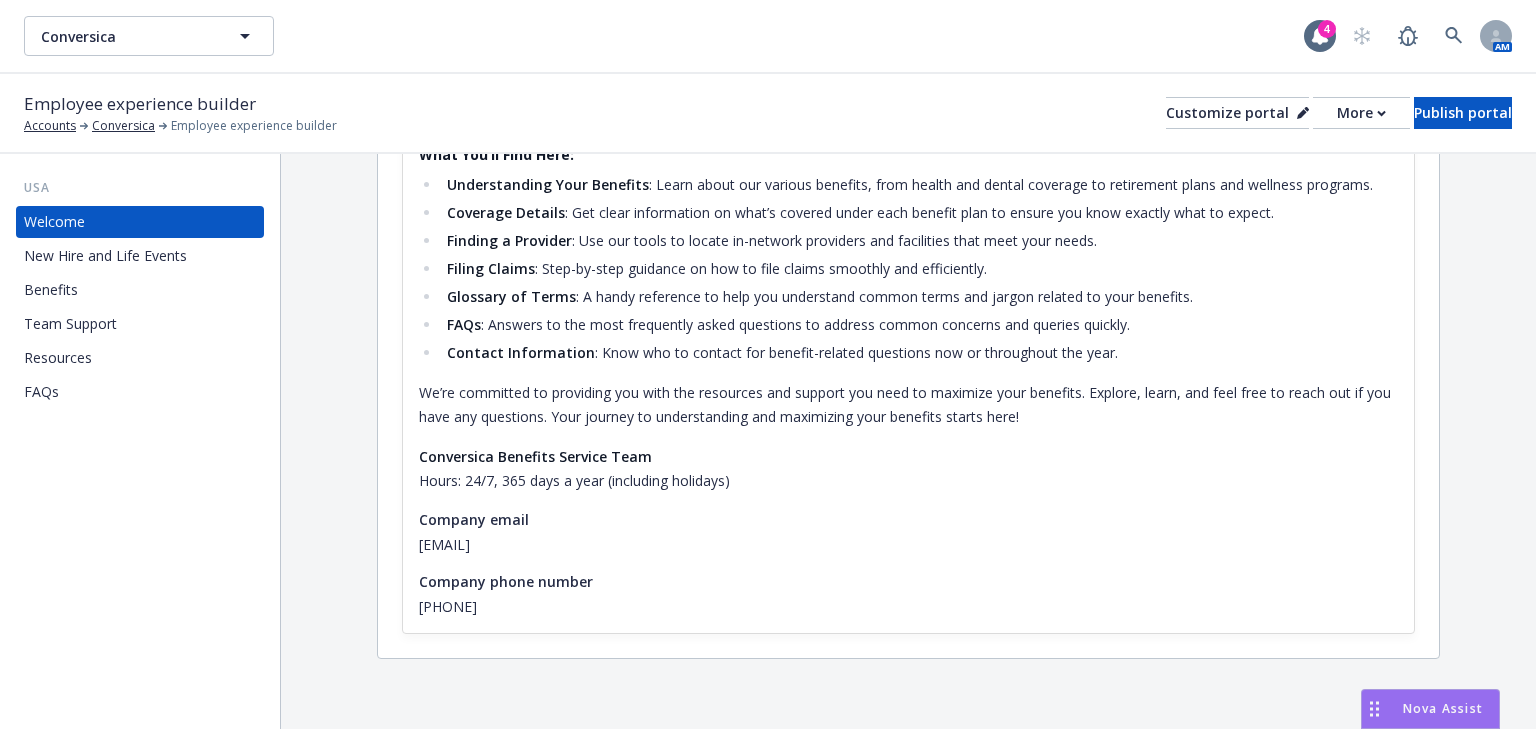 click on "Benefits" at bounding box center (51, 290) 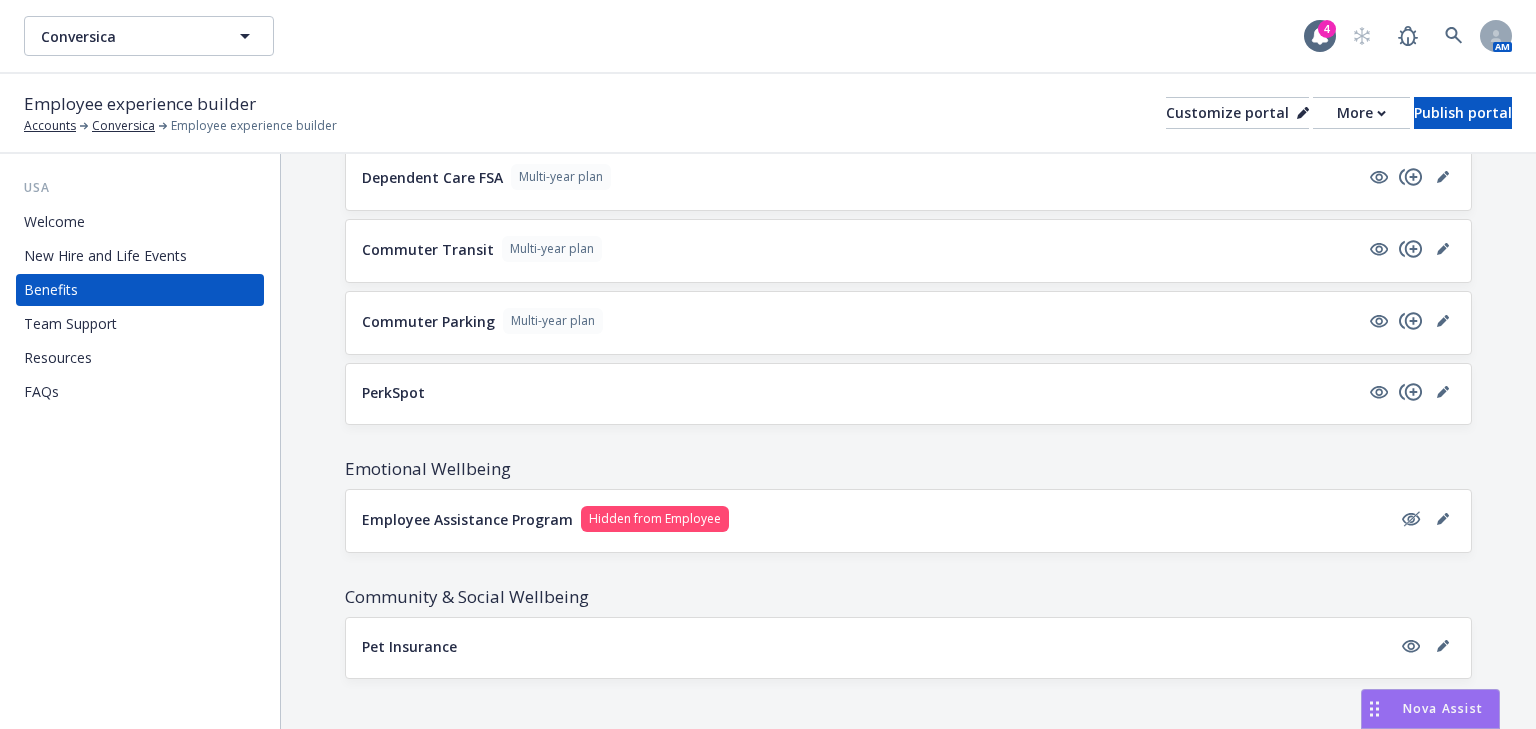 scroll, scrollTop: 2056, scrollLeft: 0, axis: vertical 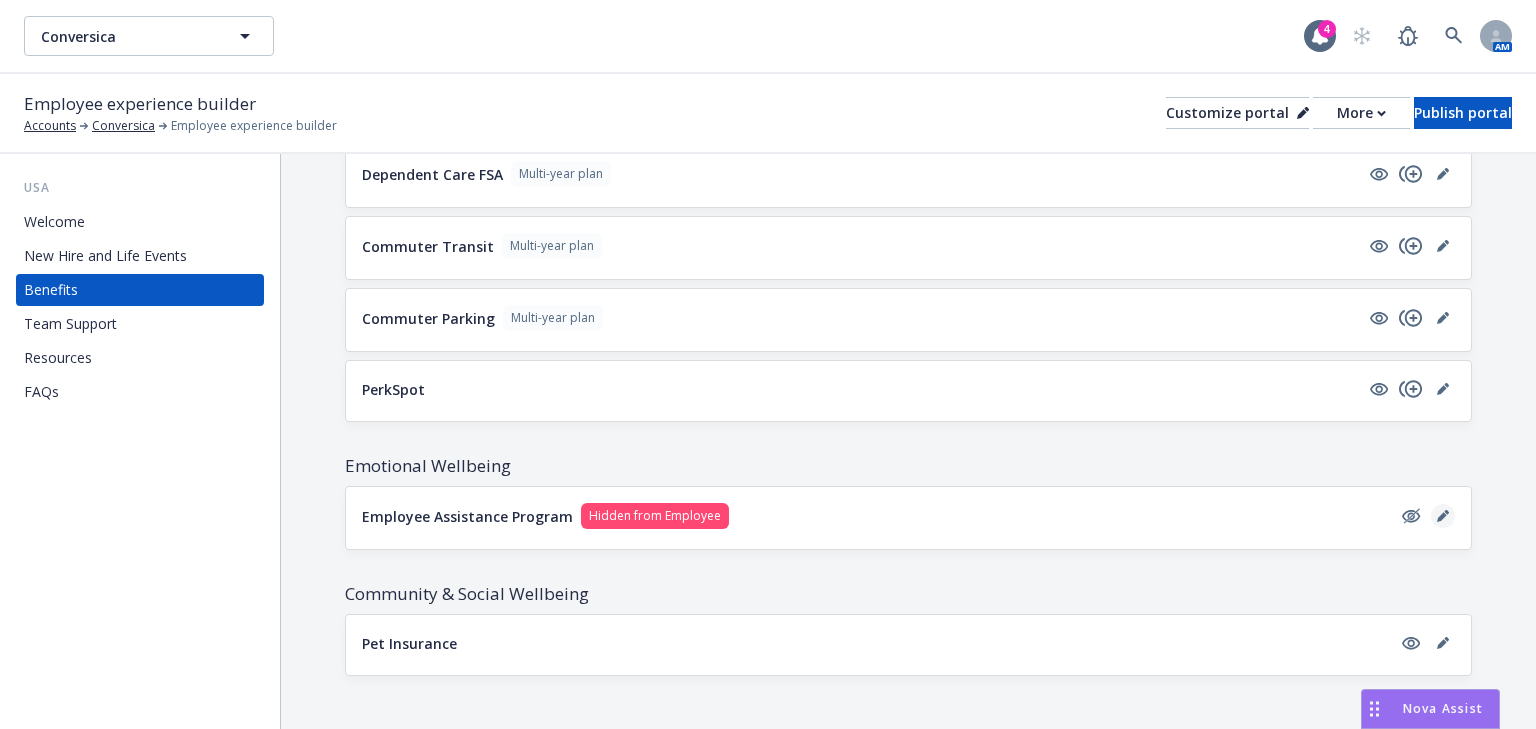 click 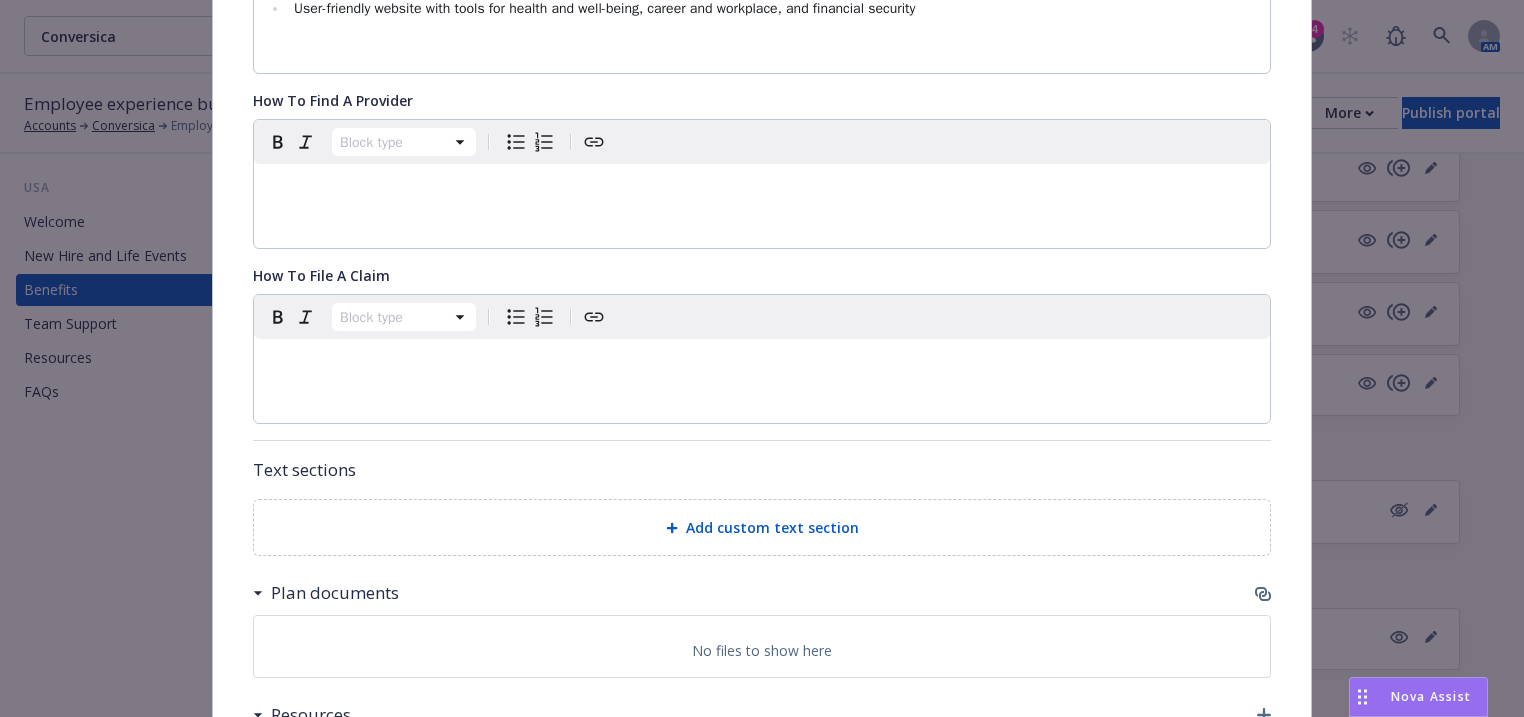 scroll, scrollTop: 1180, scrollLeft: 0, axis: vertical 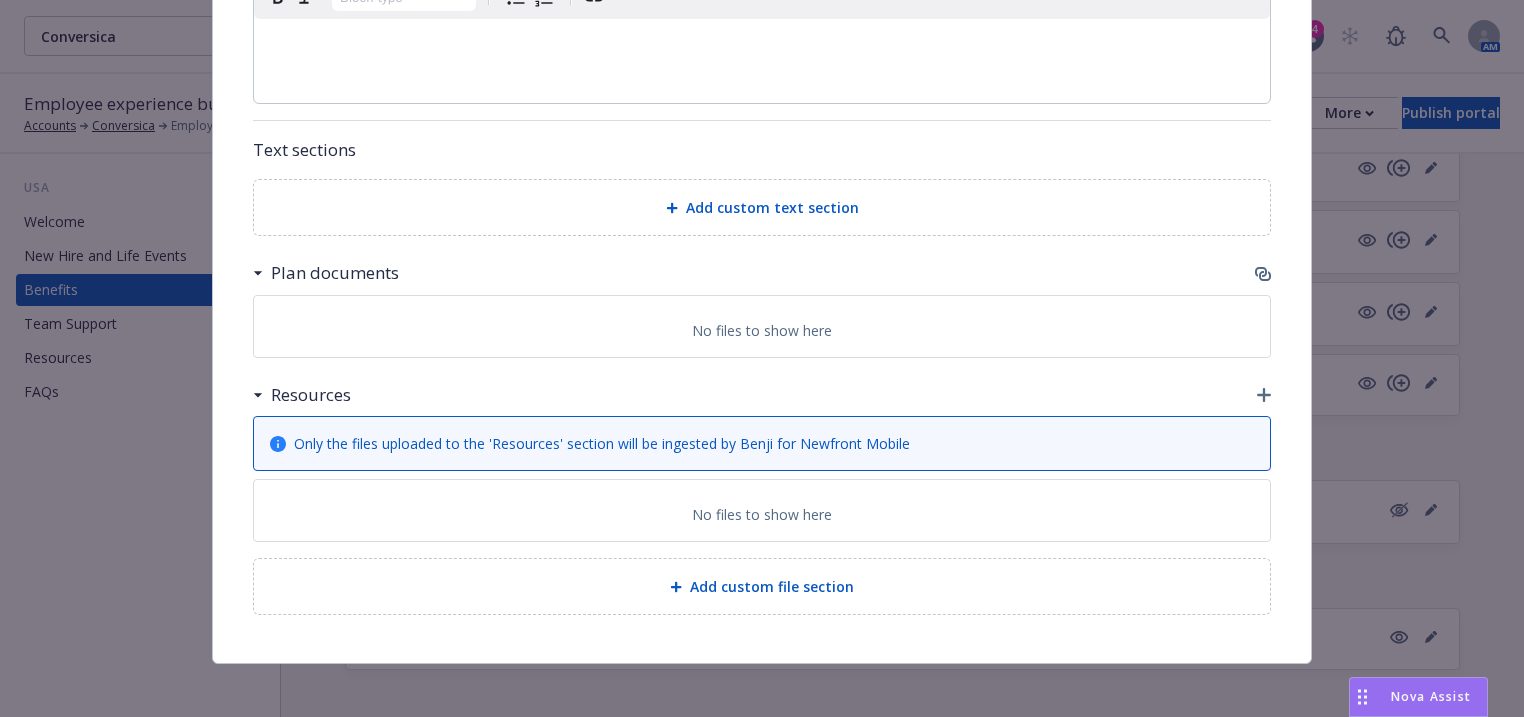 click 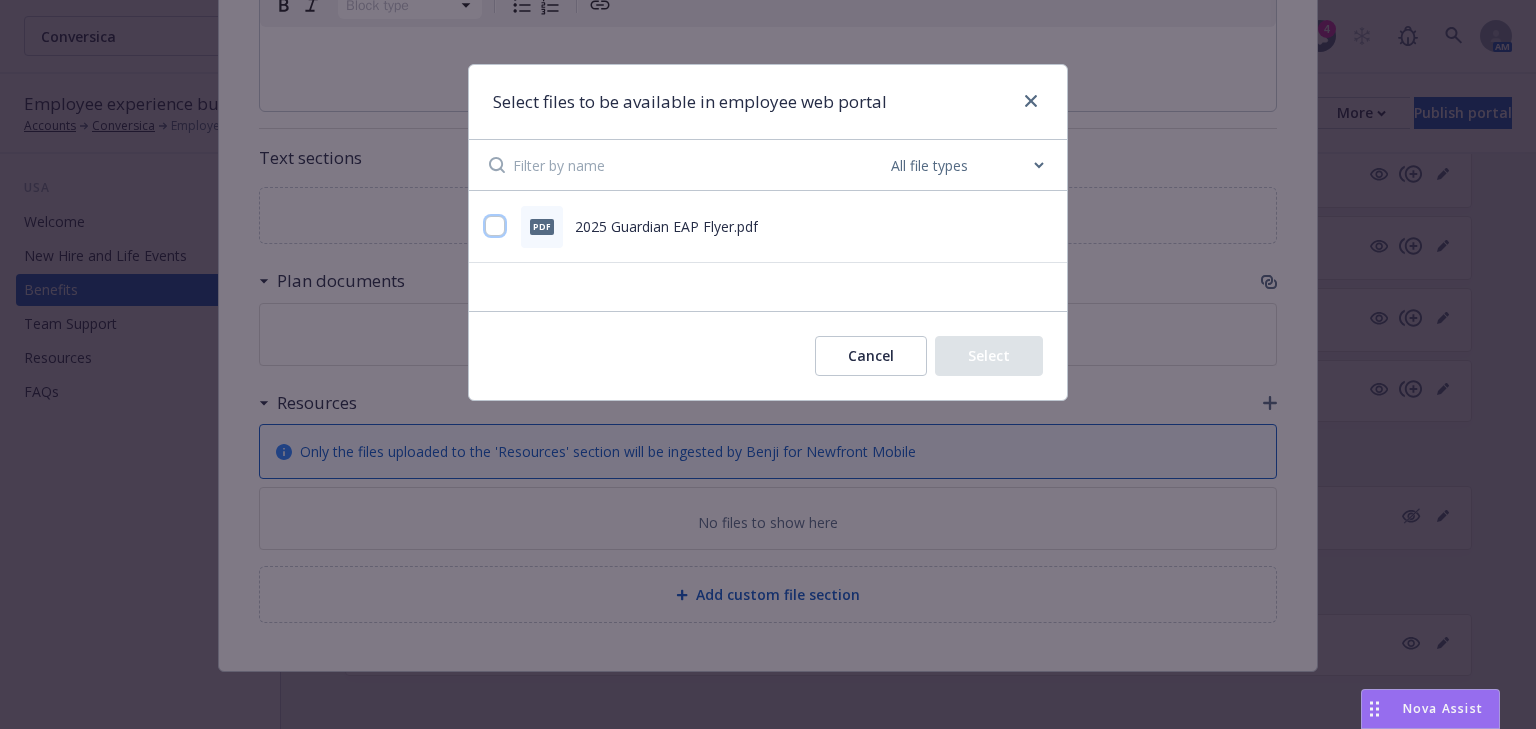 click at bounding box center (495, 226) 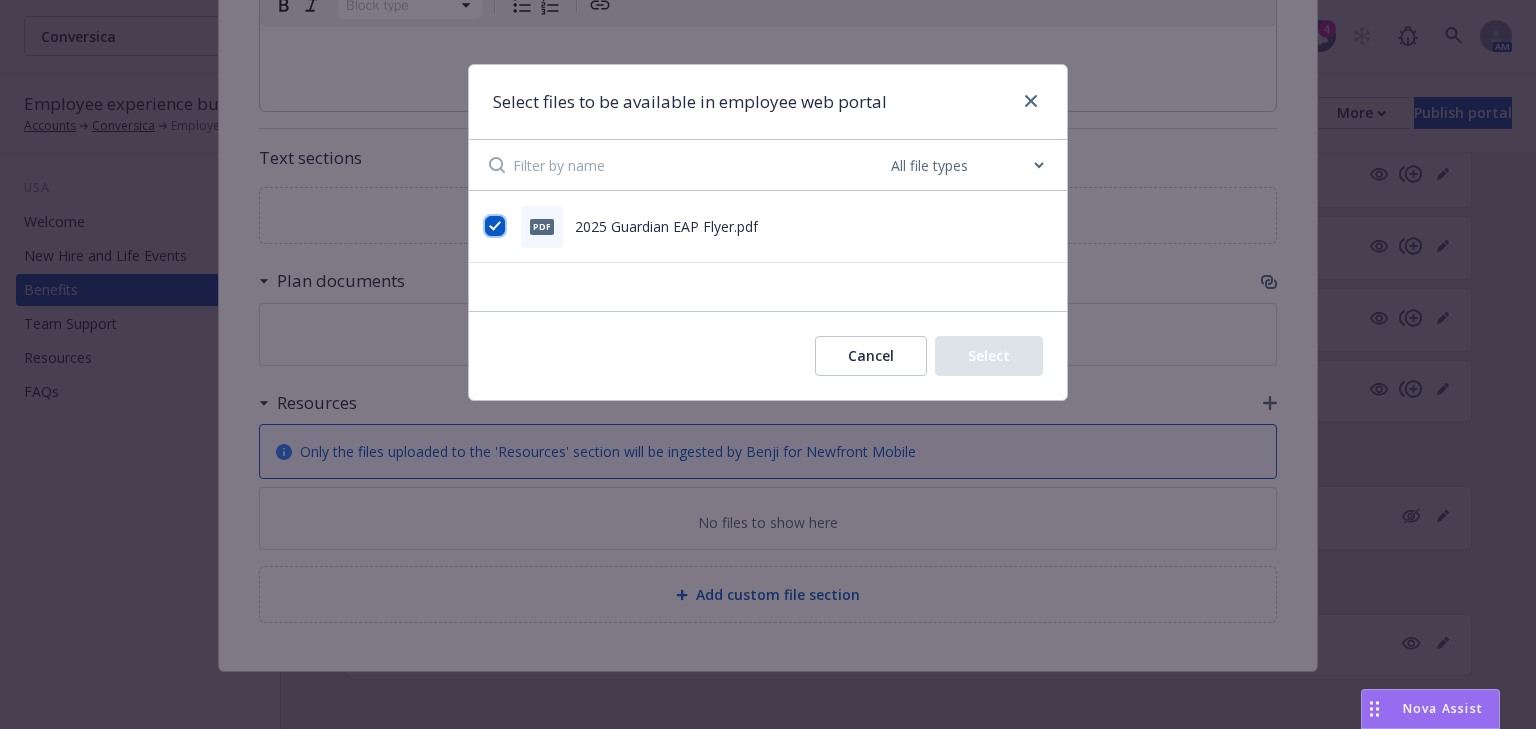 checkbox on "true" 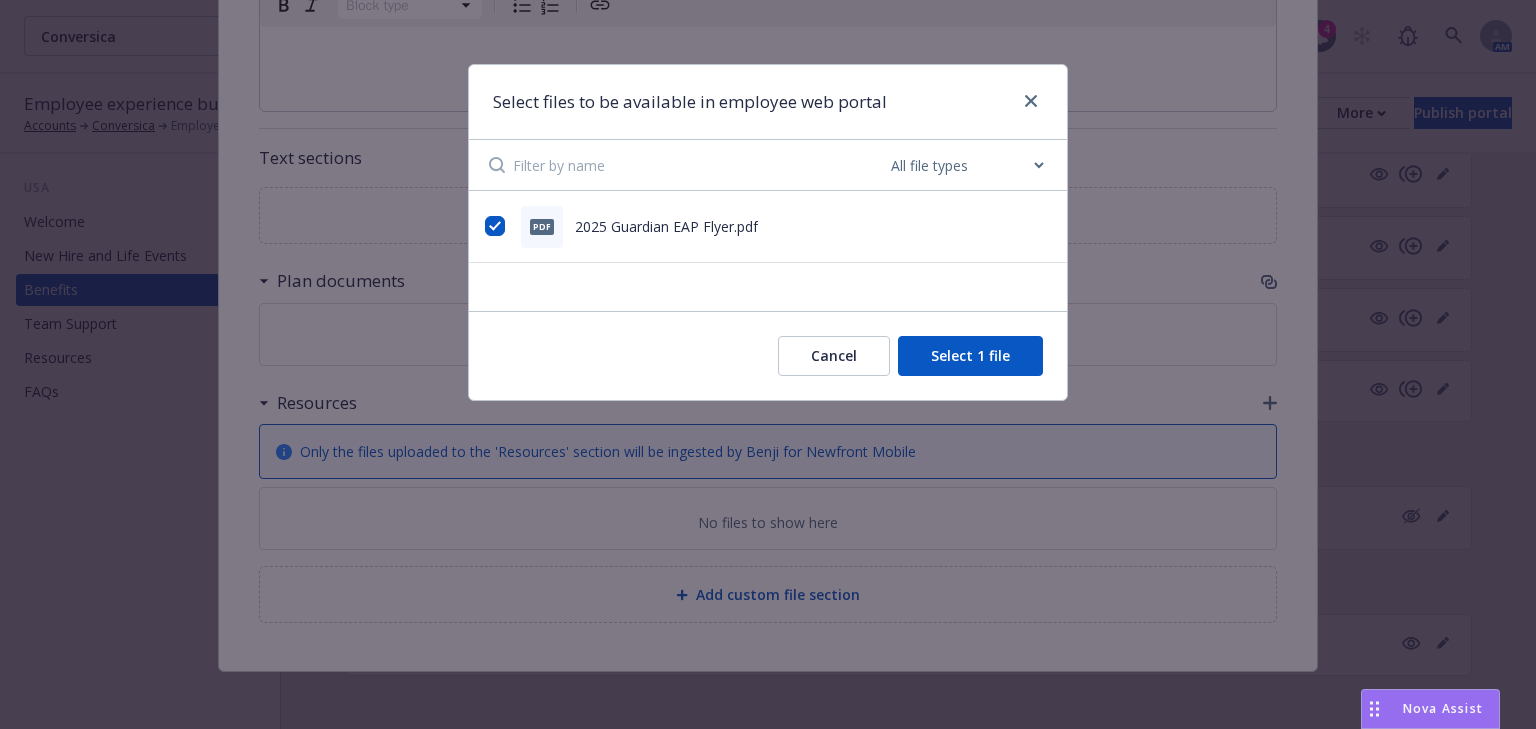 click on "Select   1   file" at bounding box center (970, 356) 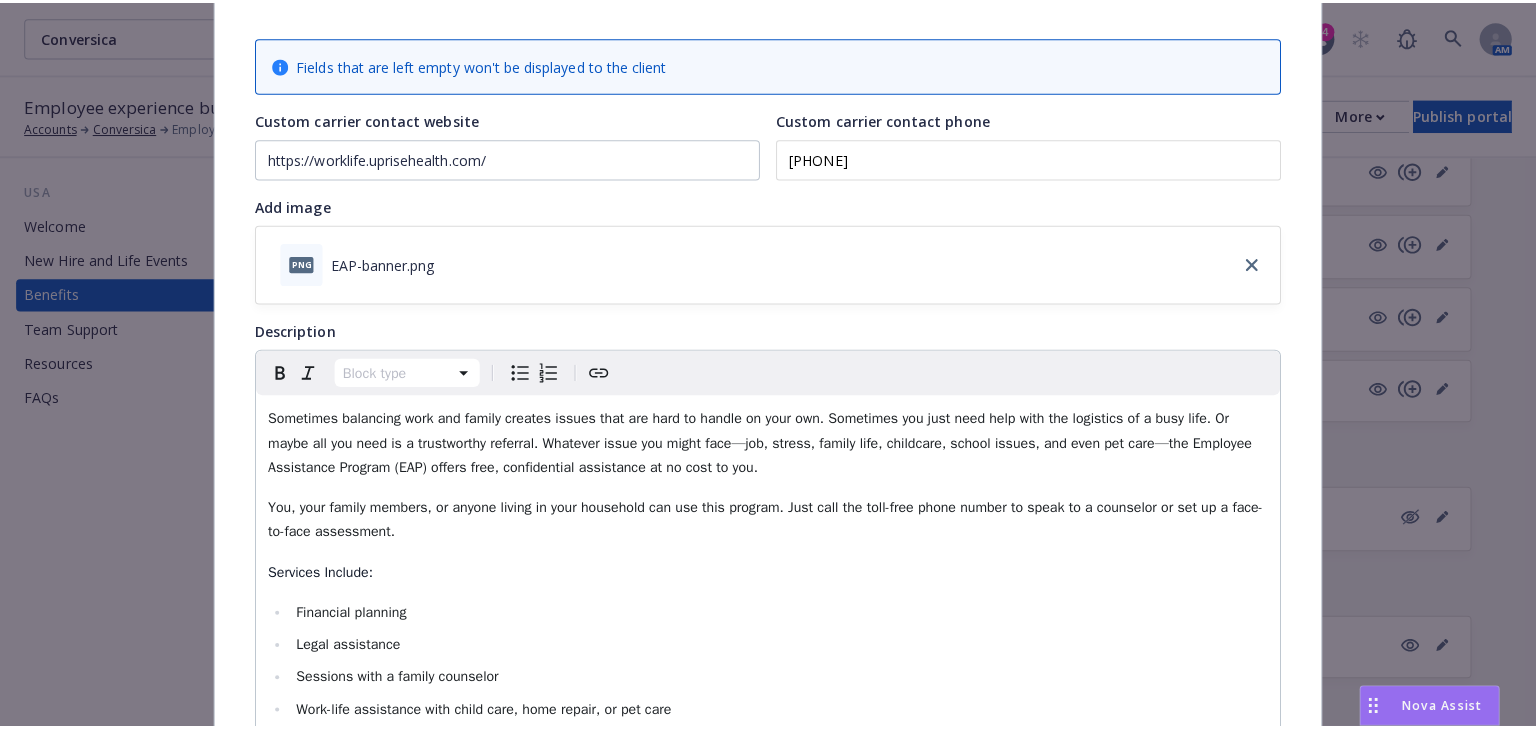 scroll, scrollTop: 0, scrollLeft: 0, axis: both 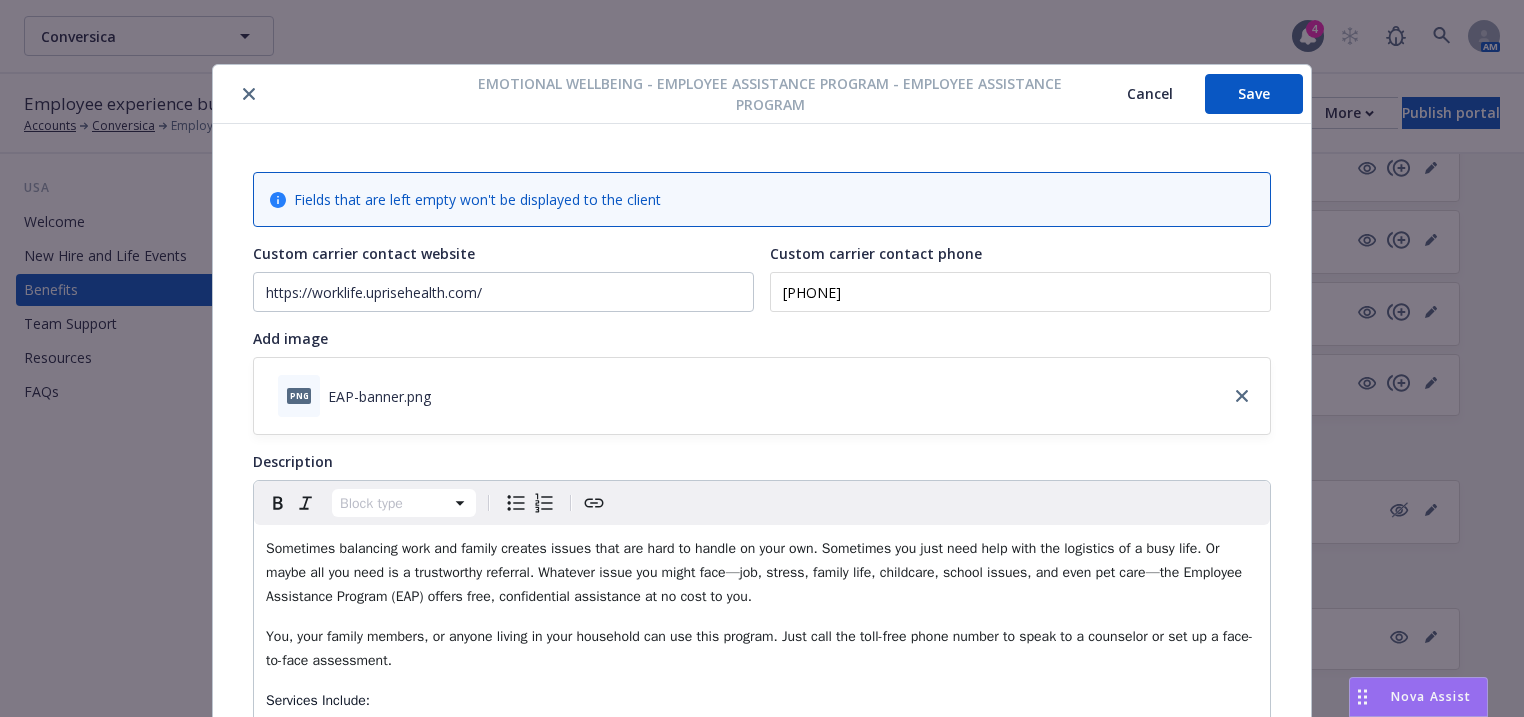 click on "Save" at bounding box center [1254, 94] 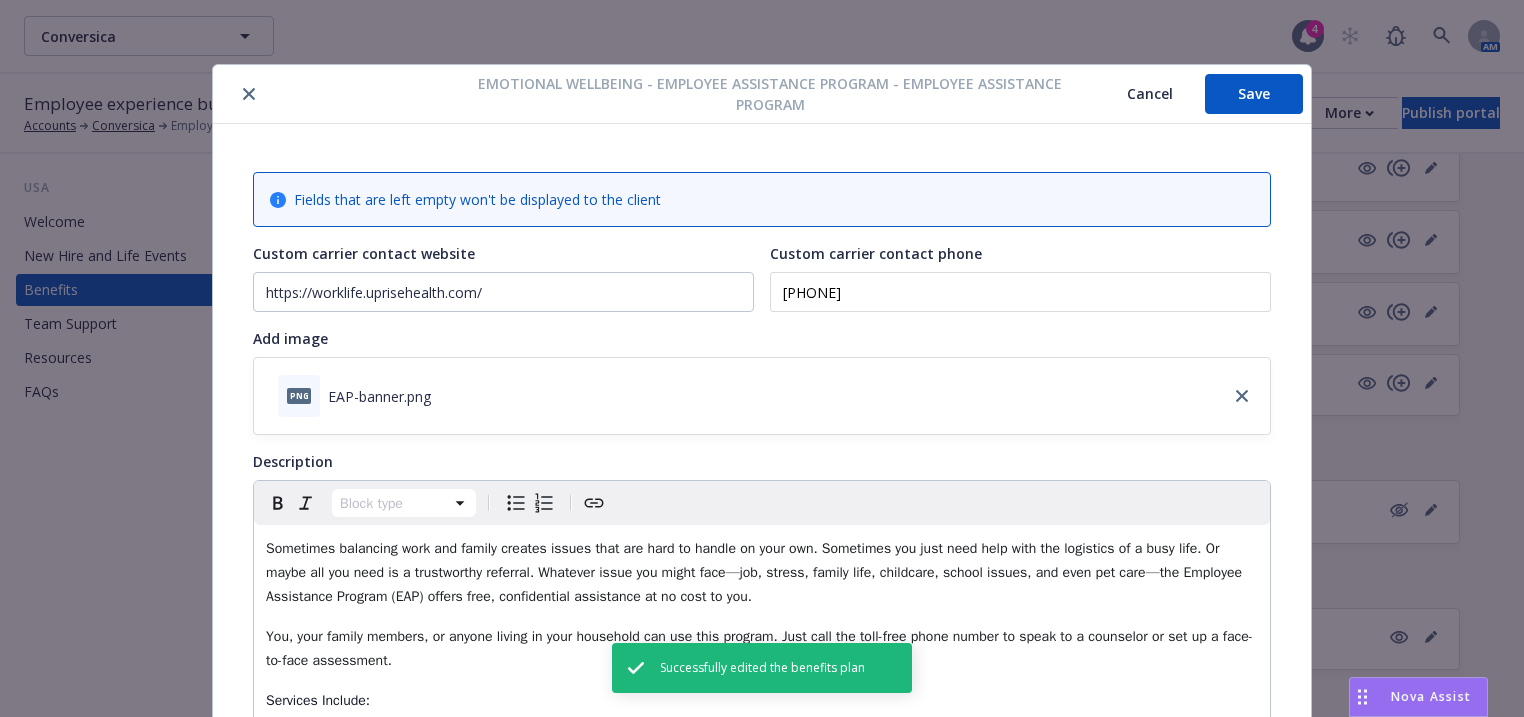 click at bounding box center (249, 94) 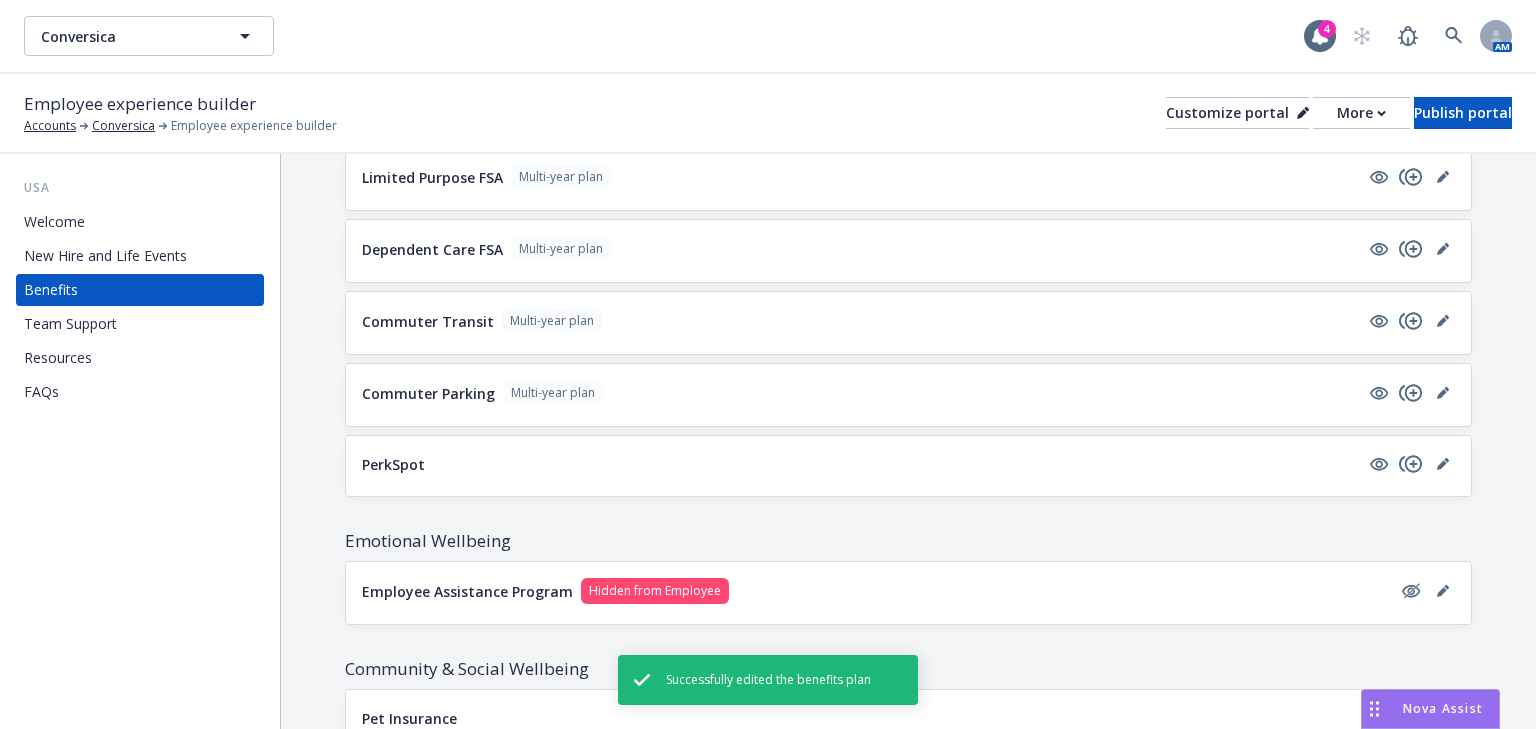scroll, scrollTop: 2056, scrollLeft: 0, axis: vertical 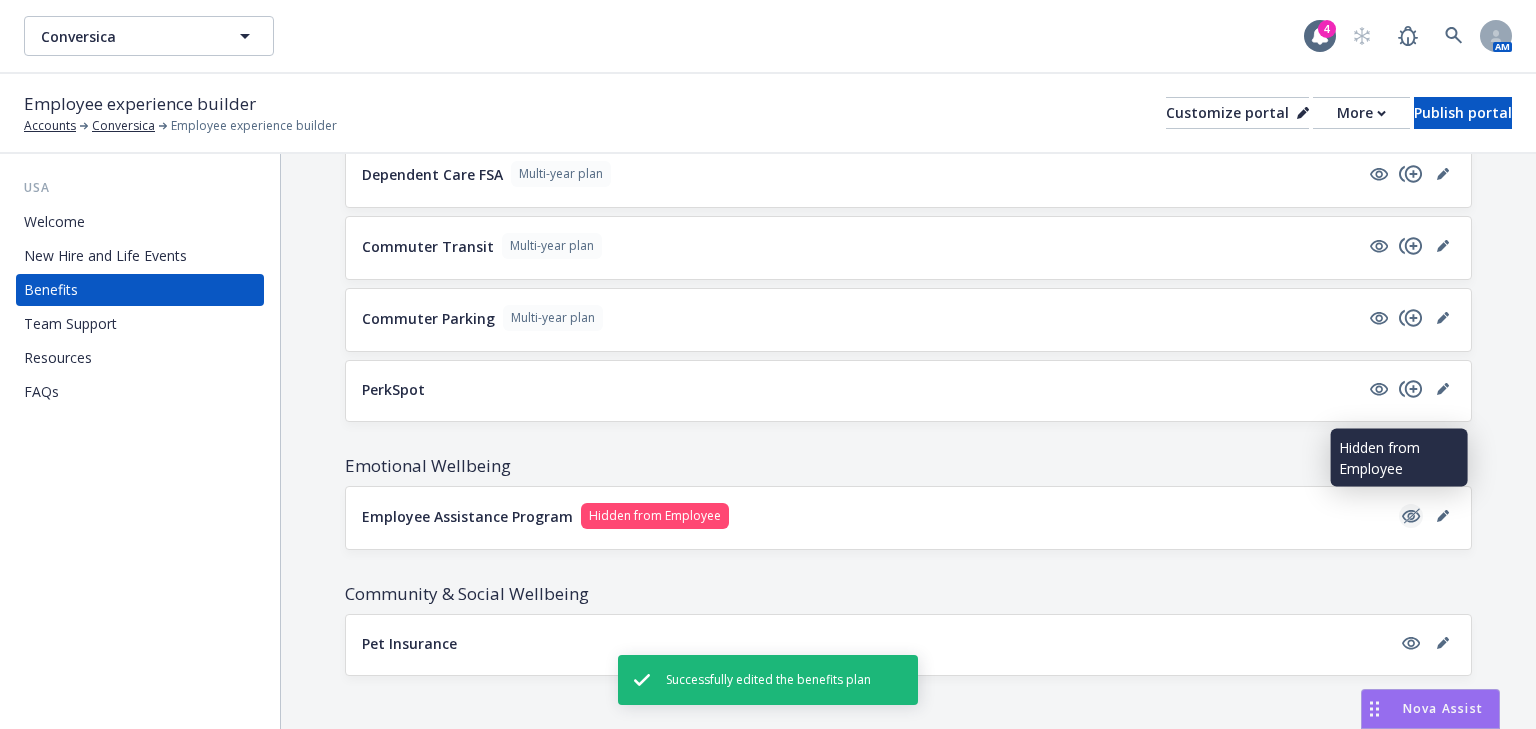 click 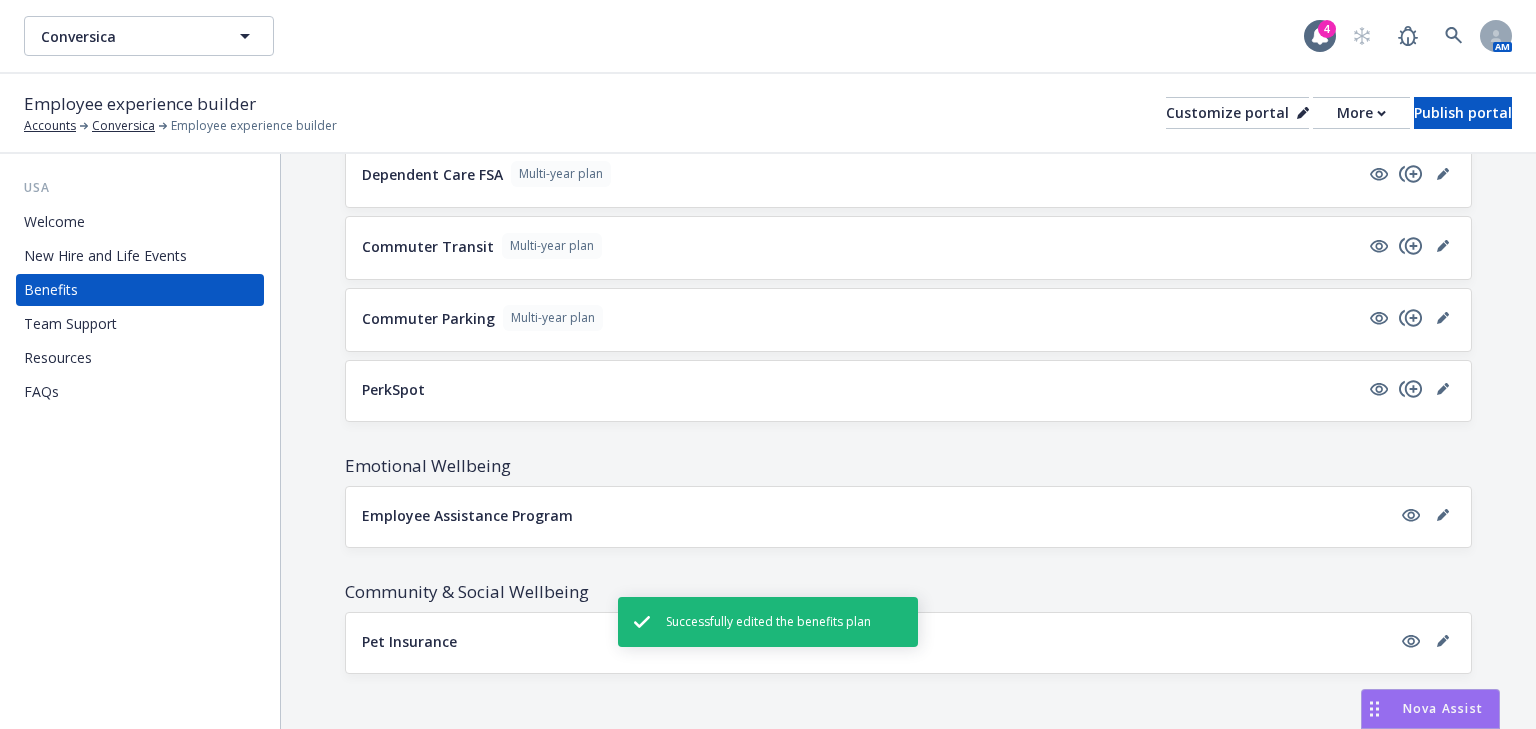 scroll, scrollTop: 2054, scrollLeft: 0, axis: vertical 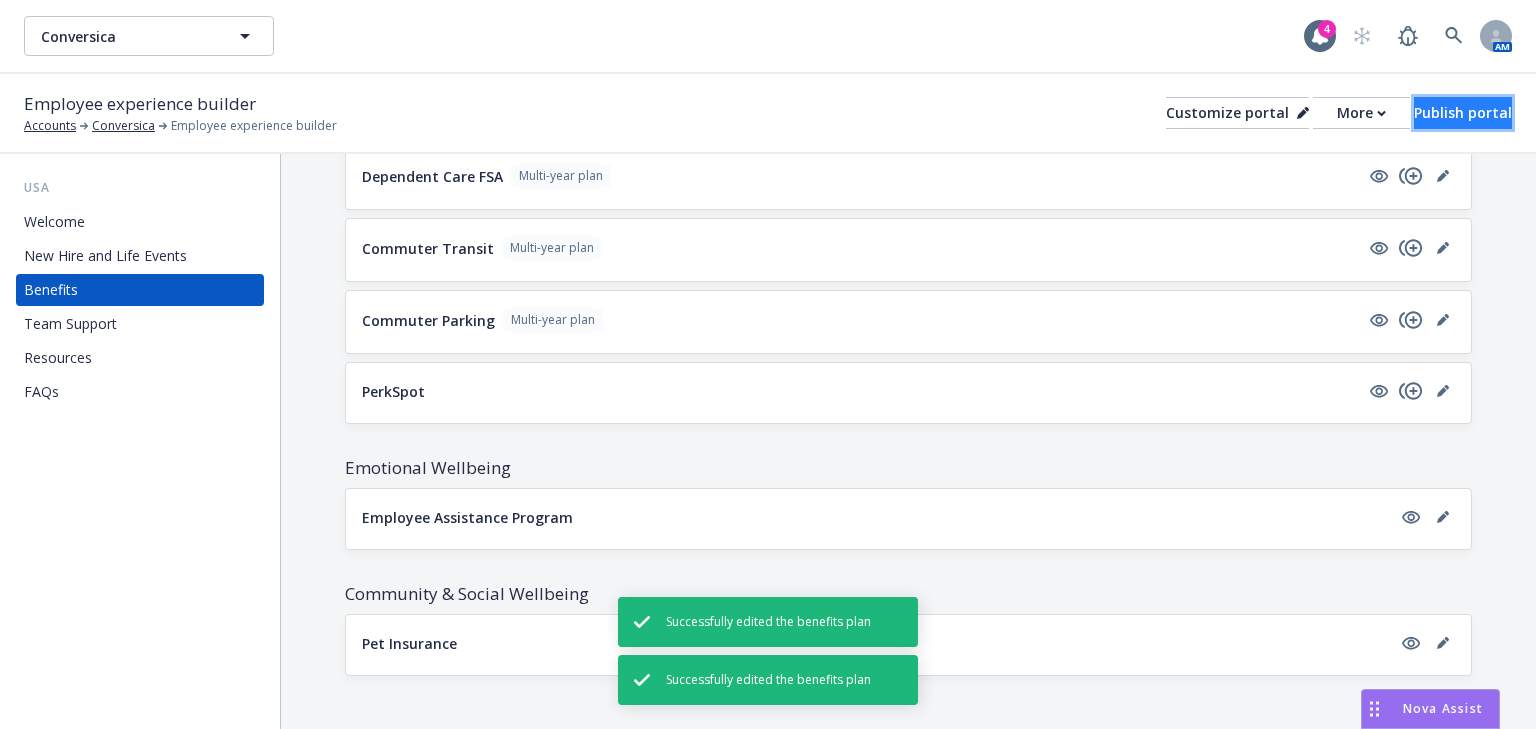 click on "Publish portal" at bounding box center [1463, 113] 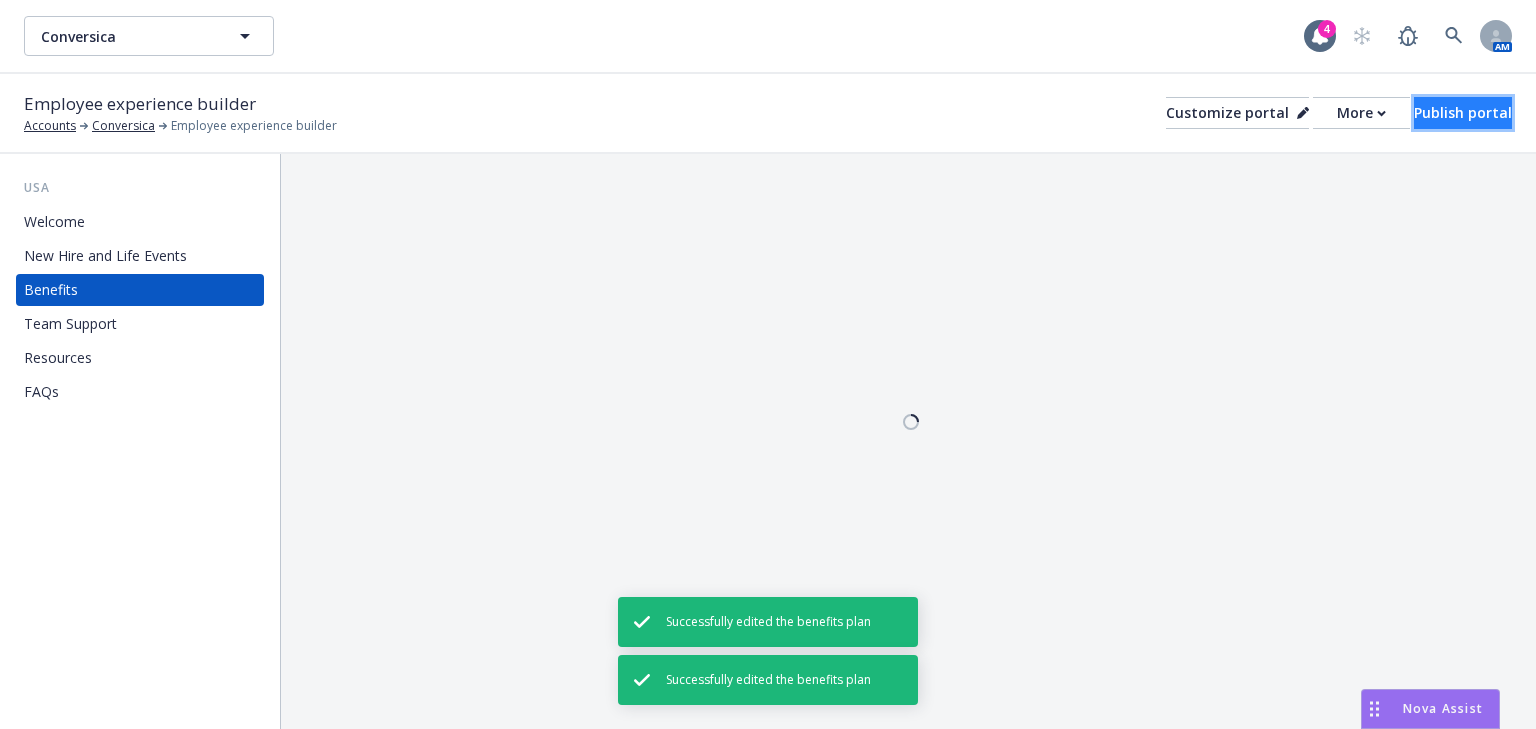 scroll, scrollTop: 0, scrollLeft: 0, axis: both 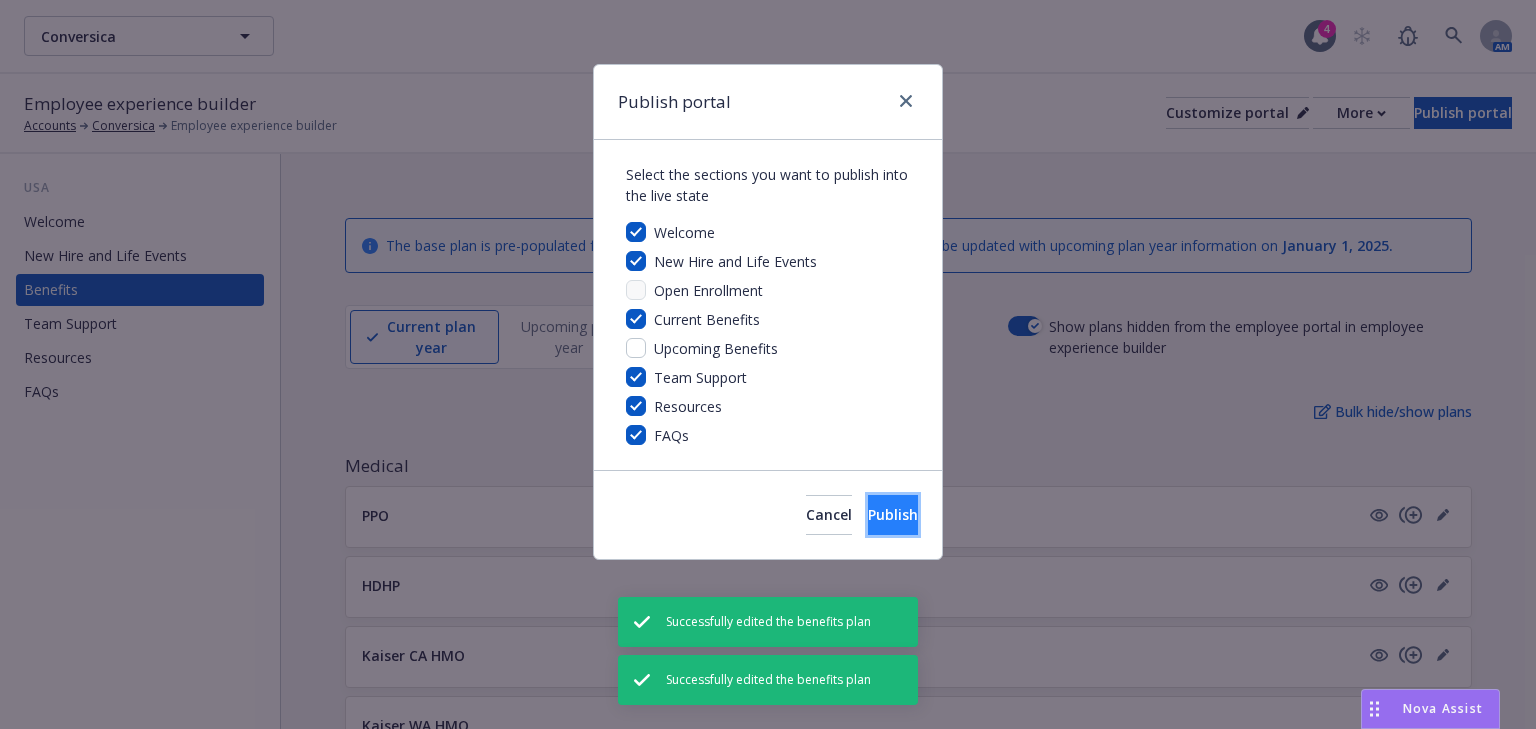 click on "Publish" at bounding box center [893, 515] 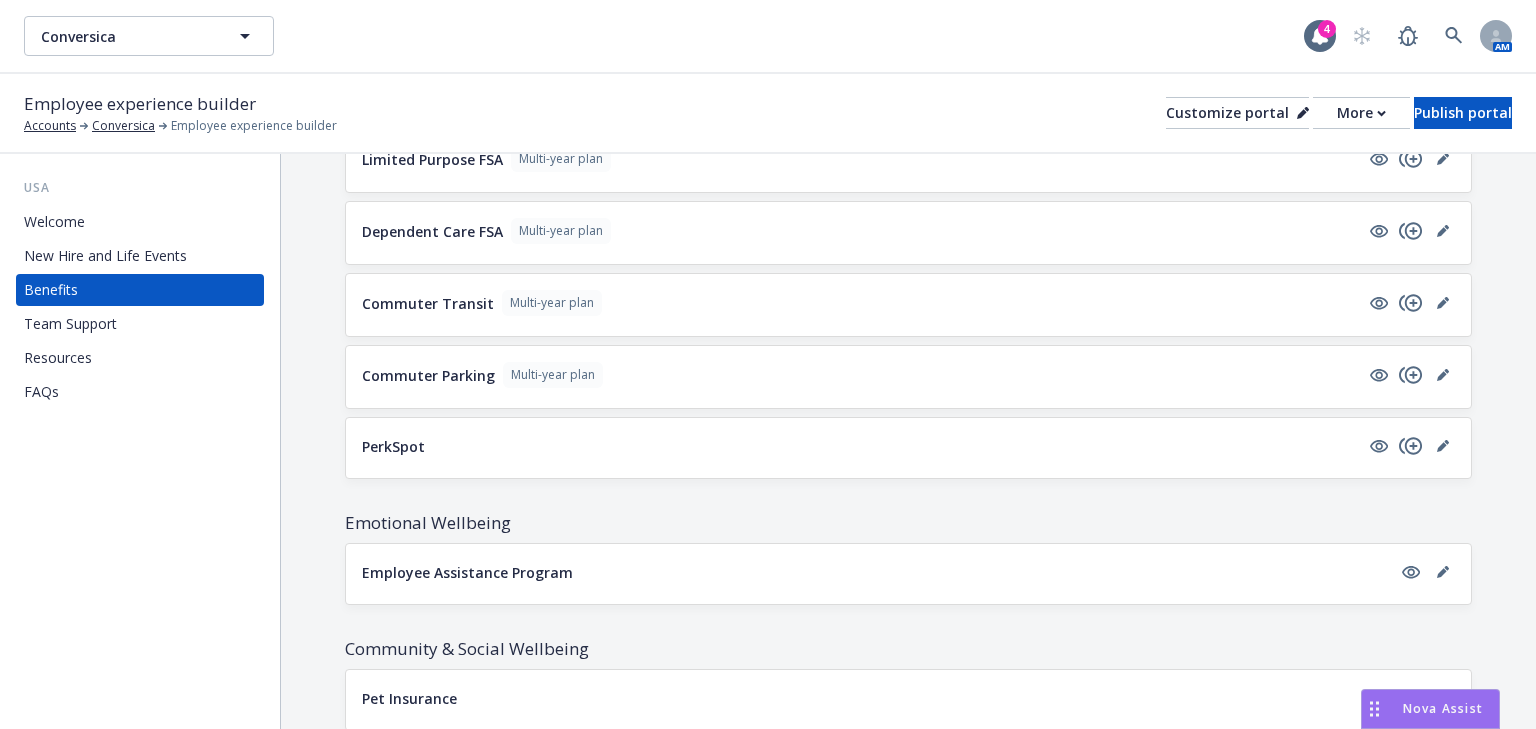 scroll, scrollTop: 2054, scrollLeft: 0, axis: vertical 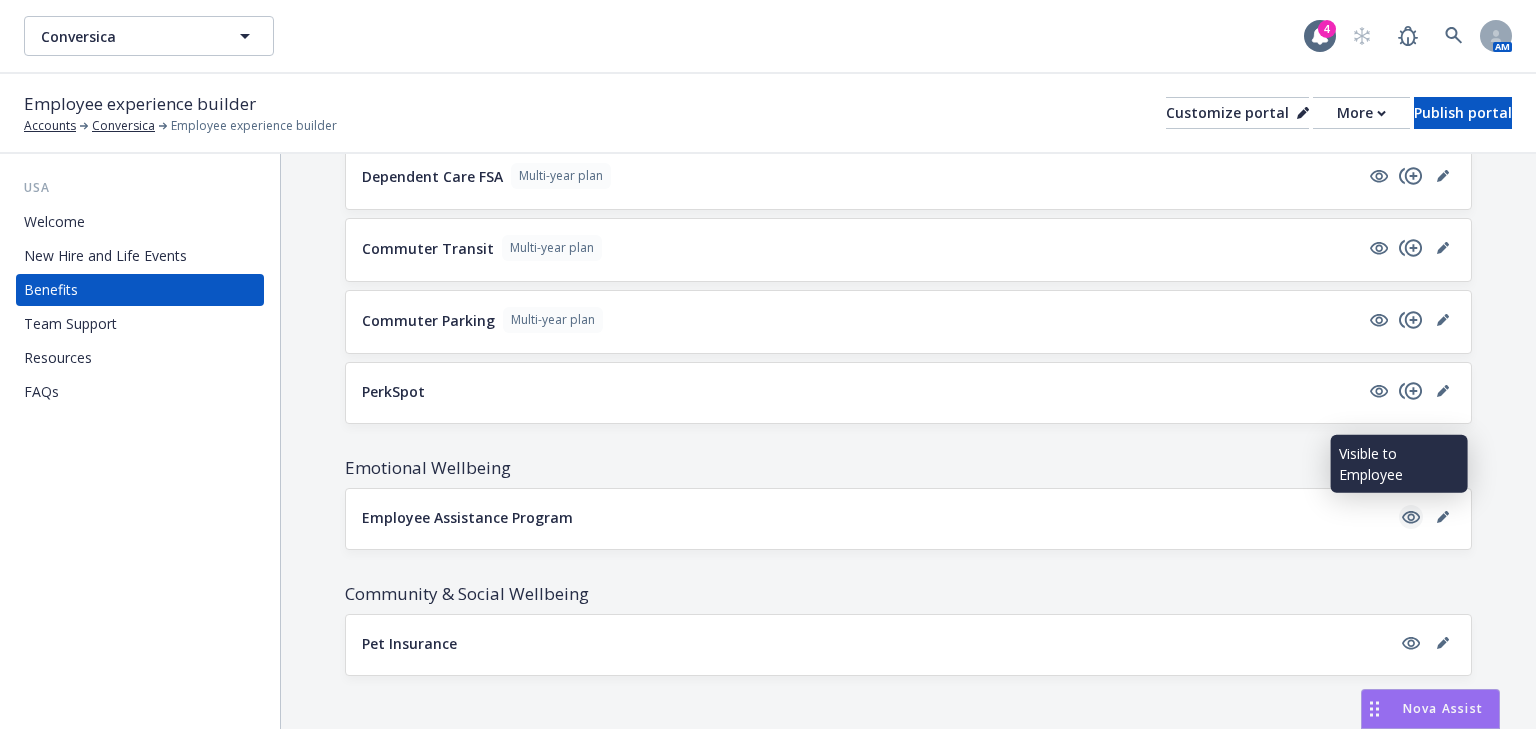 click 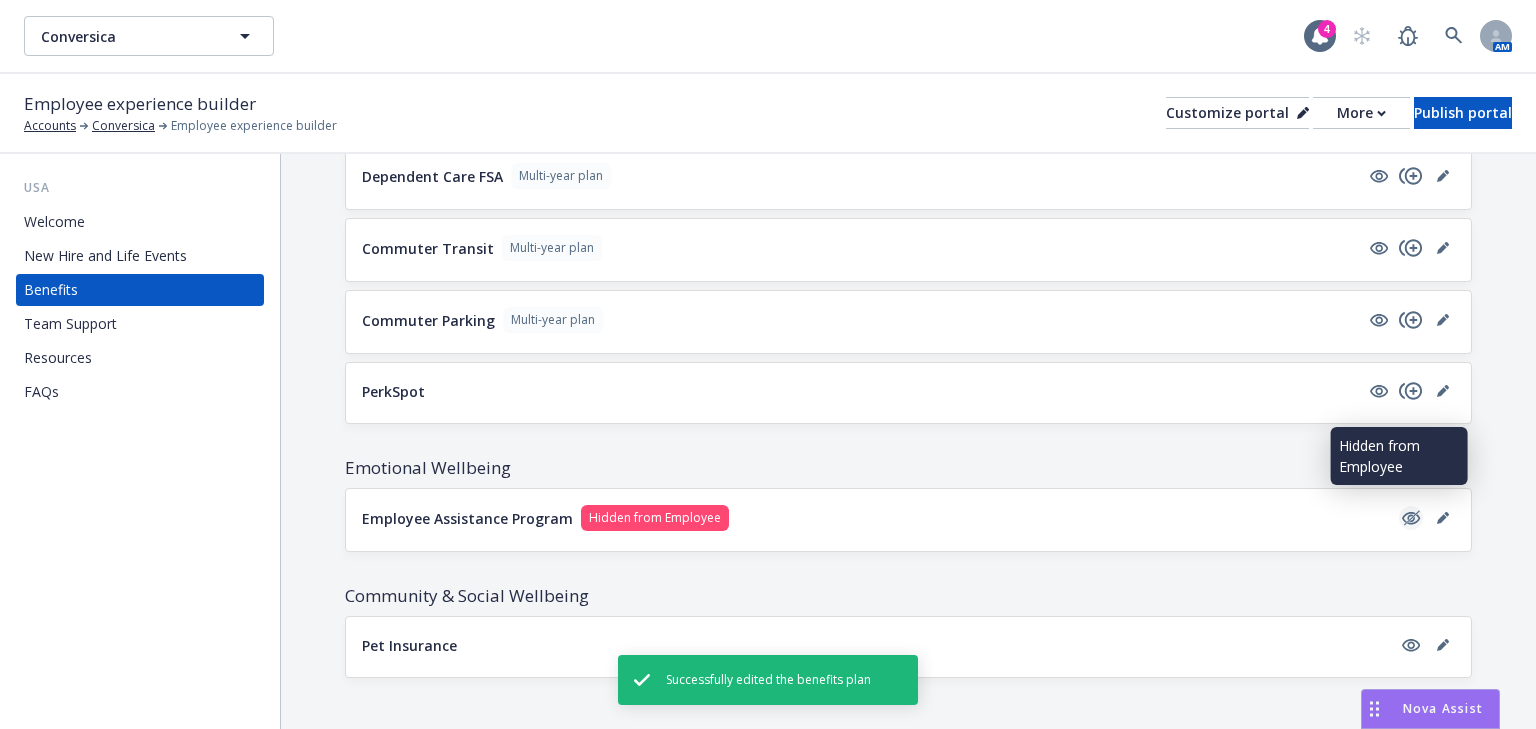click 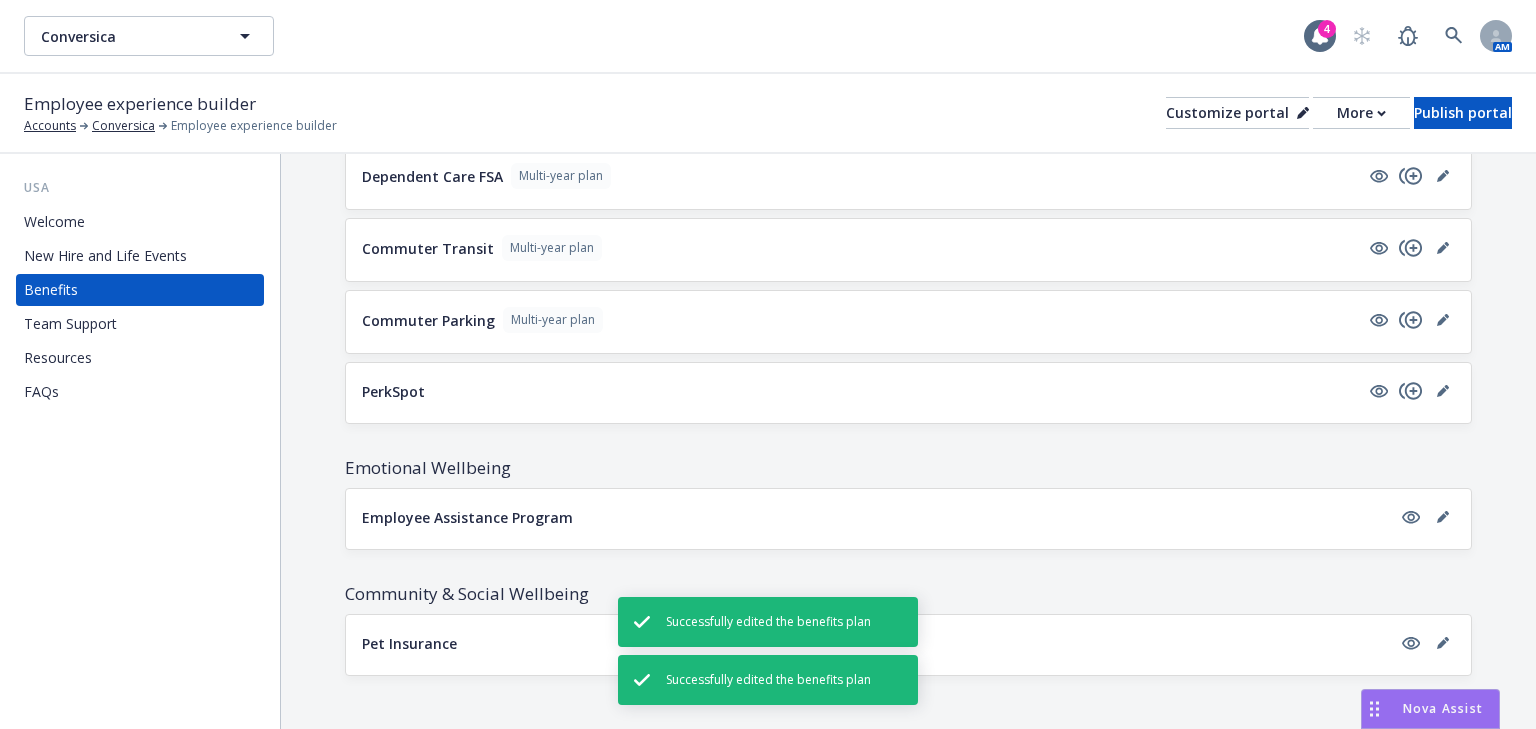 click on "Employee Assistance Program" at bounding box center (467, 517) 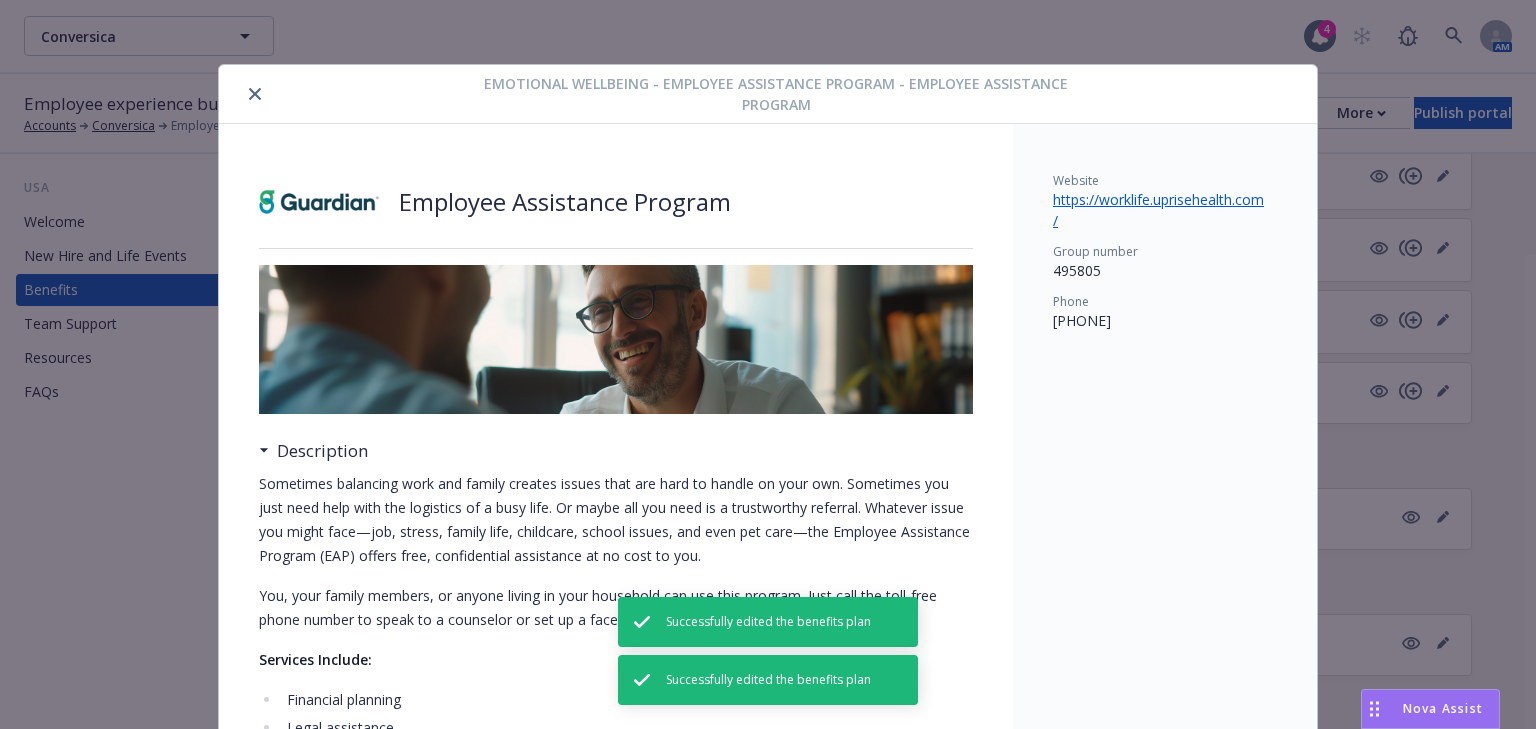 scroll, scrollTop: 60, scrollLeft: 0, axis: vertical 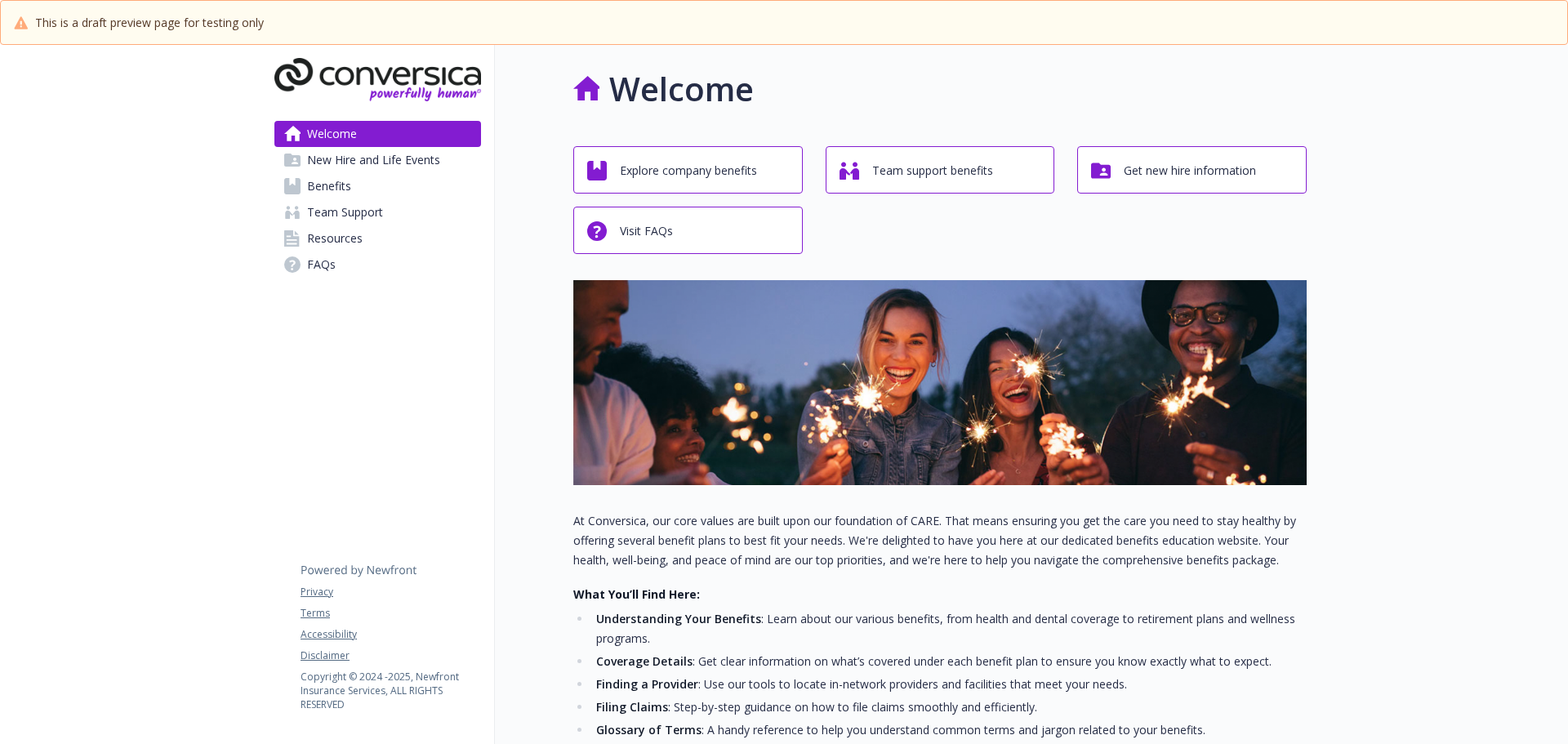 click on "Benefits" at bounding box center [329, 186] 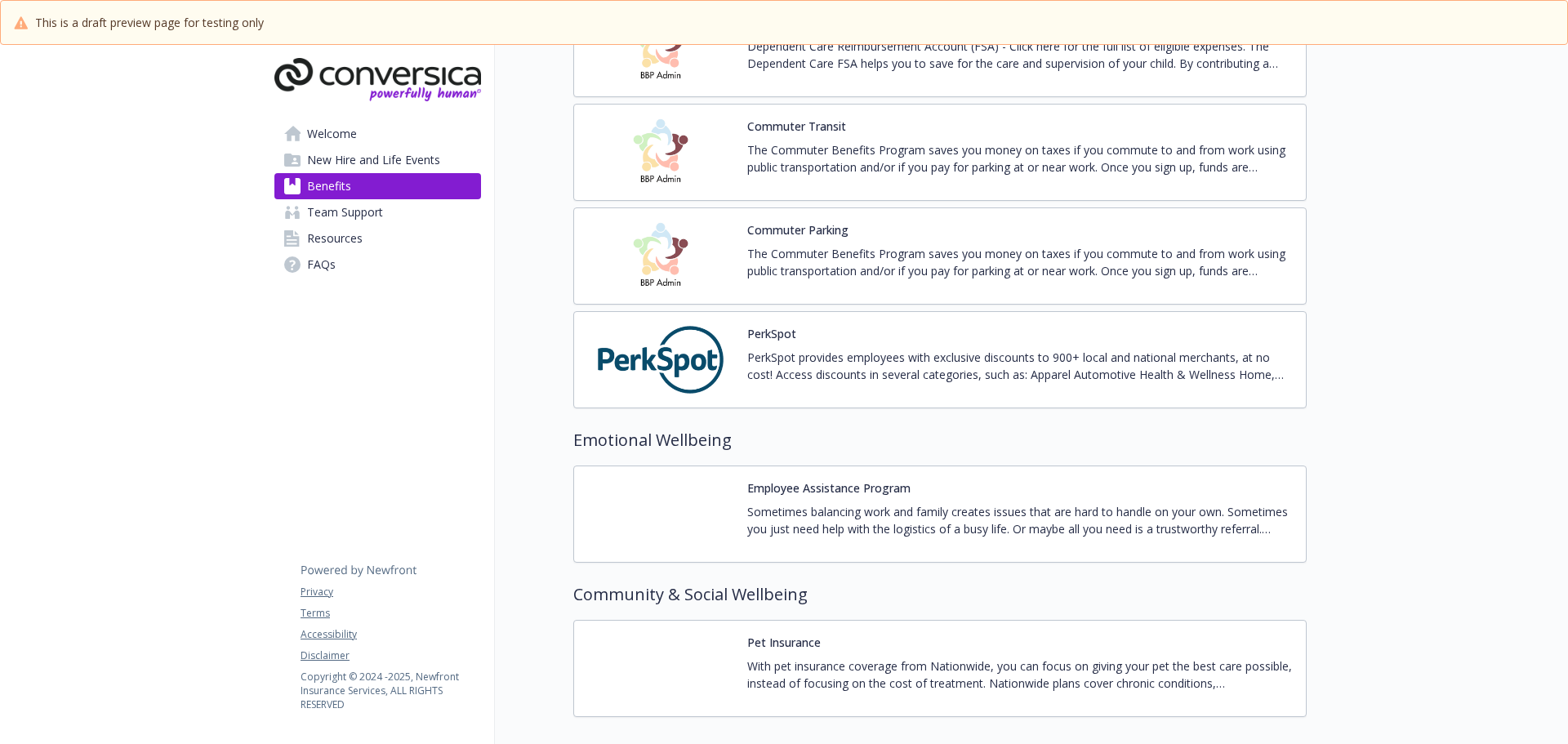 scroll, scrollTop: 2446, scrollLeft: 0, axis: vertical 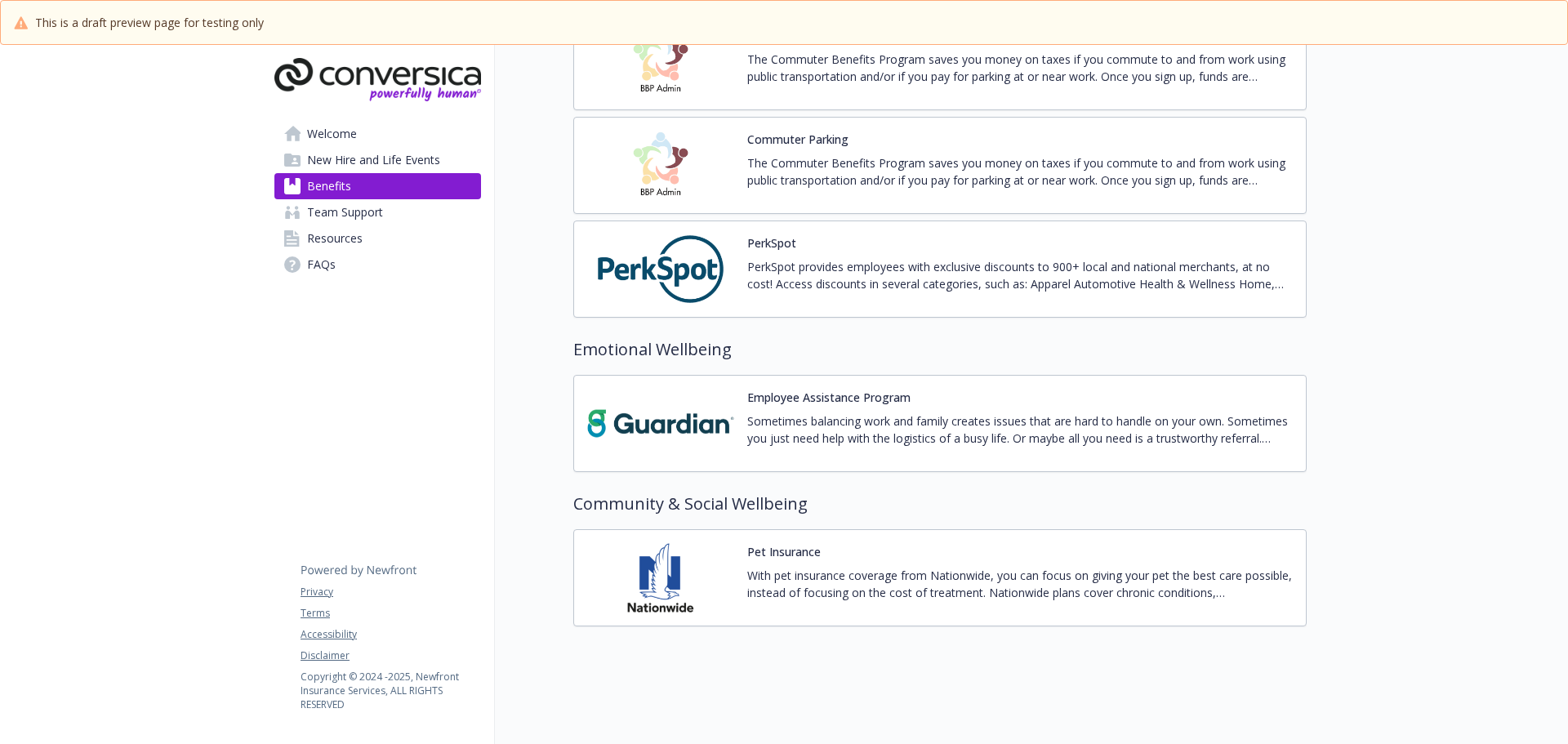 click at bounding box center [661, 423] 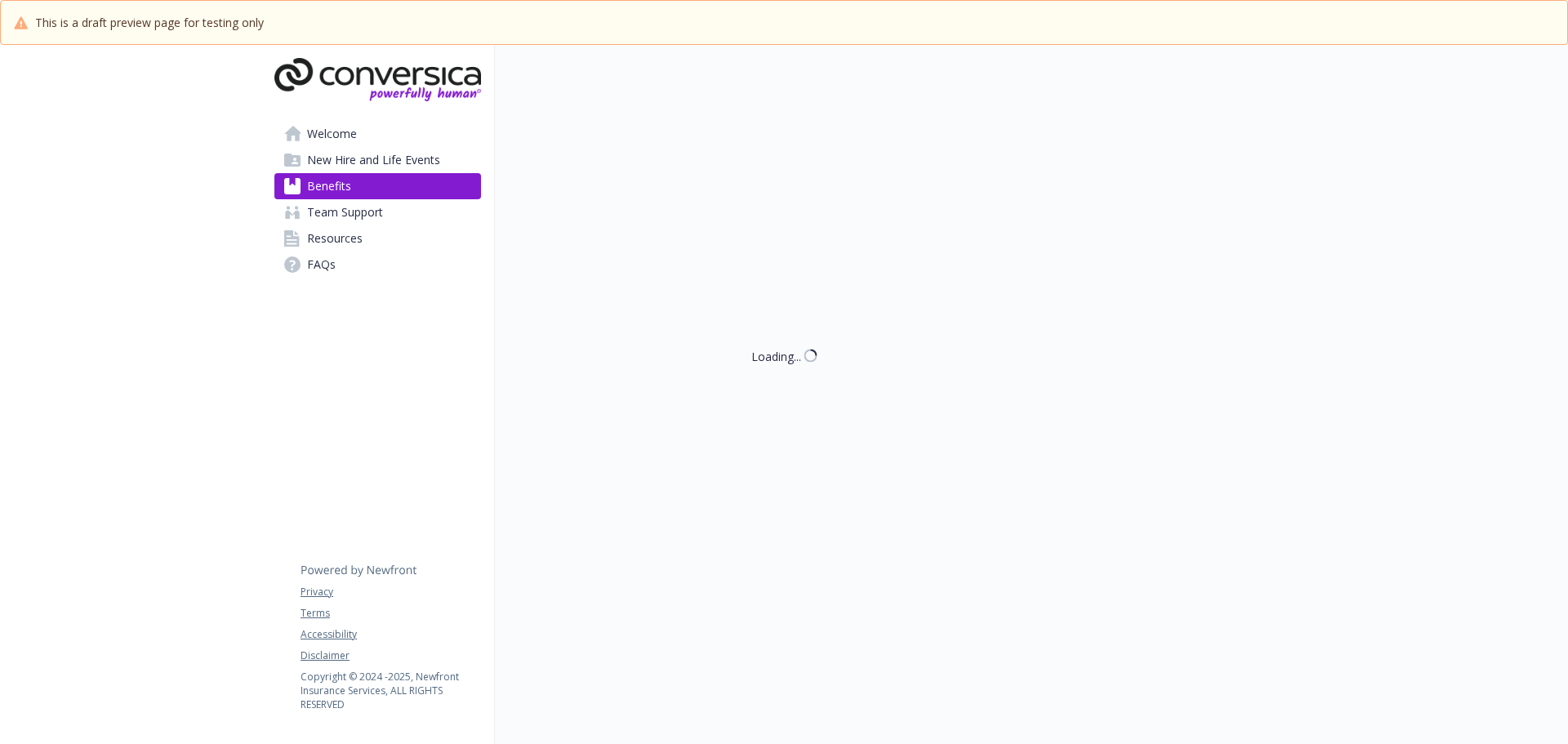 scroll, scrollTop: 2446, scrollLeft: 0, axis: vertical 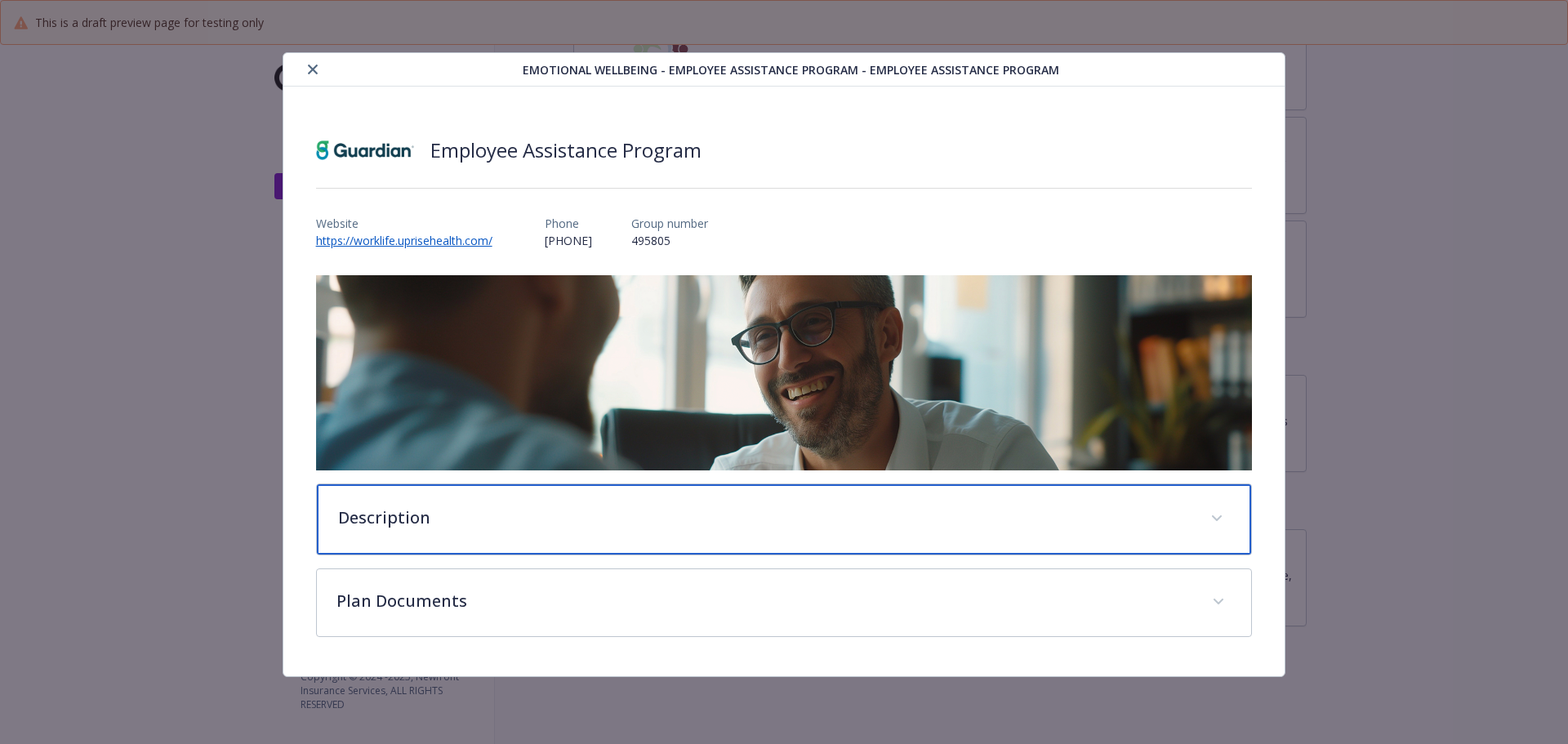 click on "Description" at bounding box center [764, 518] 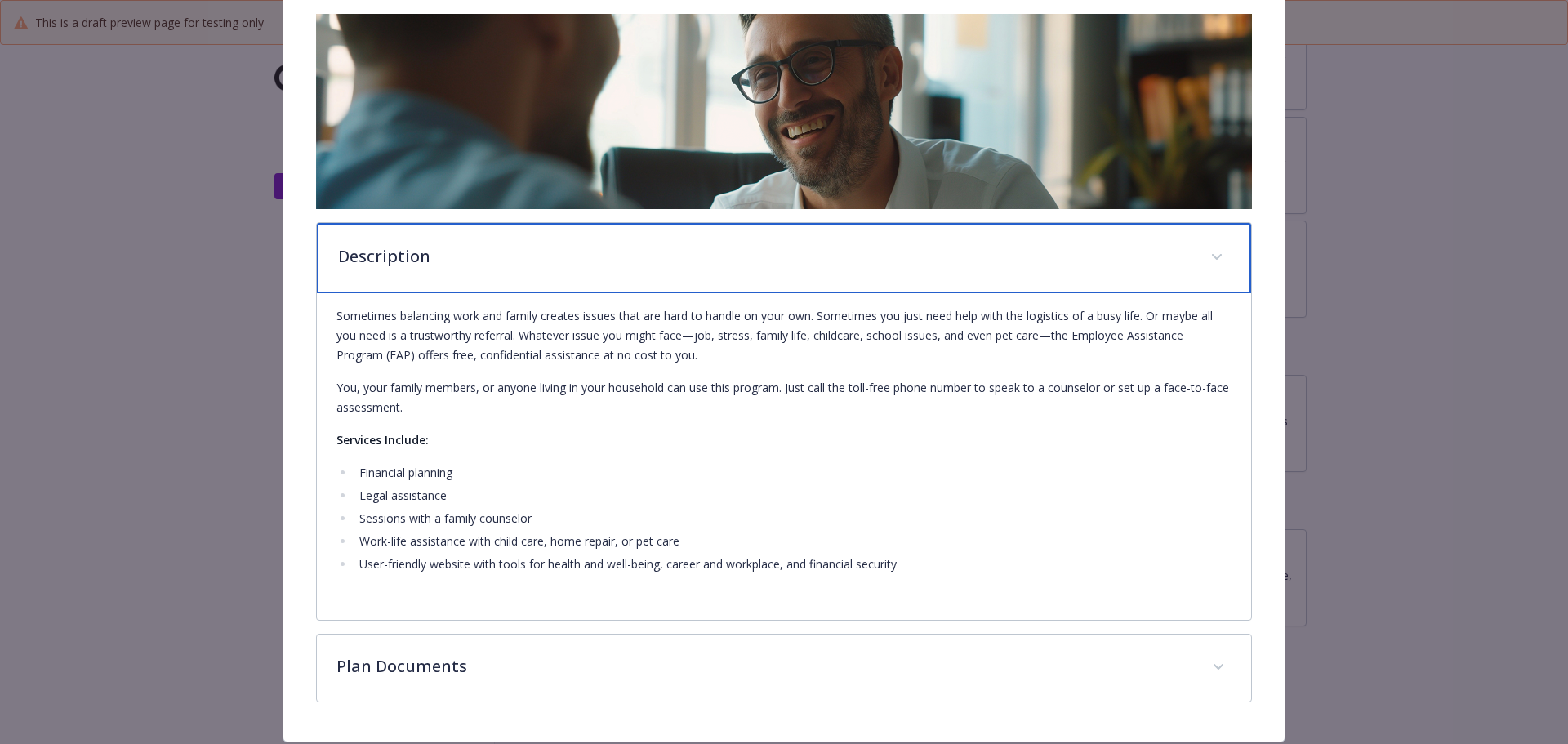 scroll, scrollTop: 310, scrollLeft: 0, axis: vertical 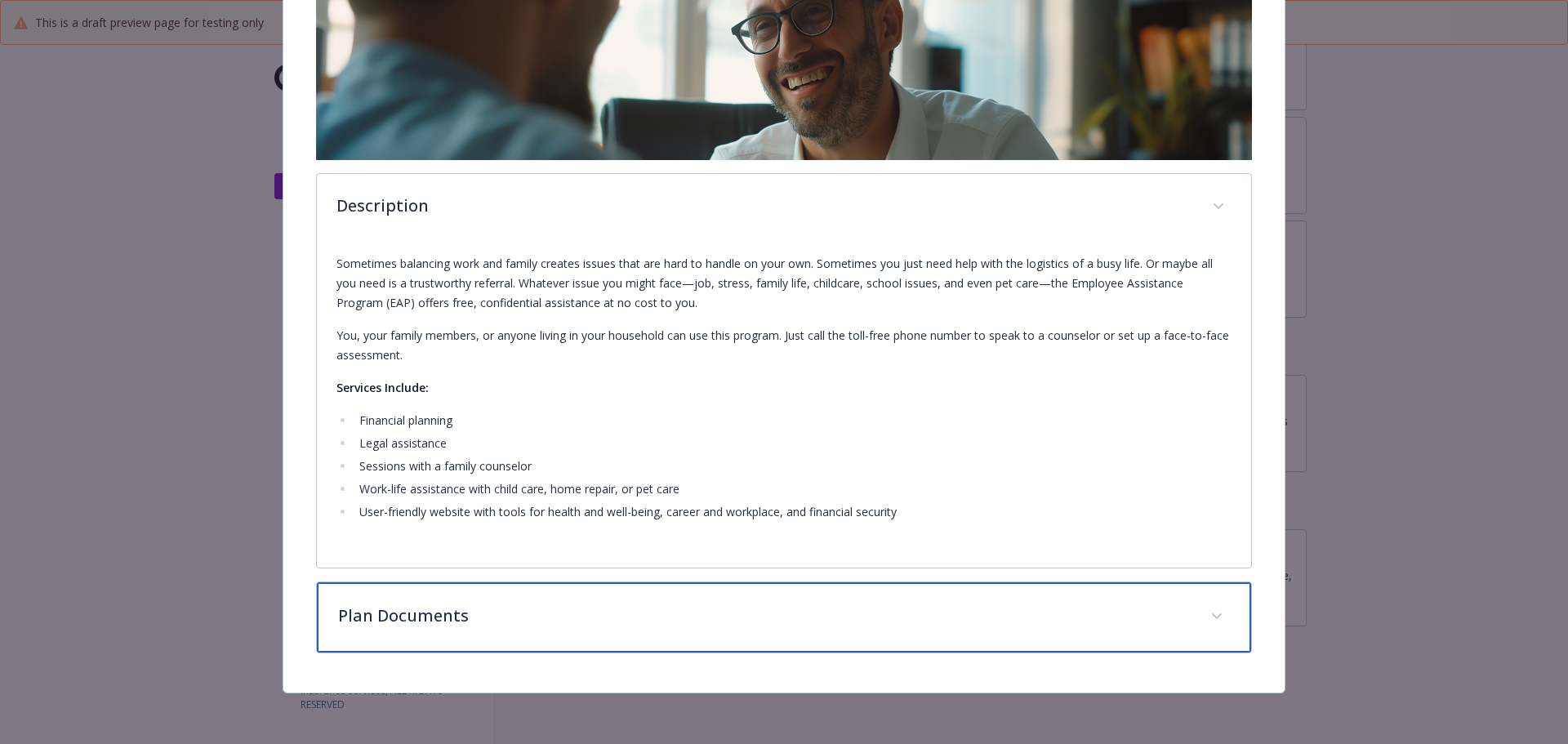 click on "Plan Documents" at bounding box center [764, 616] 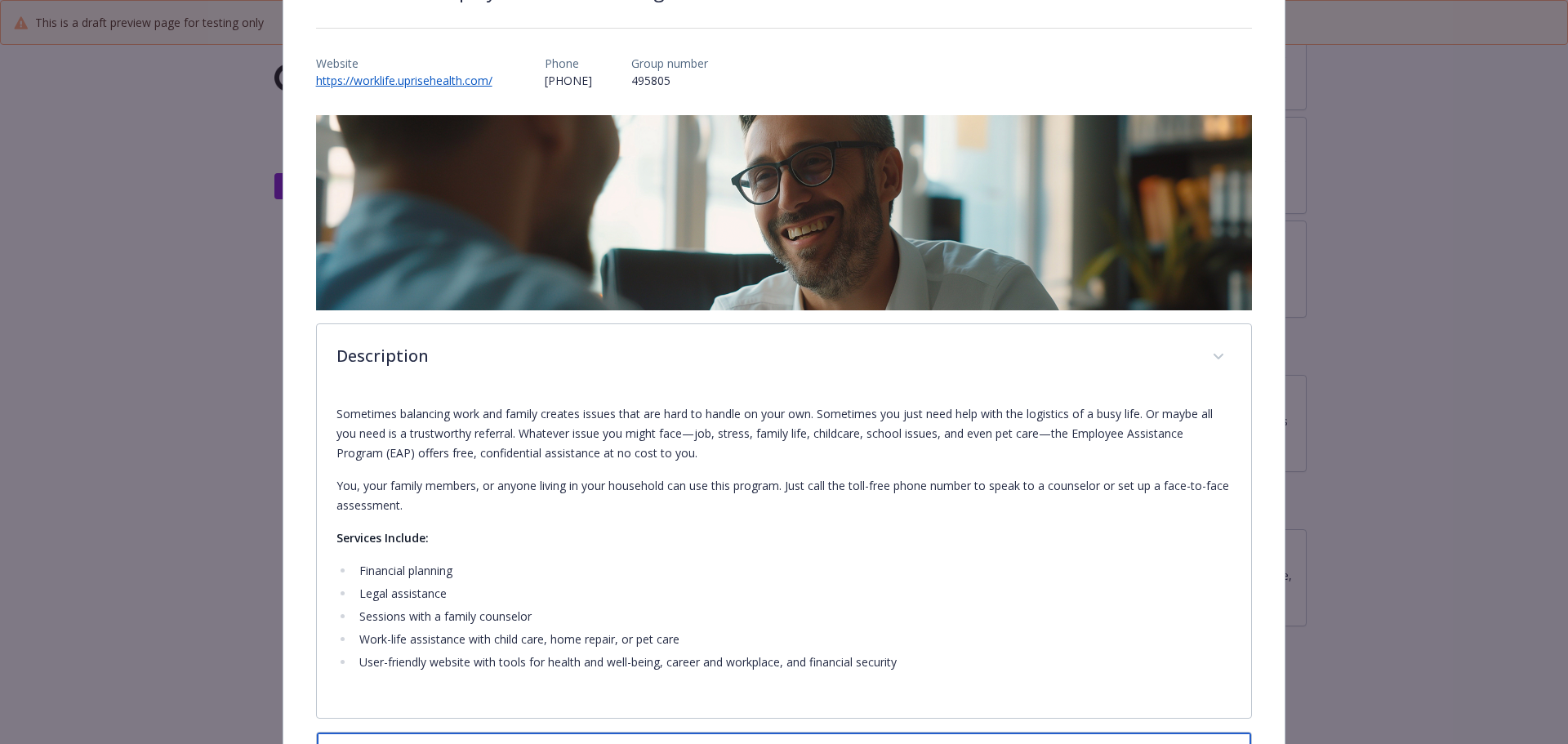 scroll, scrollTop: 405, scrollLeft: 0, axis: vertical 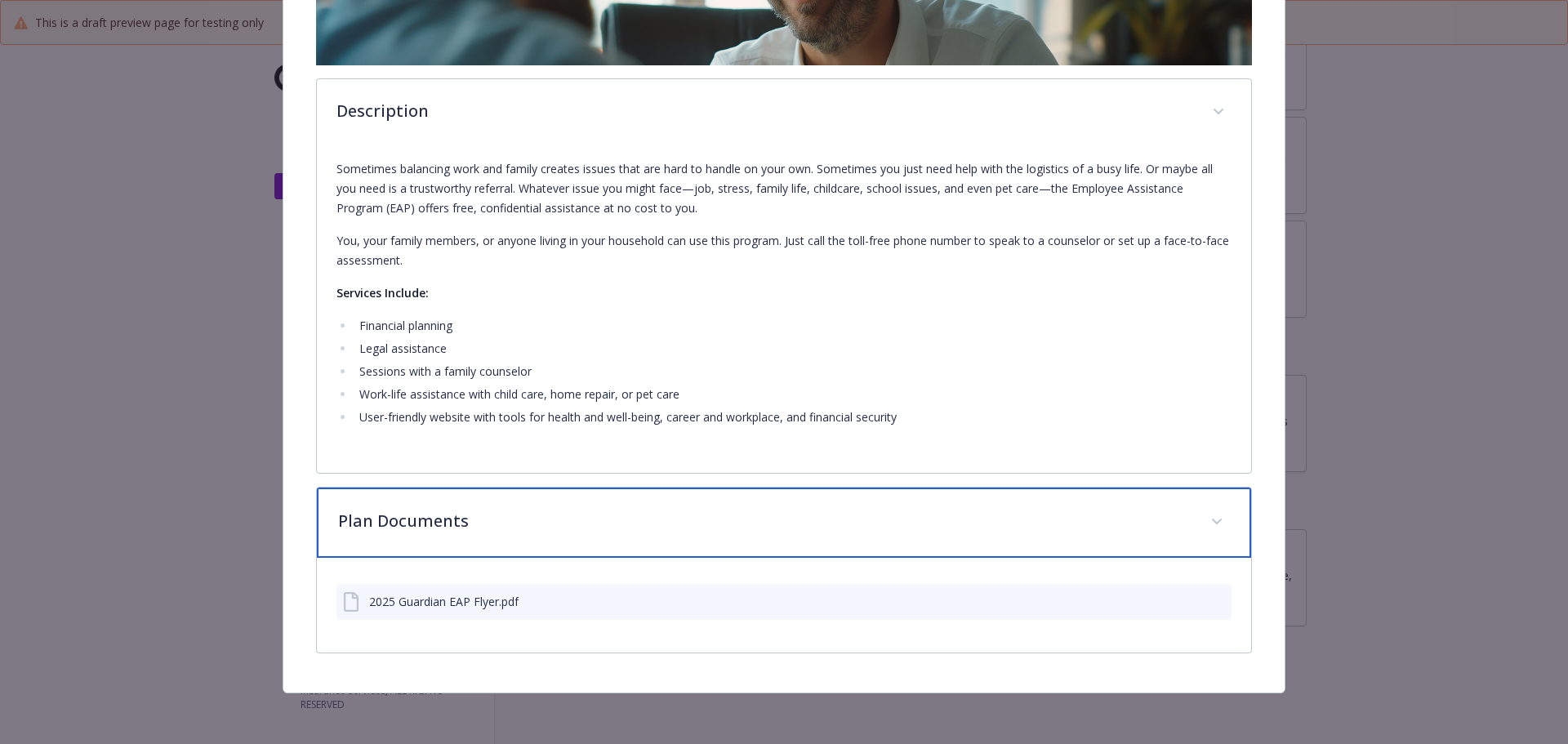 click on "Plan Documents" at bounding box center (784, 523) 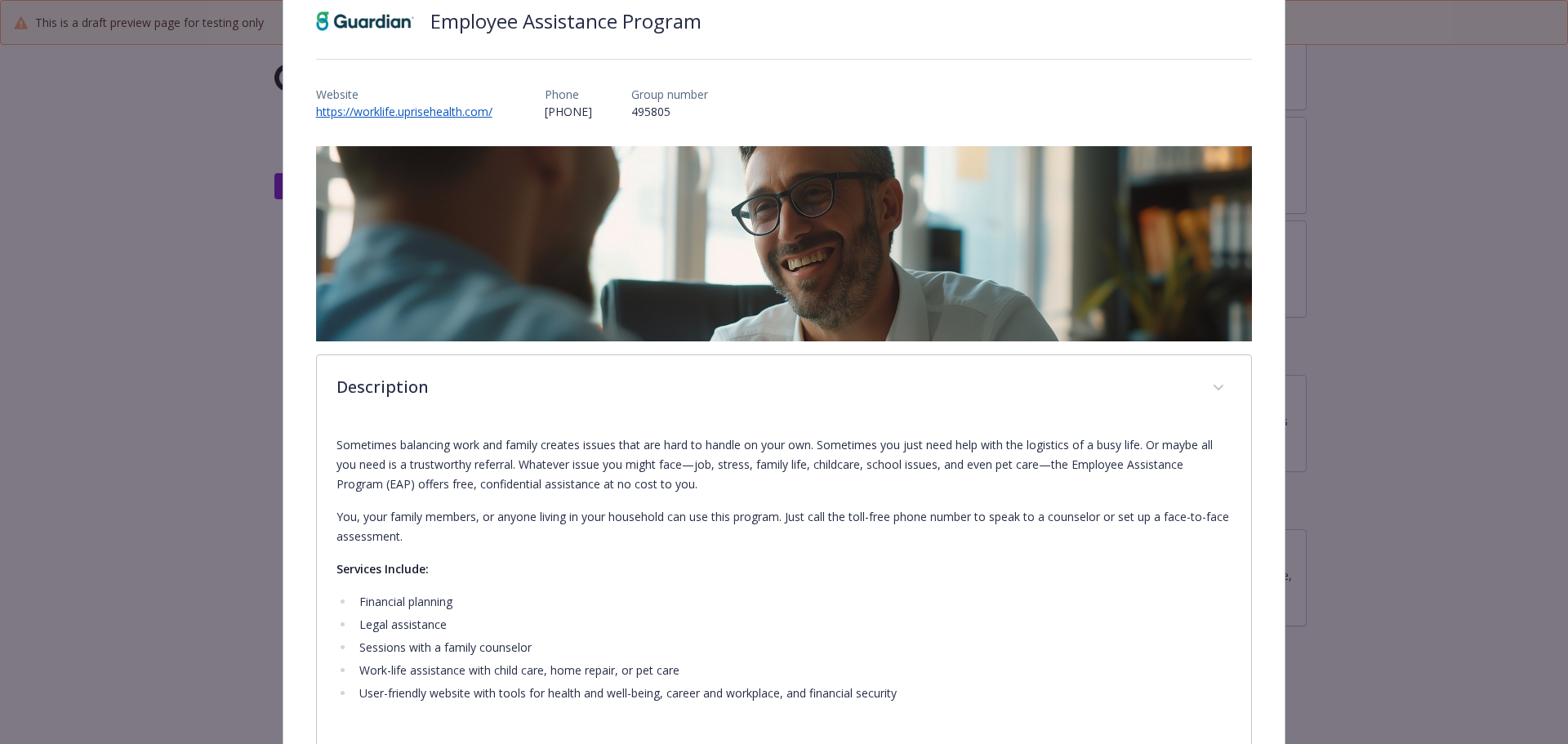 scroll, scrollTop: 0, scrollLeft: 0, axis: both 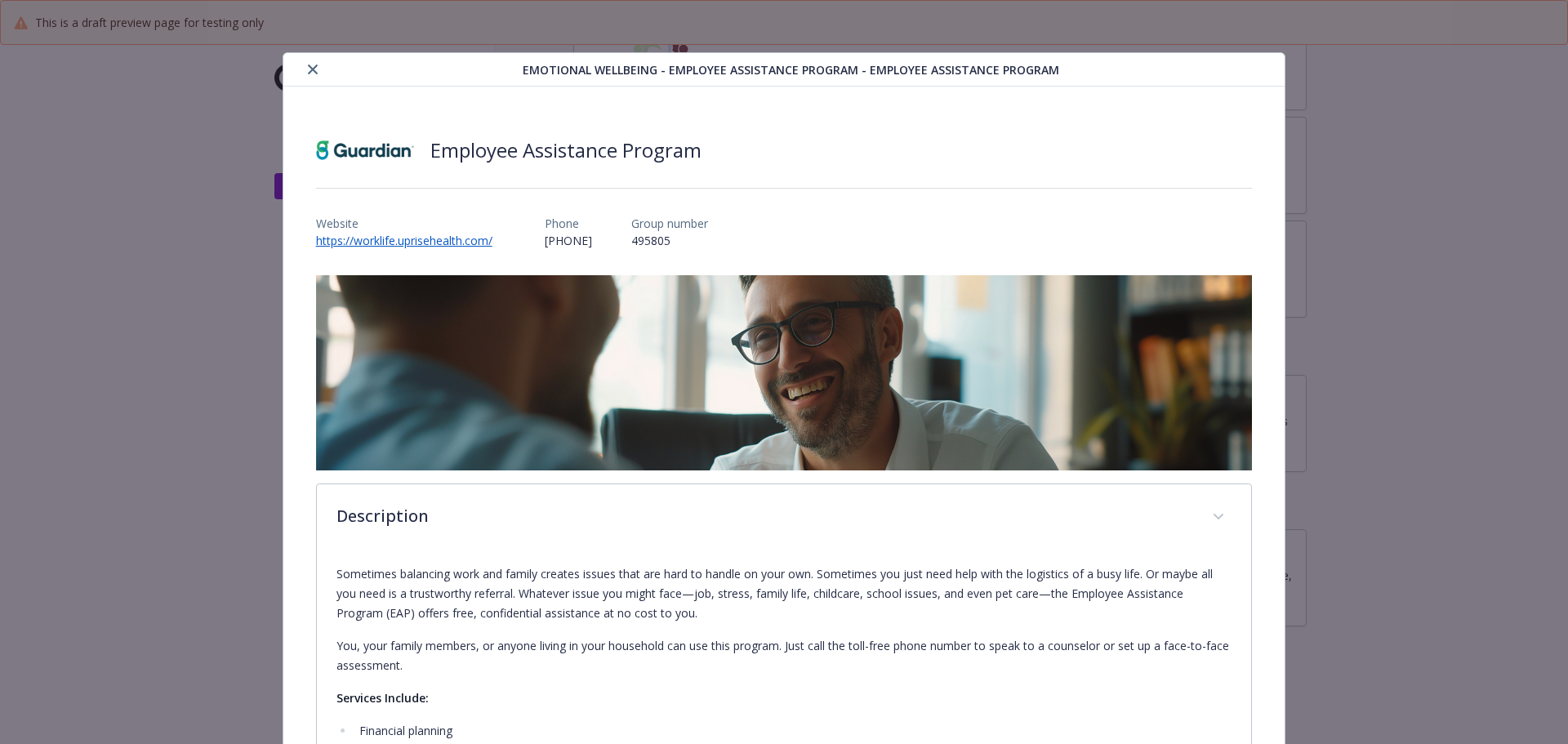 click 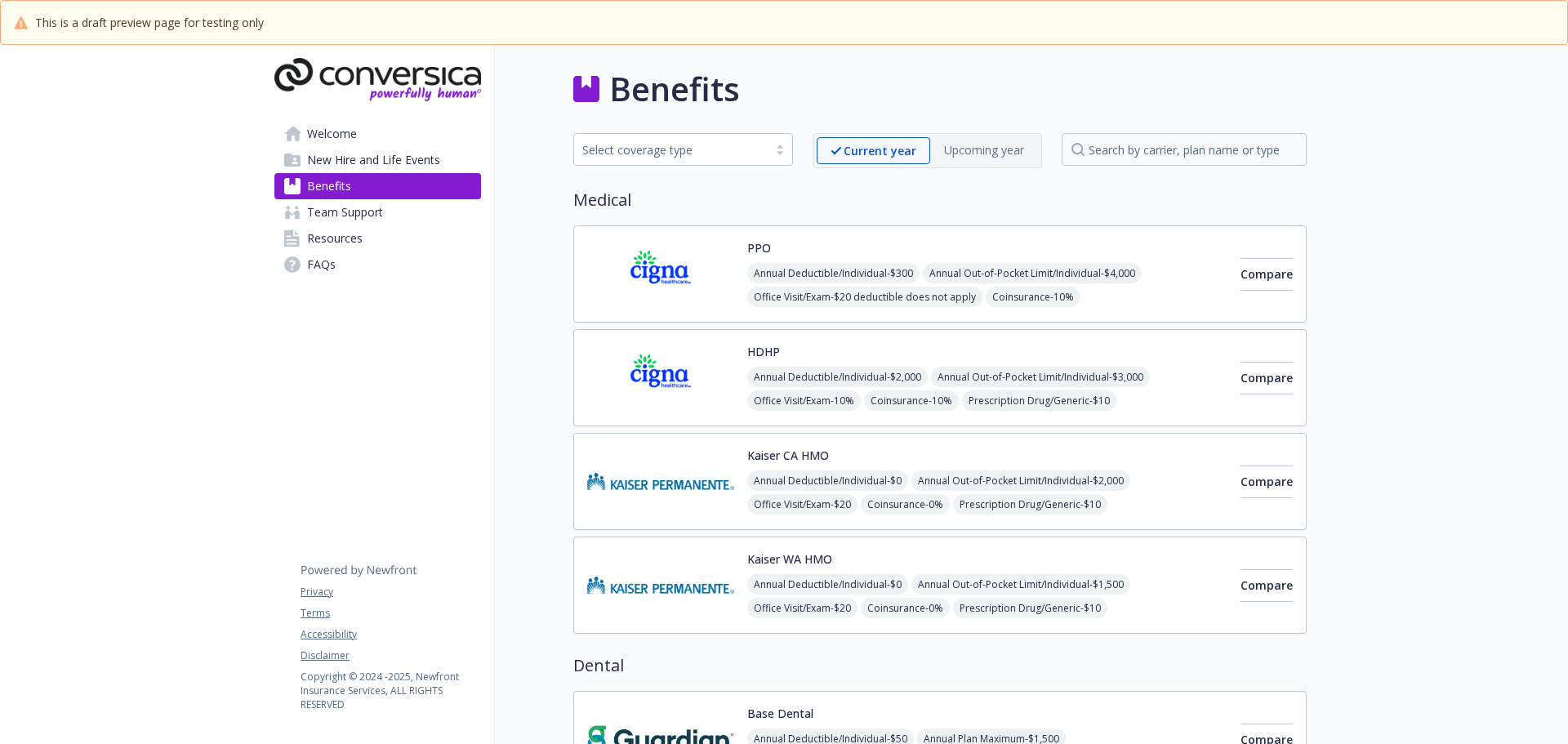 scroll, scrollTop: 0, scrollLeft: 0, axis: both 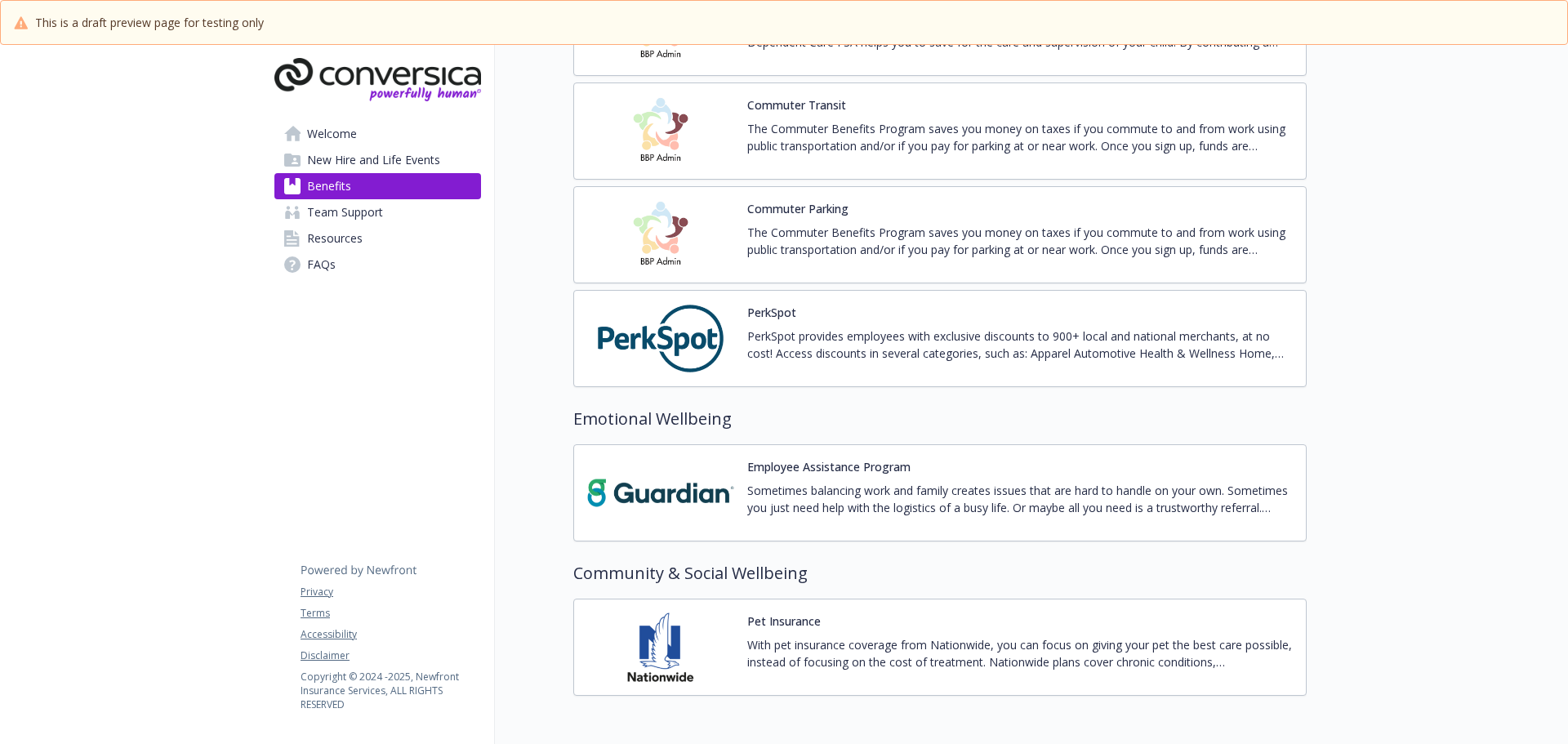 click on "Sometimes balancing work and family creates issues that are hard to handle on your own. Sometimes you just need help with the logistics of a busy life. Or maybe all you need is a trustworthy referral. Whatever issue you might face—job, stress, family life, childcare, school issues, and even pet care—the Employee Assistance Program (EAP) offers free, confidential assistance at no cost to you.
You, your family members, or anyone living in your household can use this program. Just call the toll-free phone number to speak to a counselor or set up a face-to-face assessment.
Services Include:
Financial planning
Legal assistance
Sessions with a family counselor
Work-life assistance with child care, home repair, or pet care
User-friendly website with tools for health and well-being, career and workplace, and financial security" at bounding box center (1020, 499) 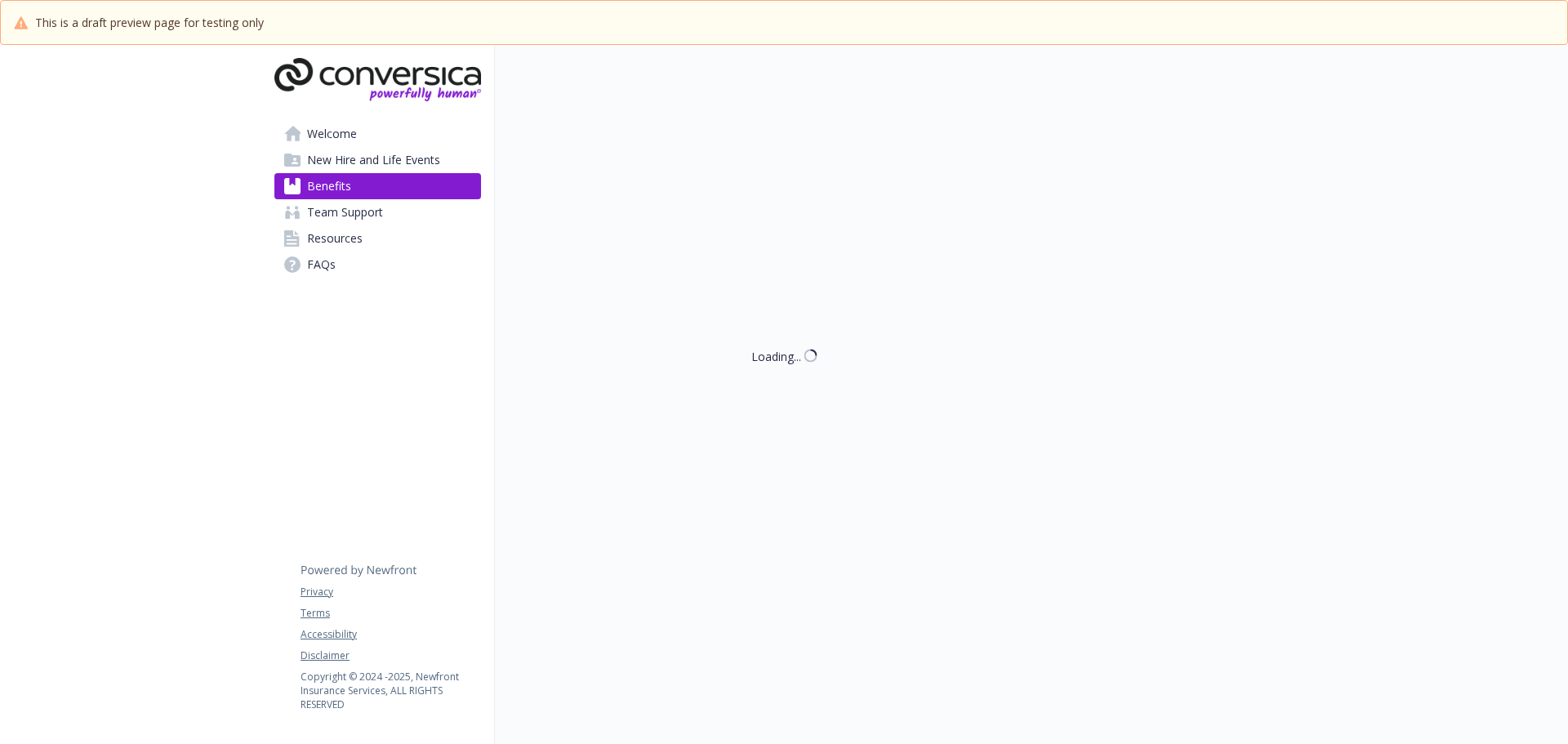 scroll, scrollTop: 2364, scrollLeft: 0, axis: vertical 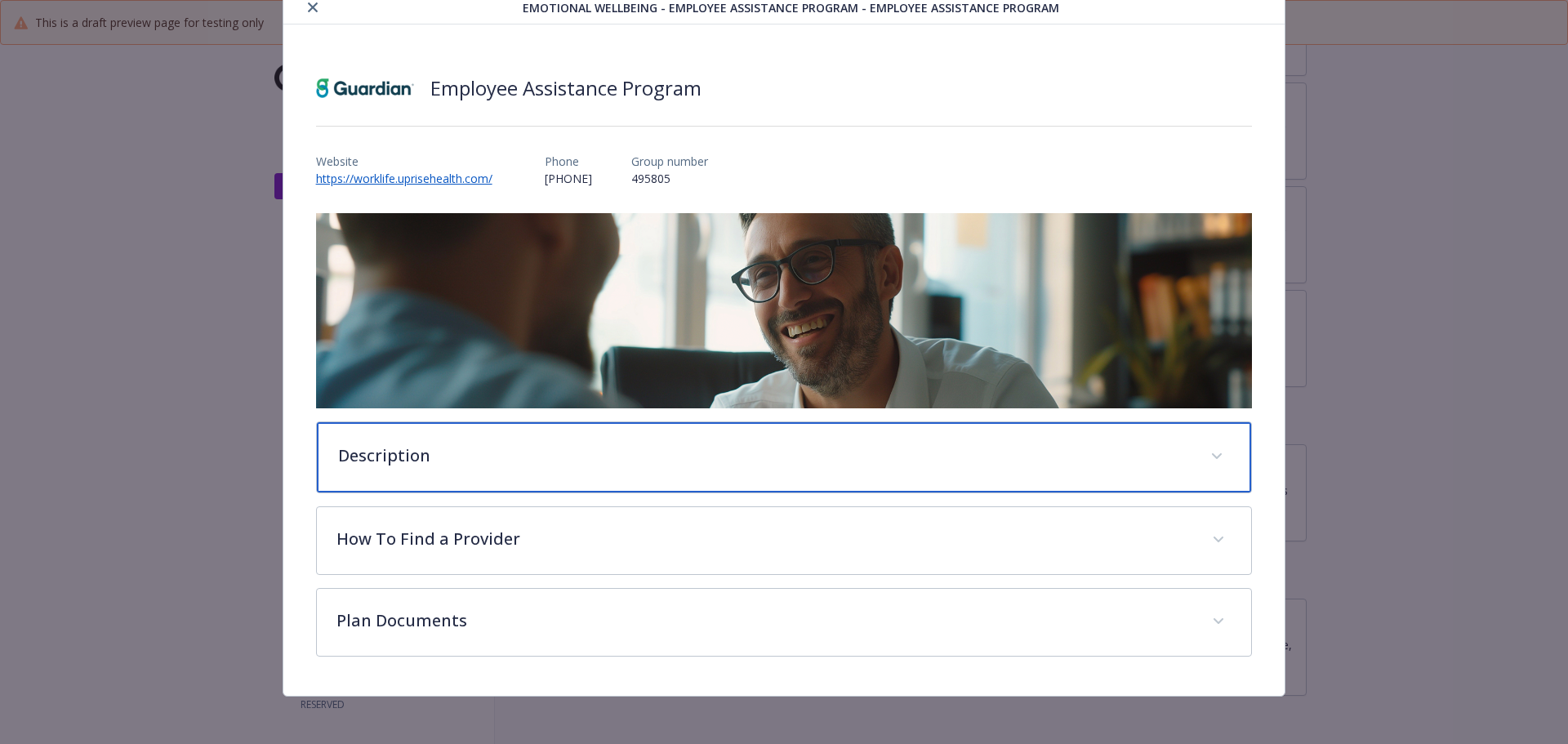 click on "Description" at bounding box center (784, 457) 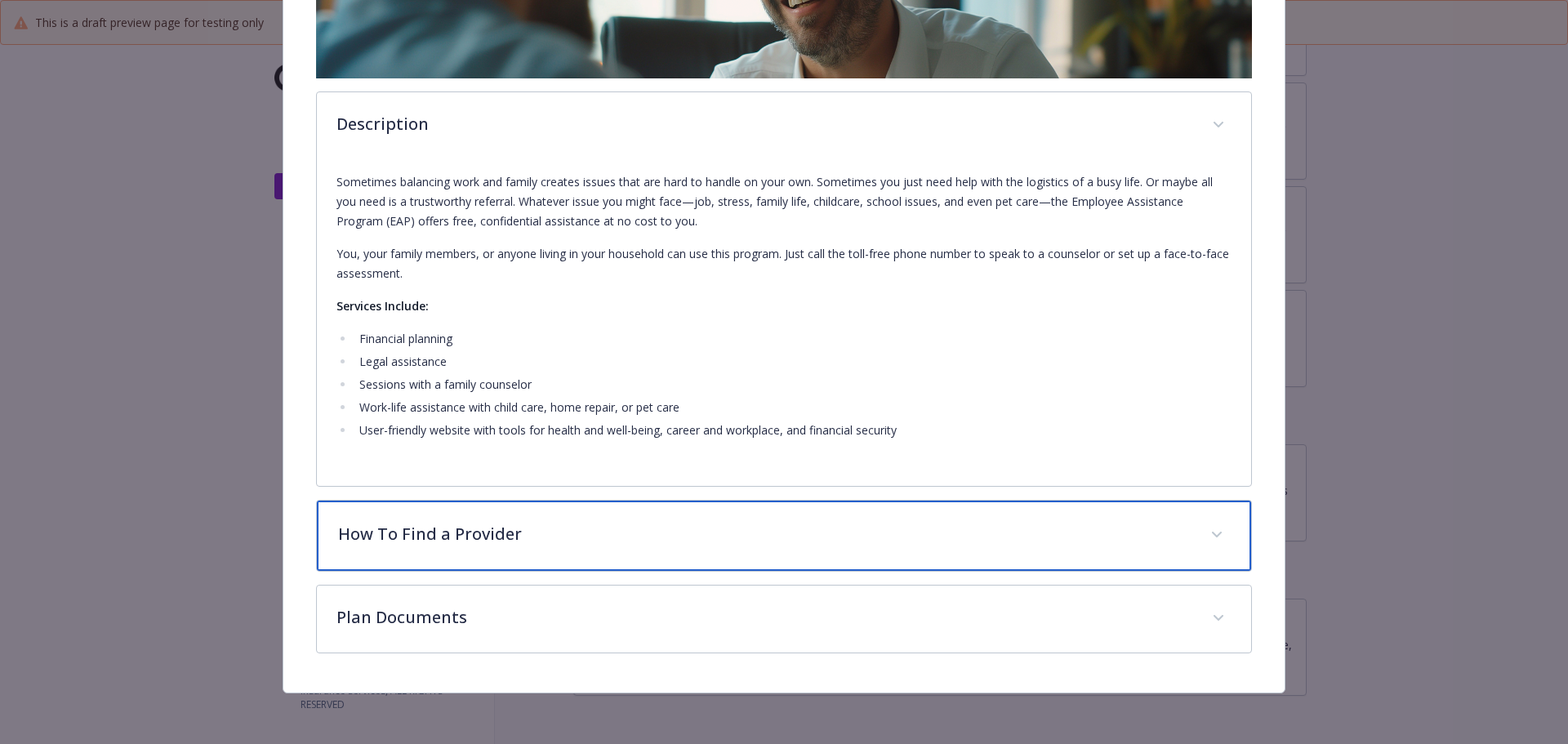 click on "How To Find a Provider" at bounding box center (764, 534) 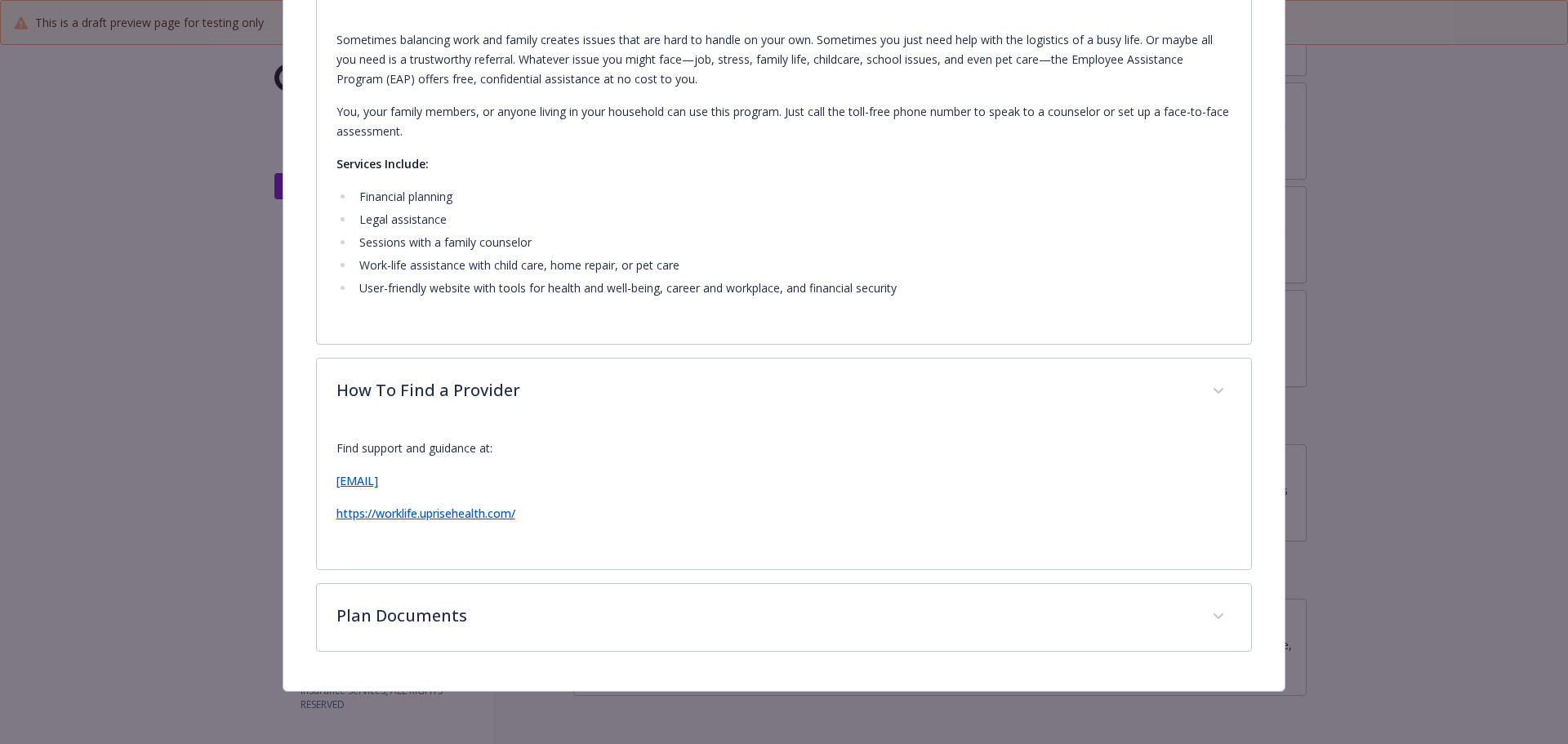 scroll, scrollTop: 532, scrollLeft: 0, axis: vertical 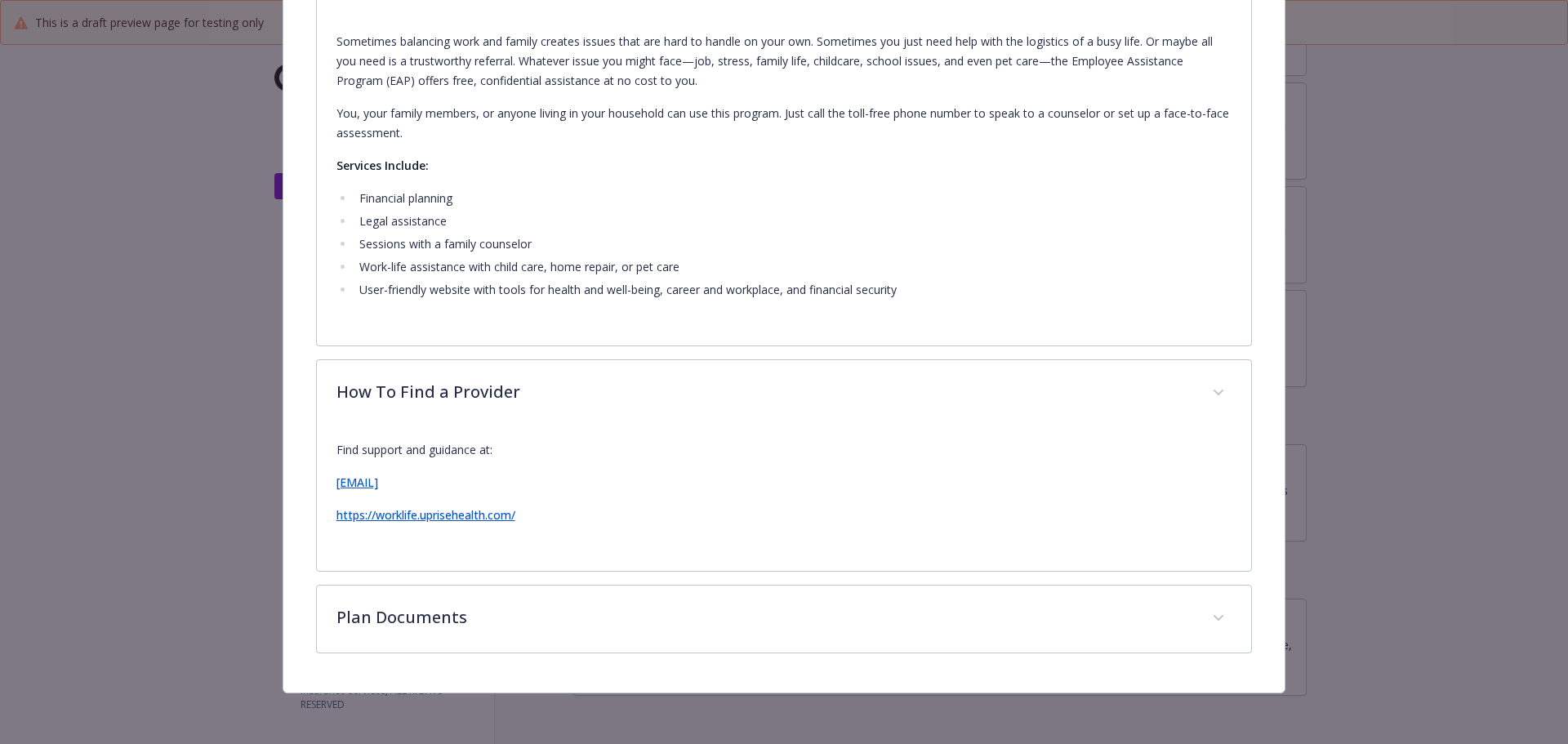 click on "[EMAIL]" at bounding box center [357, 482] 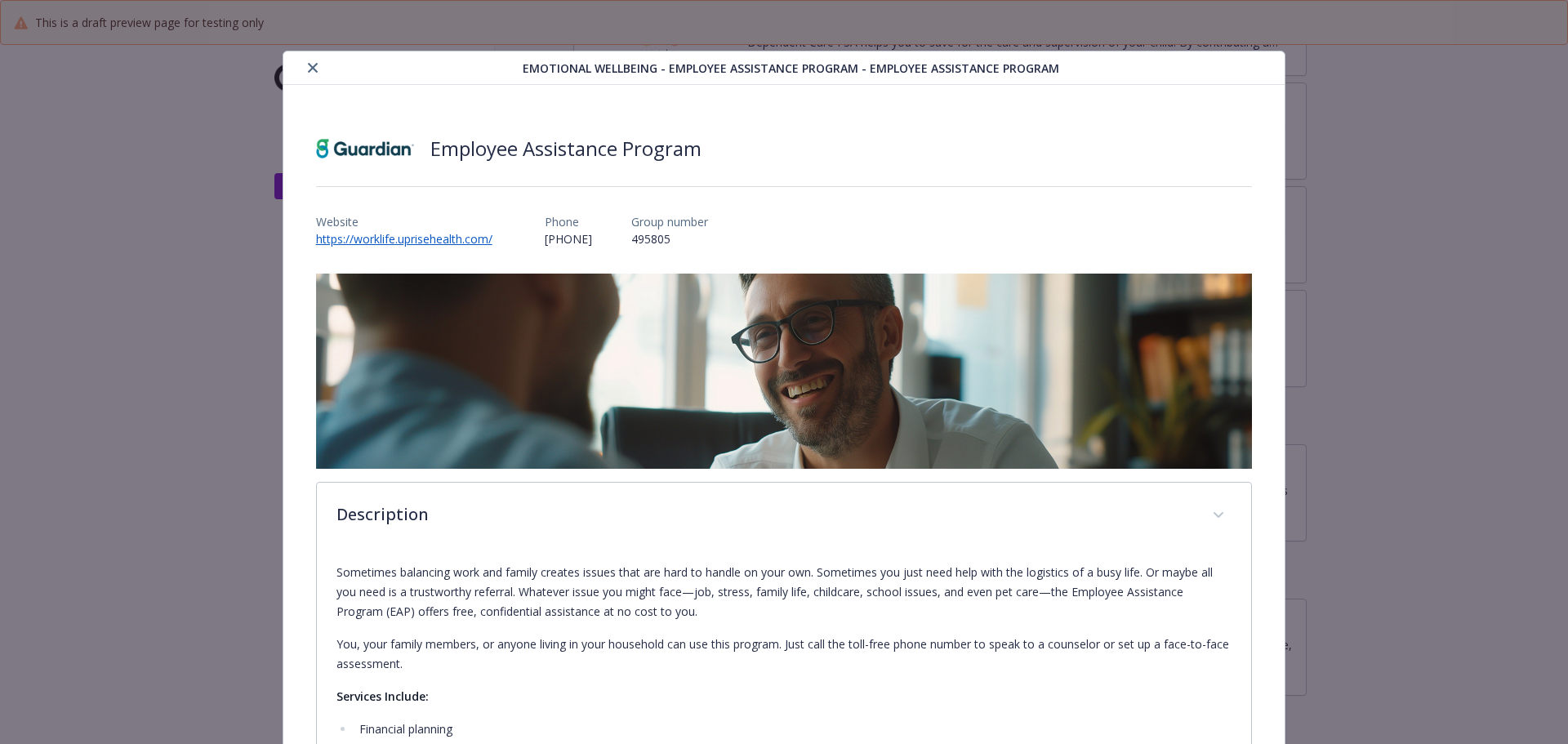 scroll, scrollTop: 0, scrollLeft: 0, axis: both 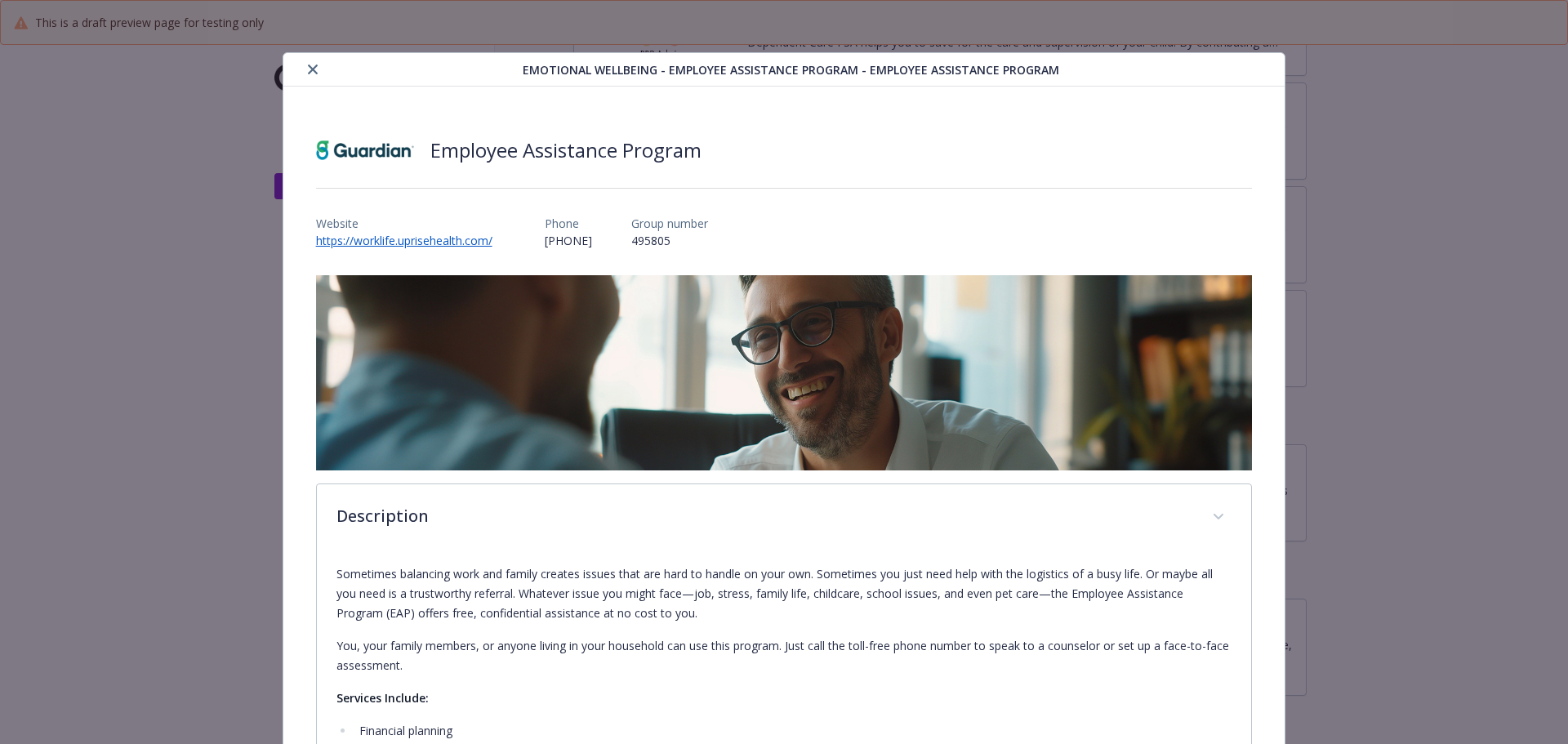 click 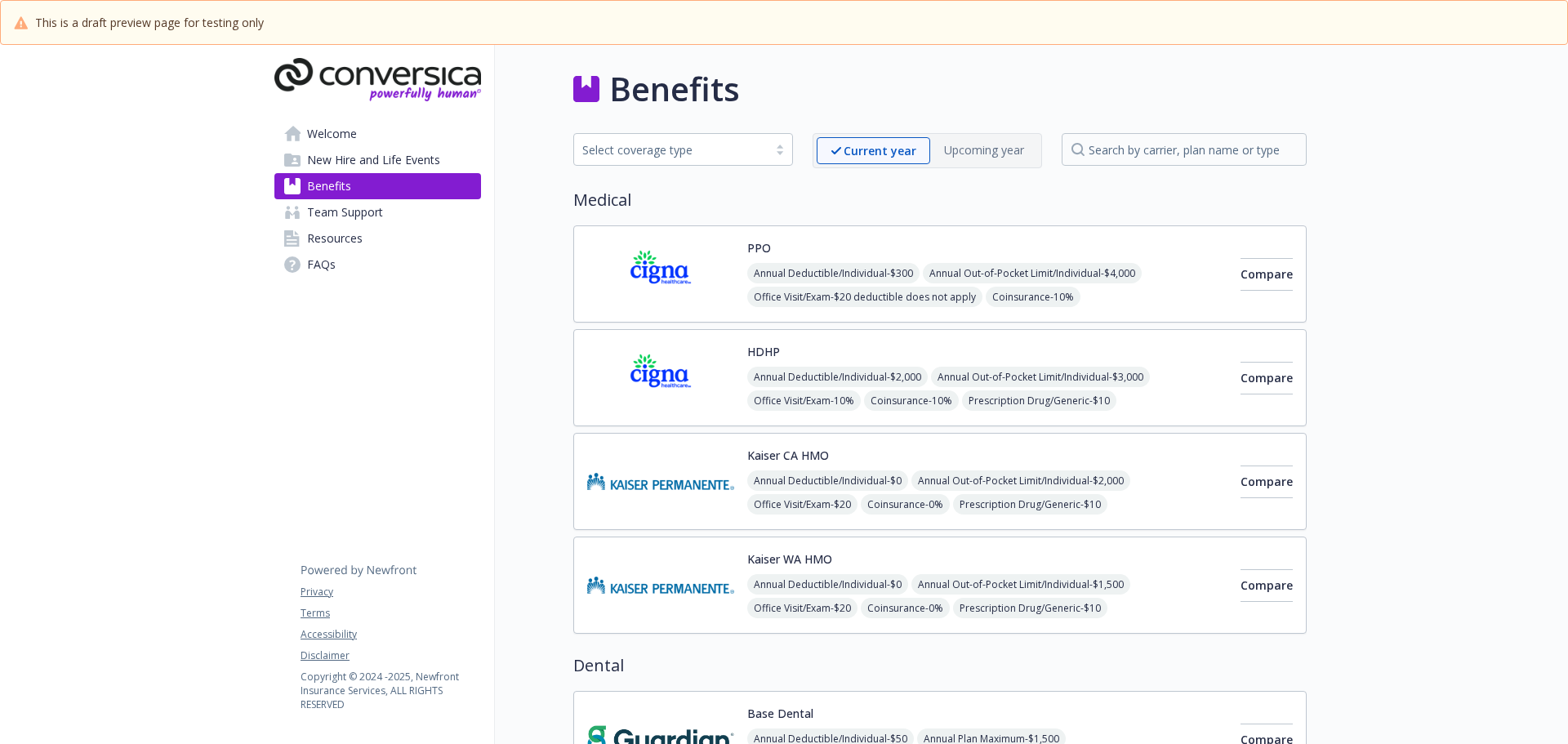 scroll, scrollTop: 0, scrollLeft: 0, axis: both 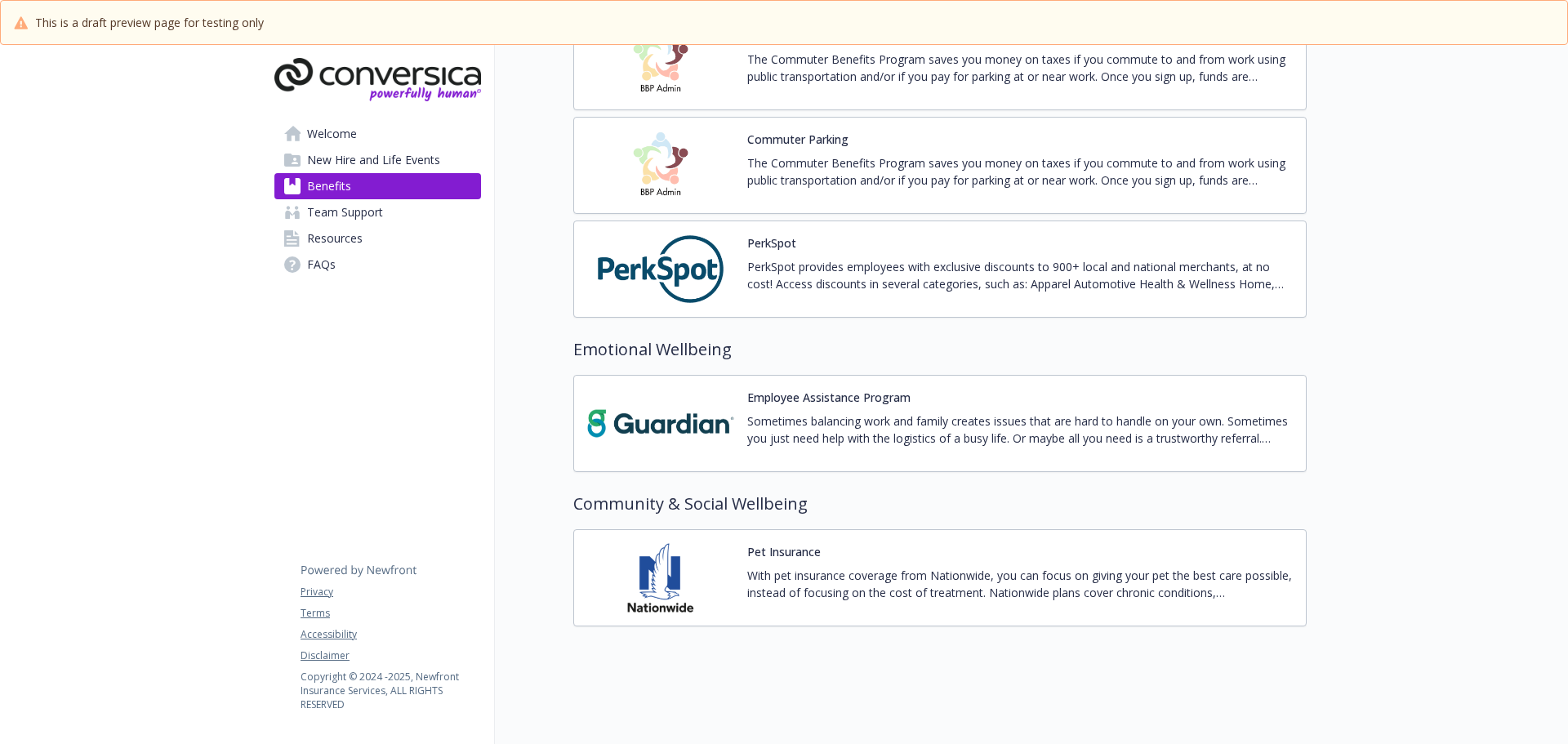 click on "Sometimes balancing work and family creates issues that are hard to handle on your own. Sometimes you just need help with the logistics of a busy life. Or maybe all you need is a trustworthy referral. Whatever issue you might face—job, stress, family life, childcare, school issues, and even pet care—the Employee Assistance Program (EAP) offers free, confidential assistance at no cost to you.
You, your family members, or anyone living in your household can use this program. Just call the toll-free phone number to speak to a counselor or set up a face-to-face assessment.
Services Include:
Financial planning
Legal assistance
Sessions with a family counselor
Work-life assistance with child care, home repair, or pet care
User-friendly website with tools for health and well-being, career and workplace, and financial security" at bounding box center (1020, 430) 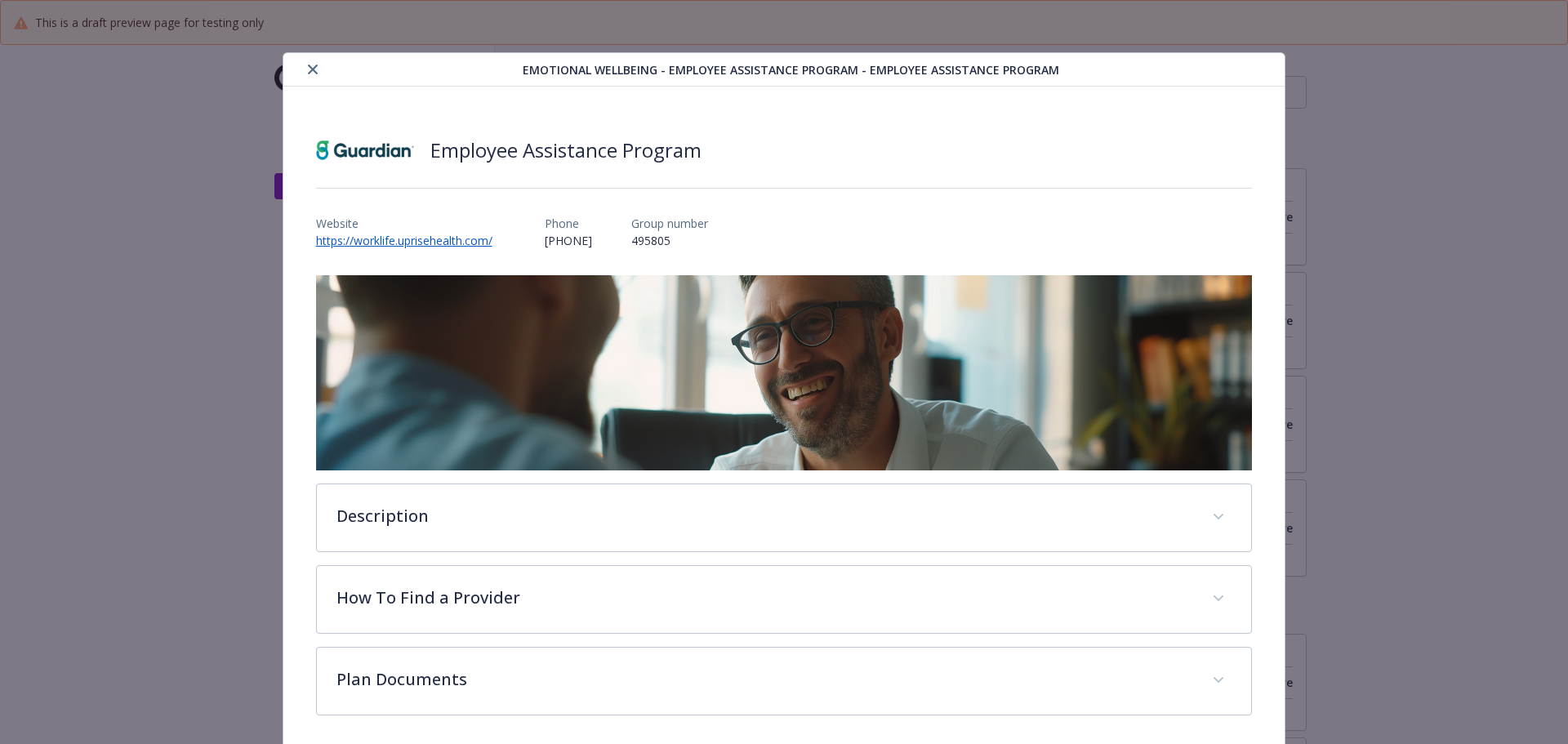 scroll, scrollTop: 2446, scrollLeft: 0, axis: vertical 